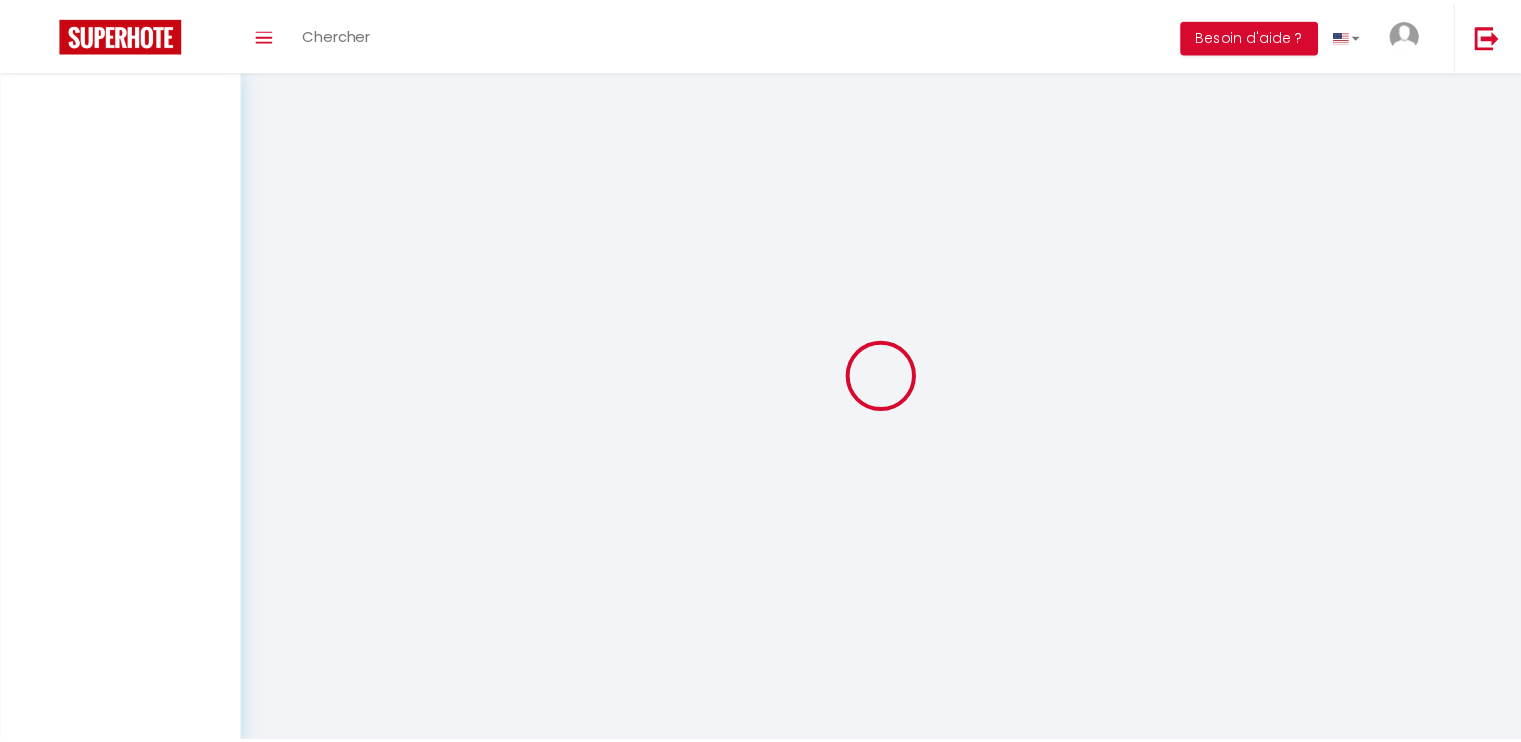scroll, scrollTop: 0, scrollLeft: 0, axis: both 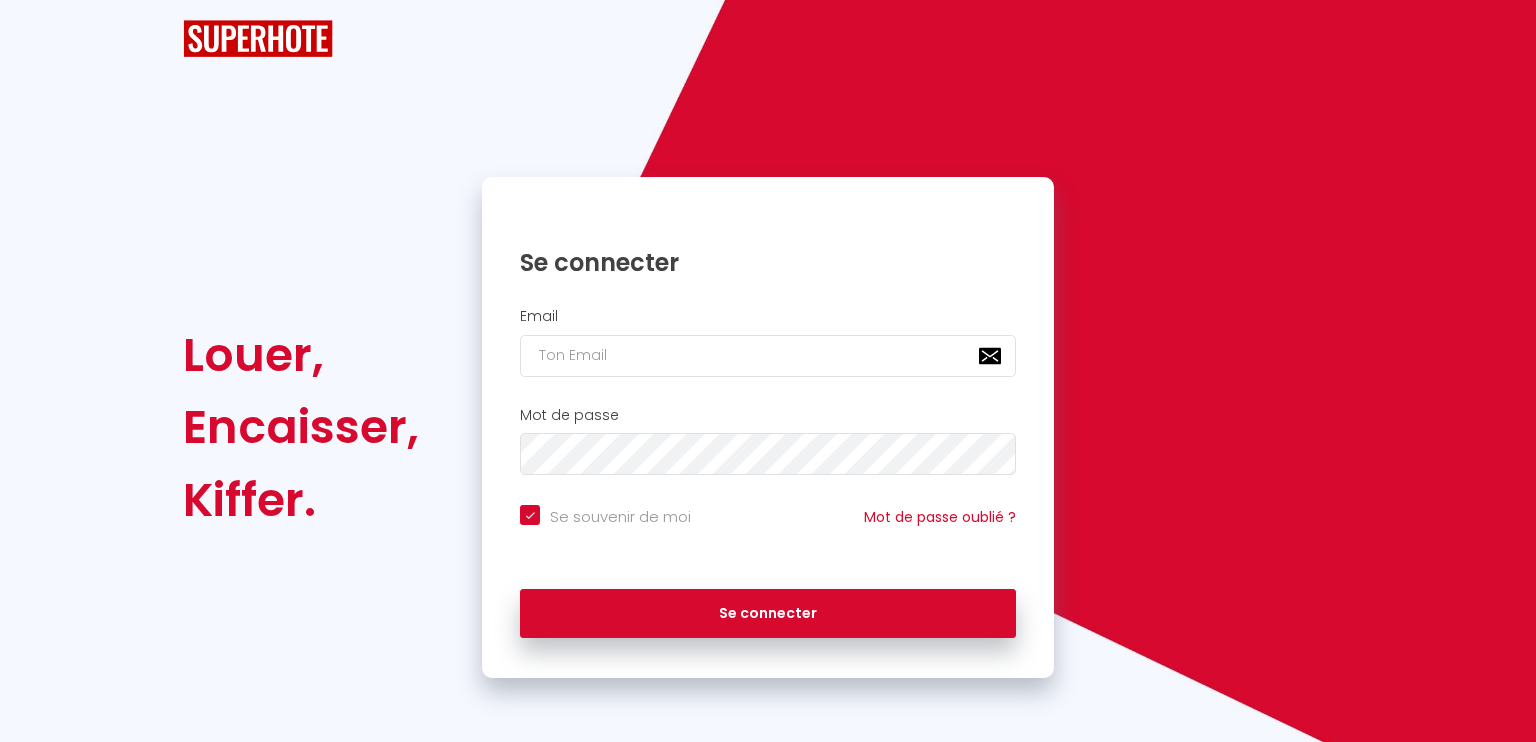 checkbox on "true" 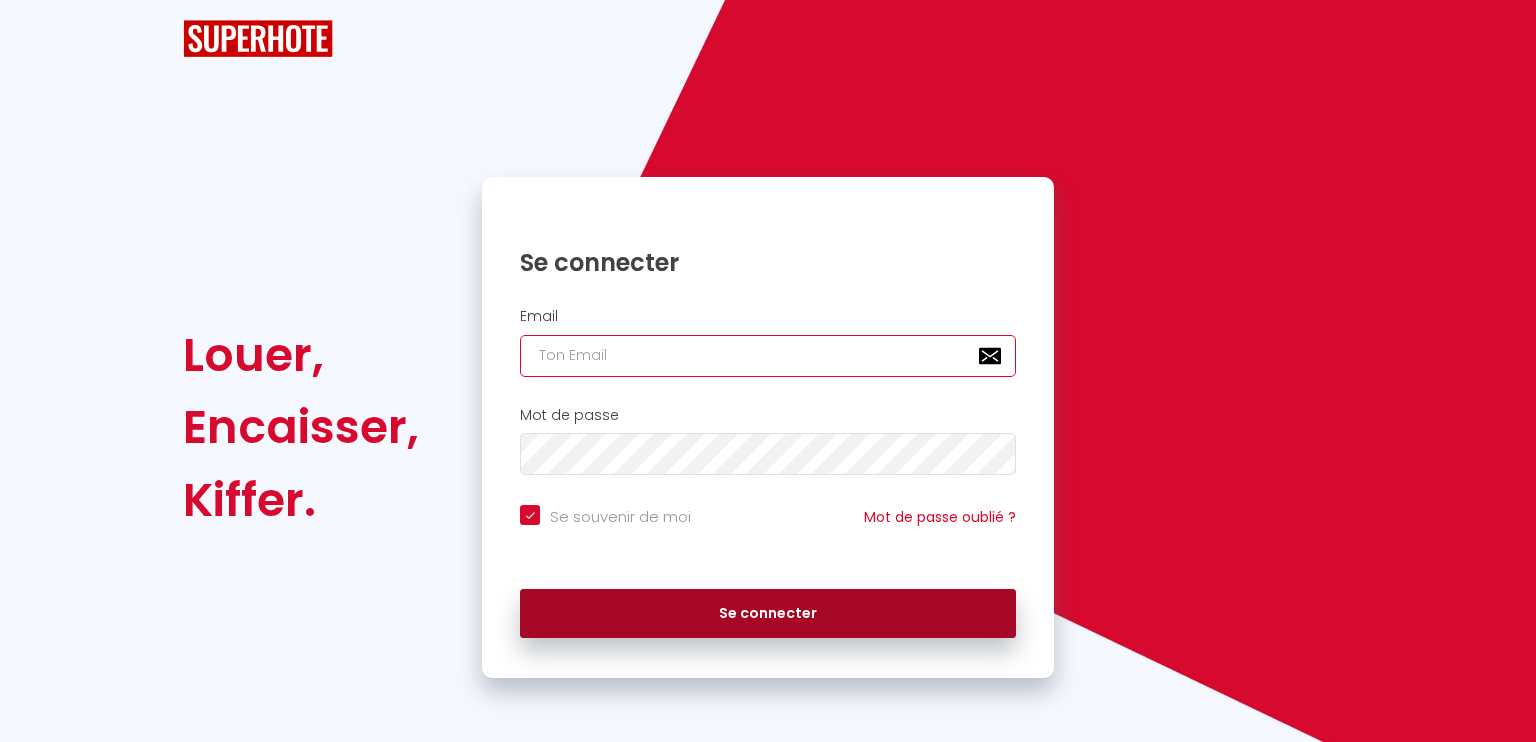 type on "contact.slpropre@gmail.com" 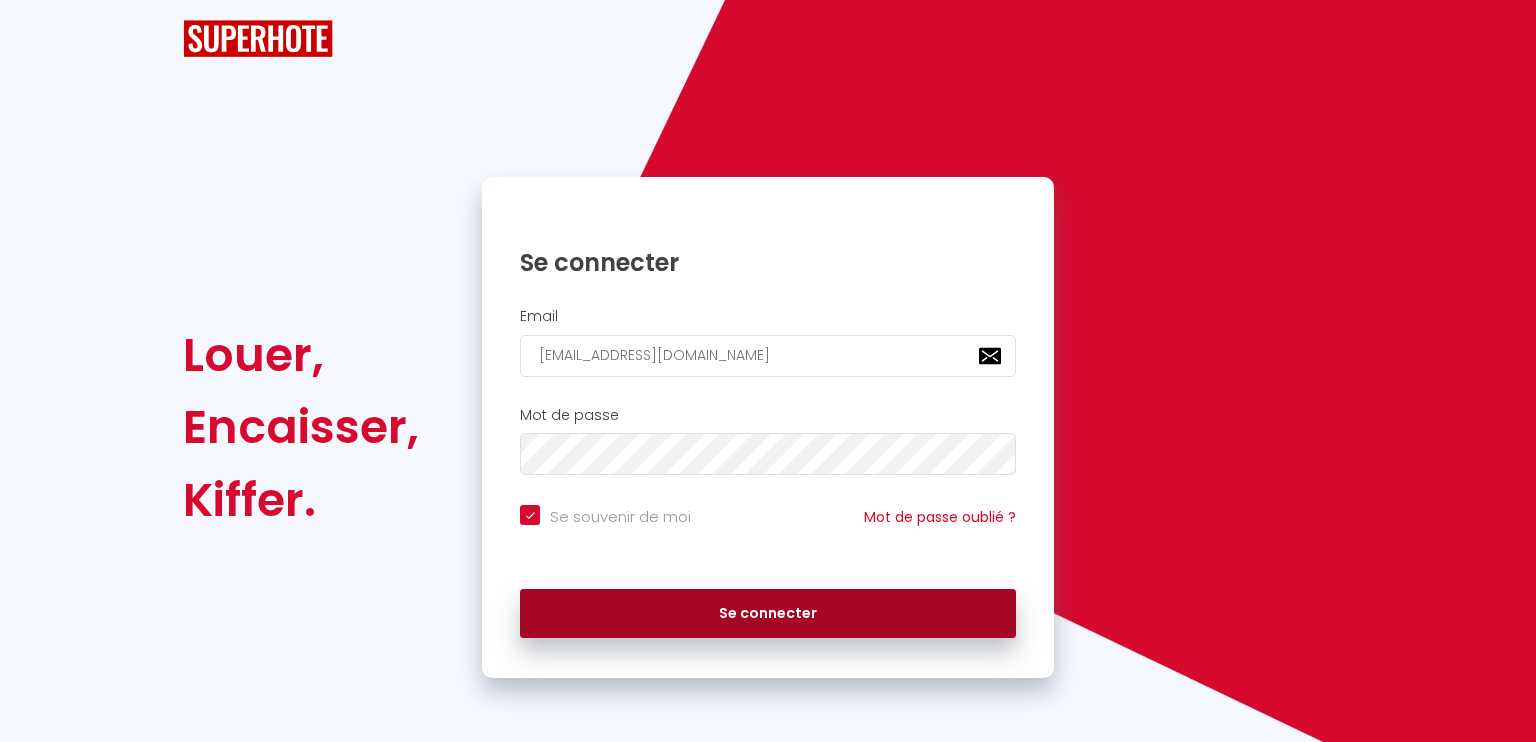 click on "Se connecter" at bounding box center [768, 614] 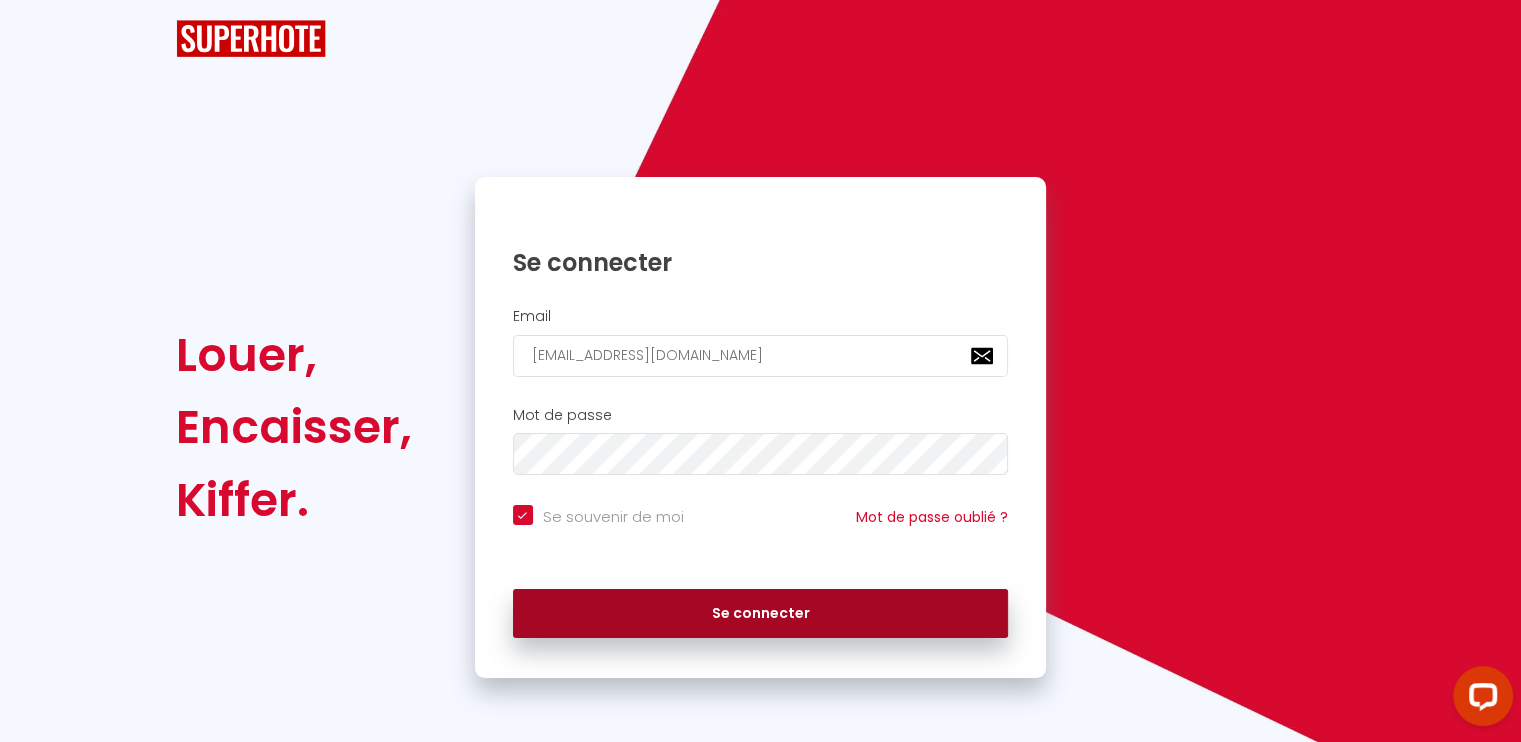 scroll, scrollTop: 0, scrollLeft: 0, axis: both 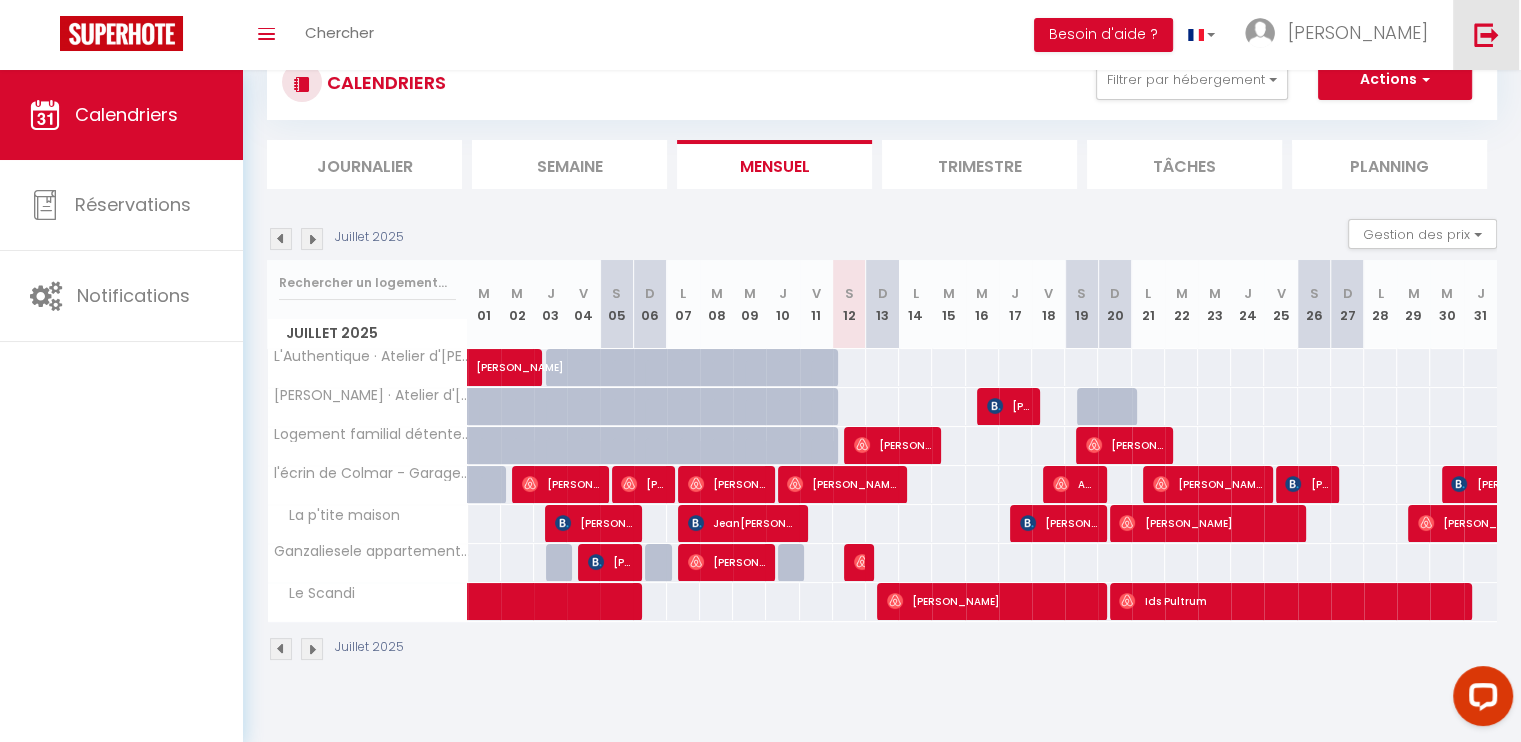 click at bounding box center [1486, 34] 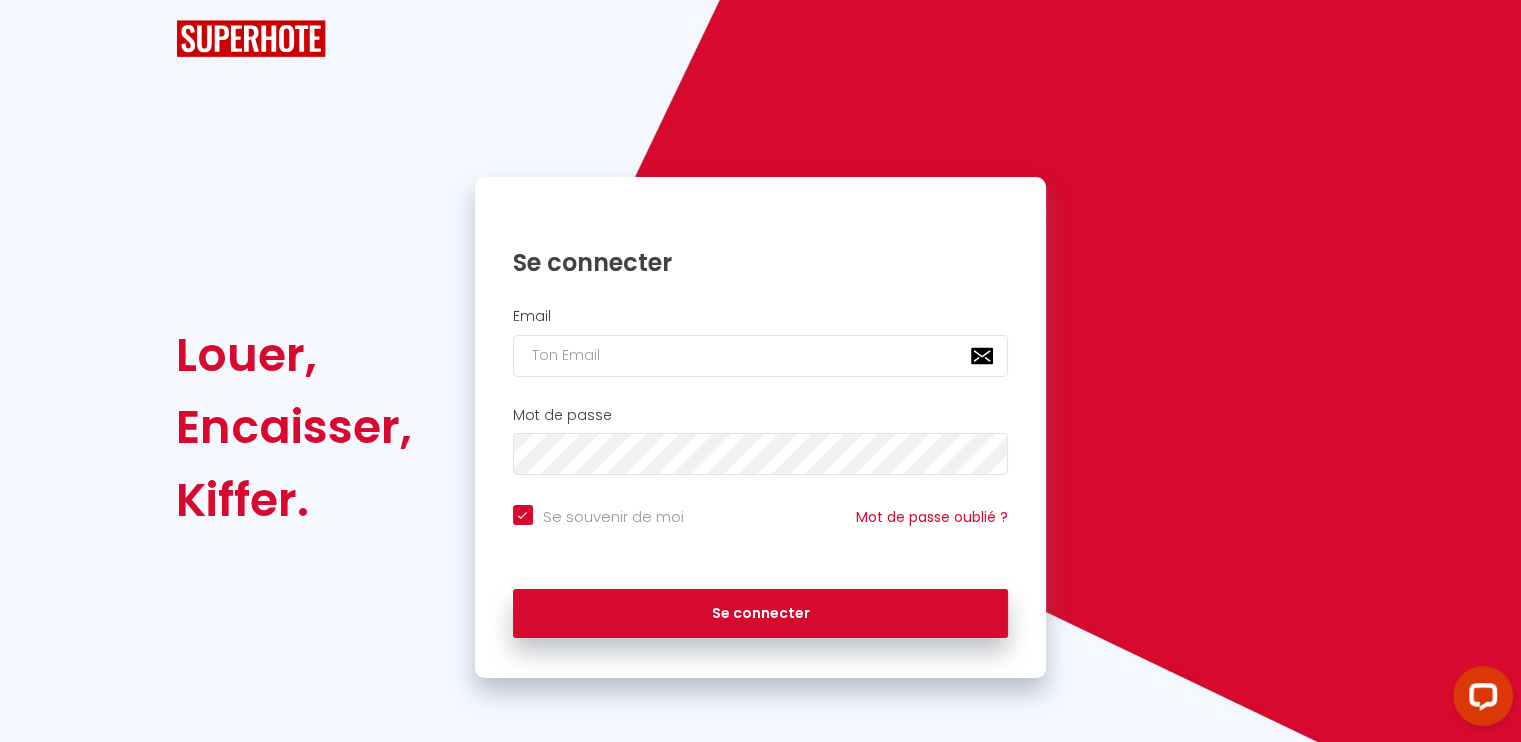 checkbox on "true" 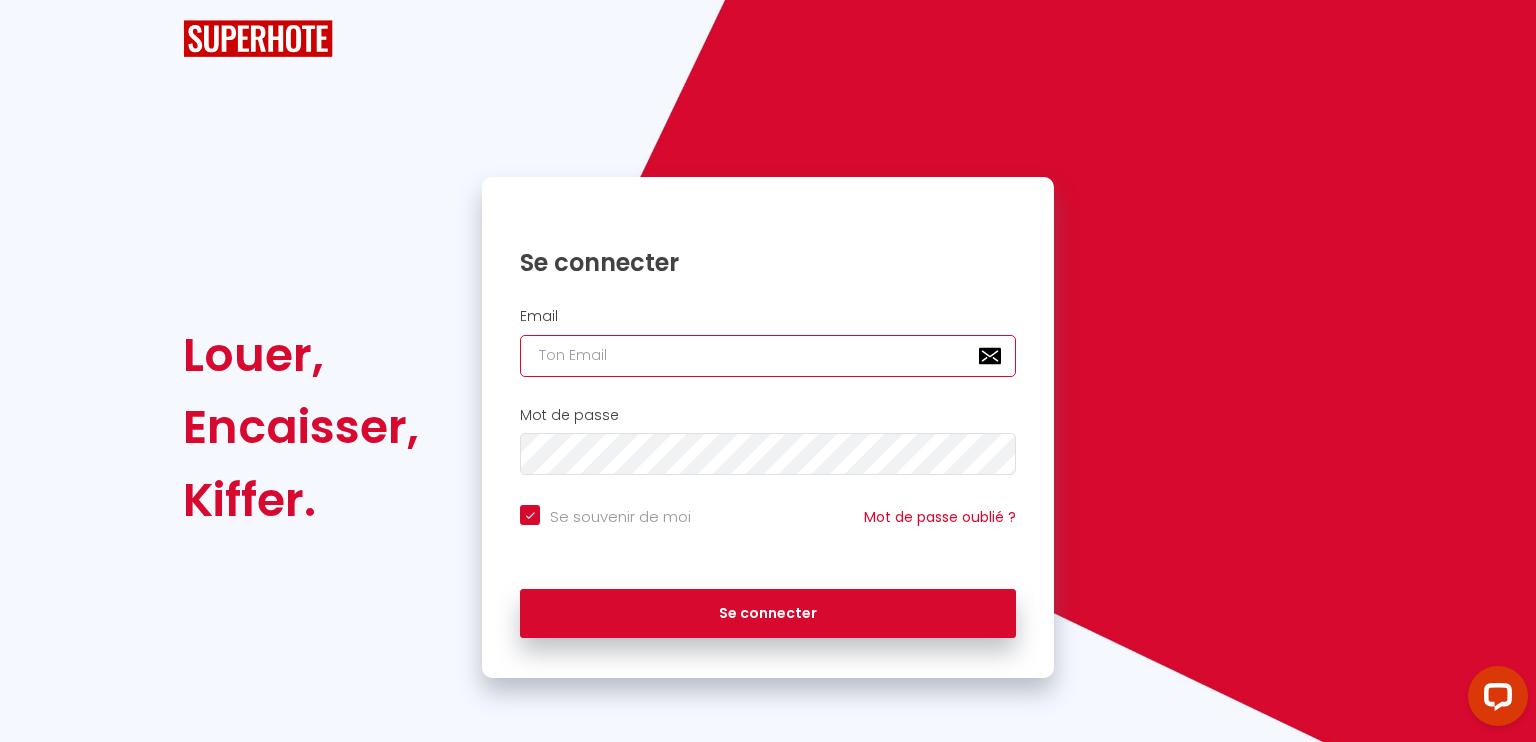 type on "contact.slpropre@gmail.com" 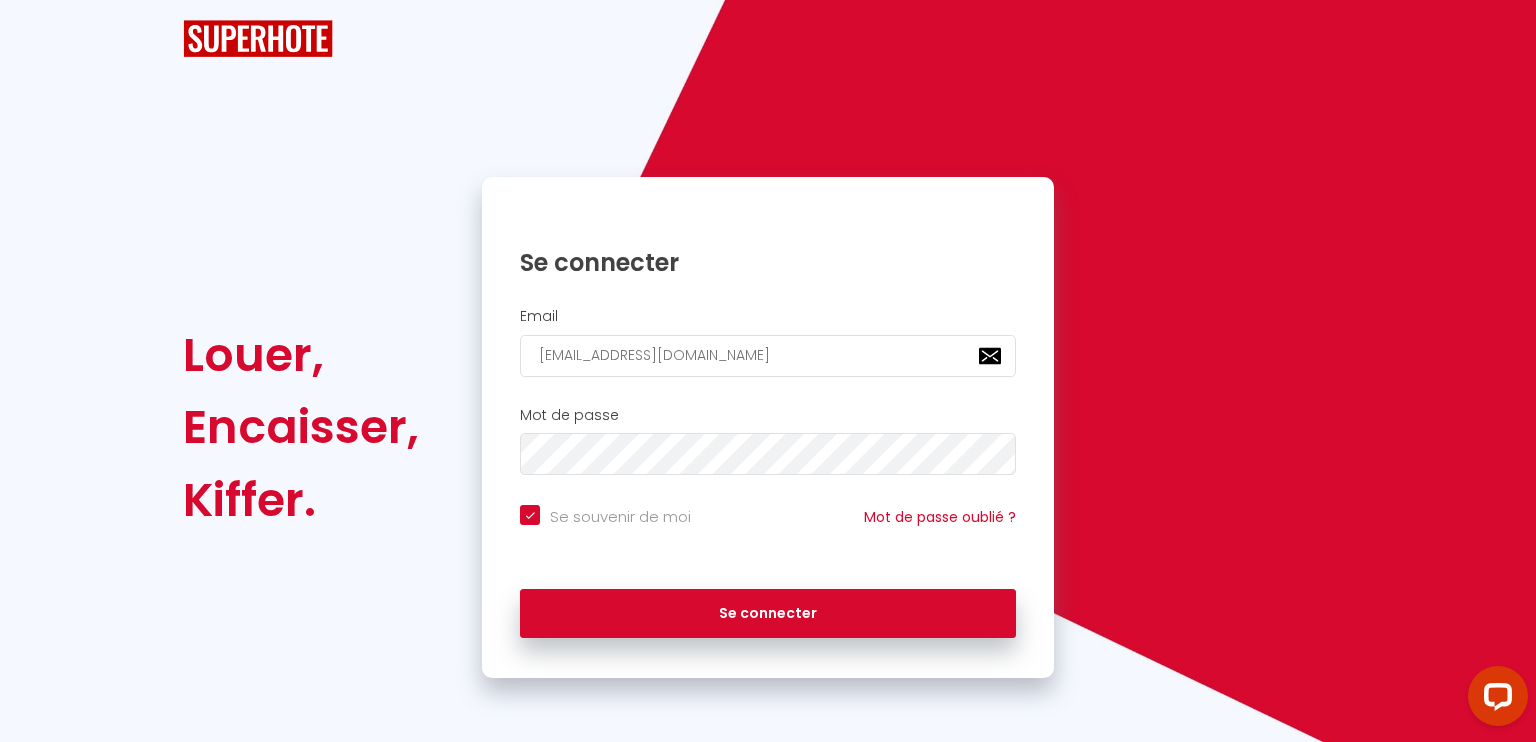checkbox on "true" 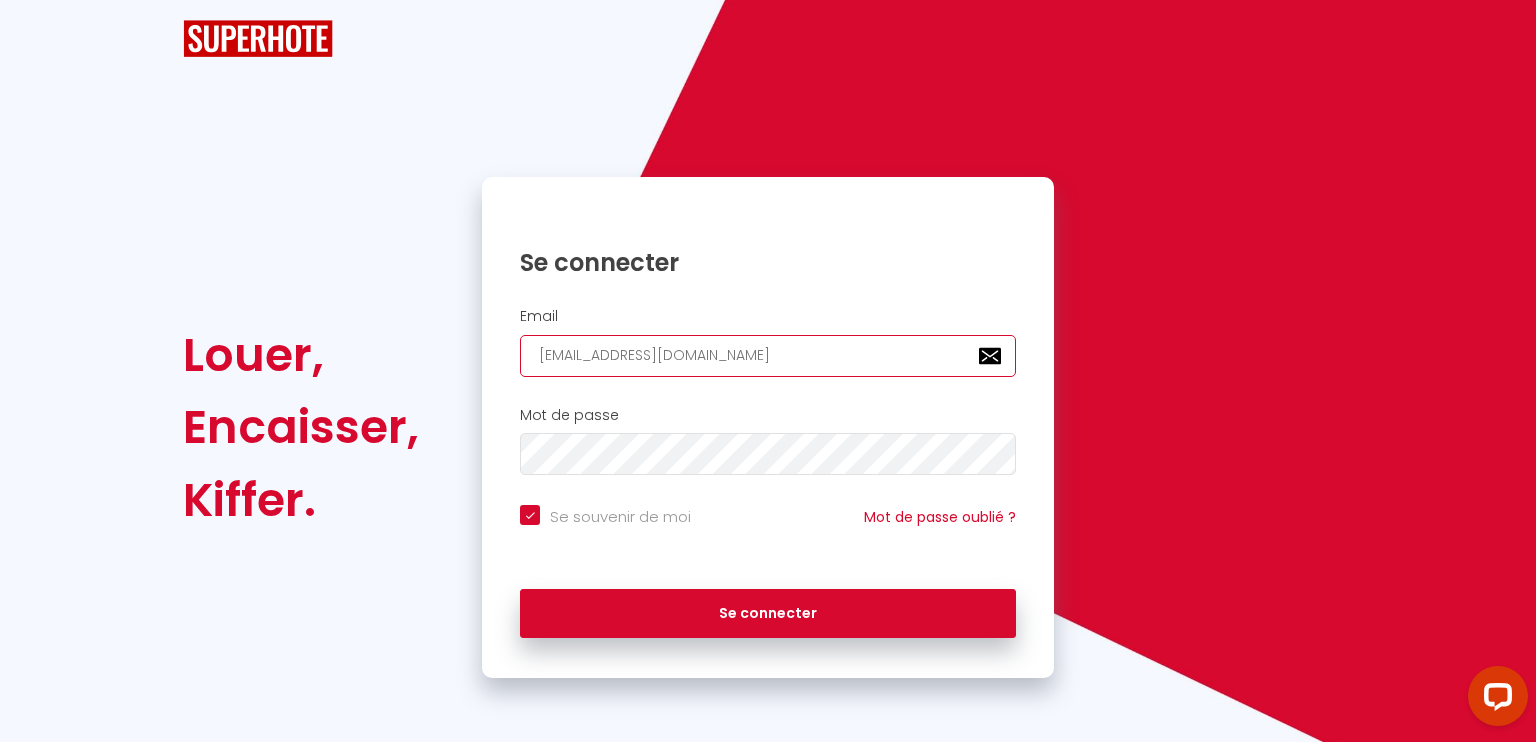 click on "contact.slpropre@gmail.com" at bounding box center [768, 356] 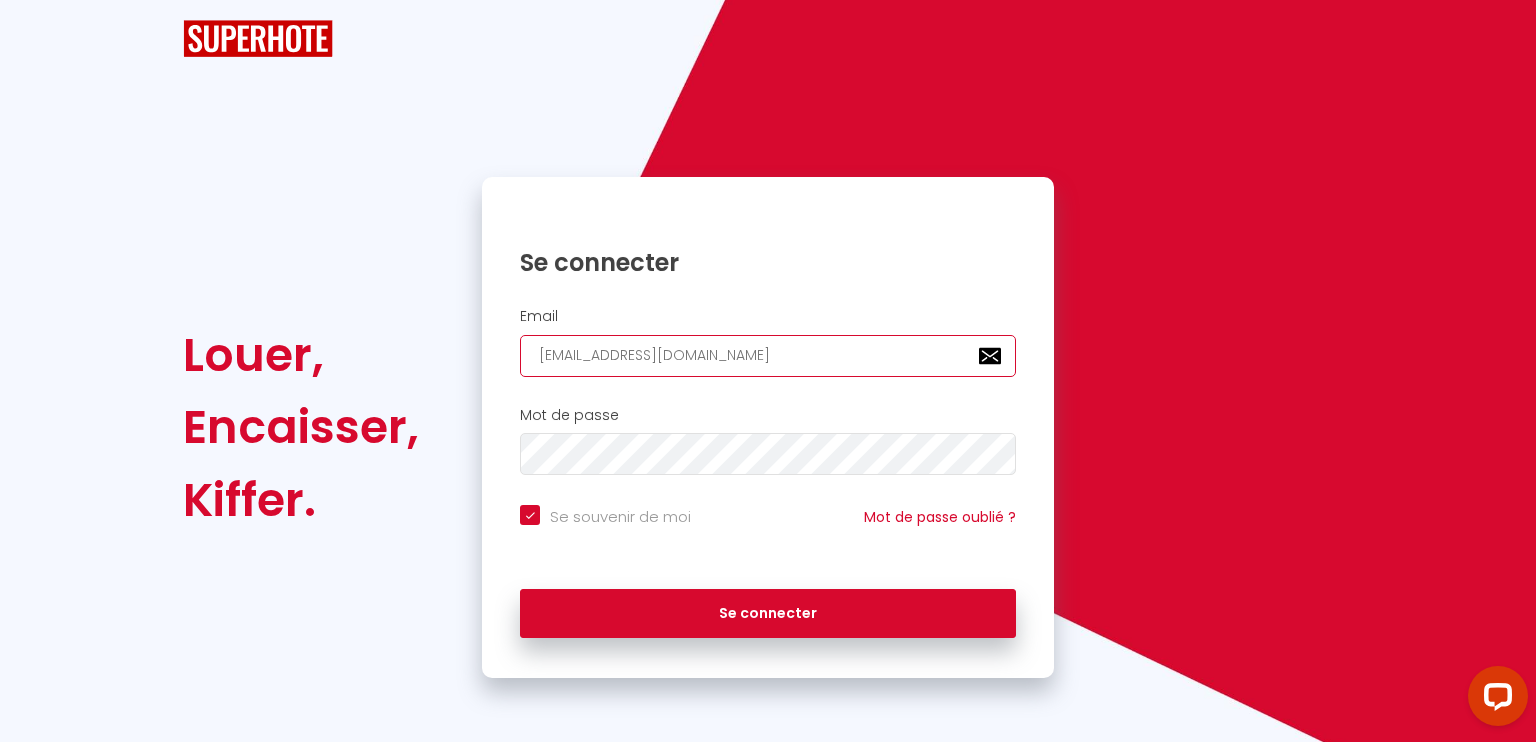 type on "[EMAIL_ADDRESS][DOMAIN_NAME]" 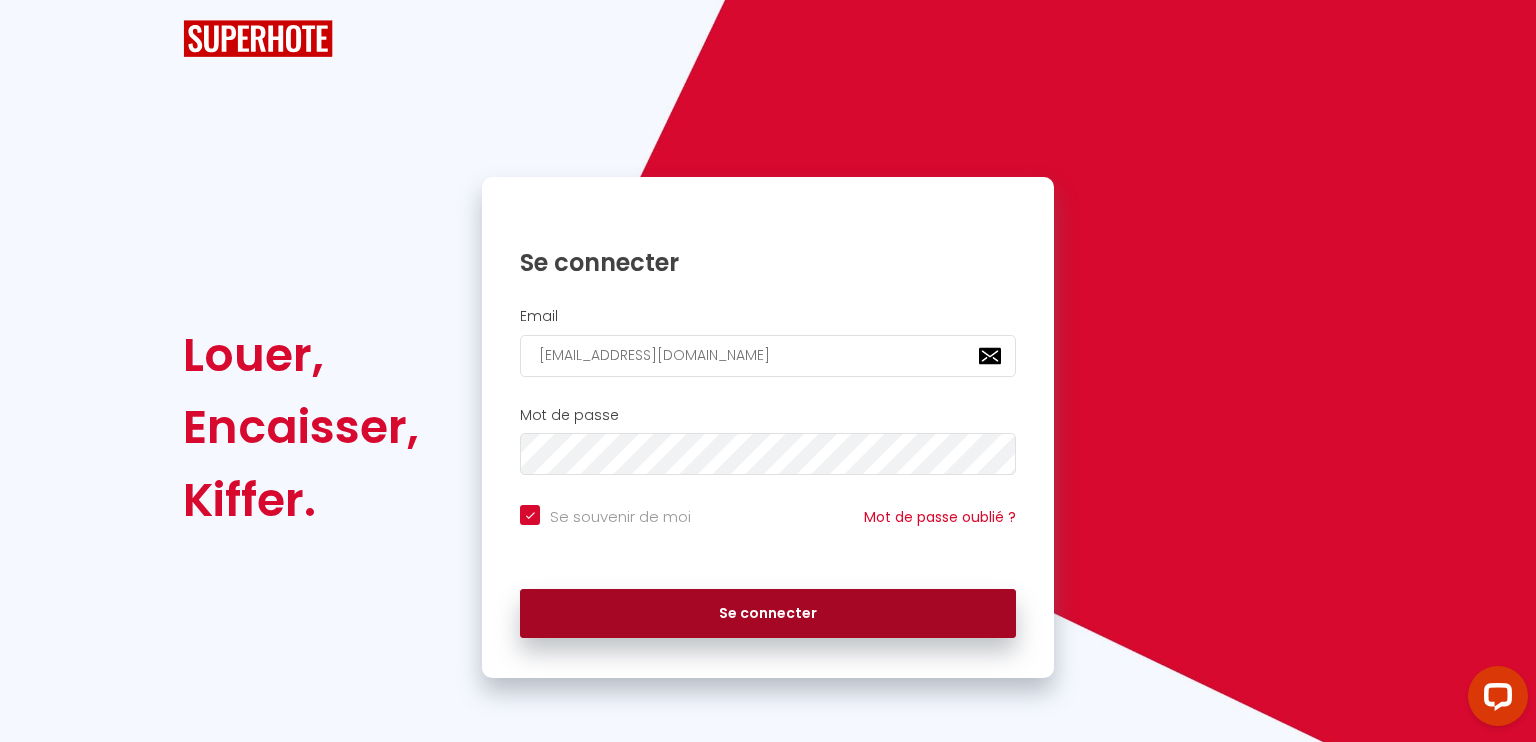 click on "Se connecter" at bounding box center (768, 614) 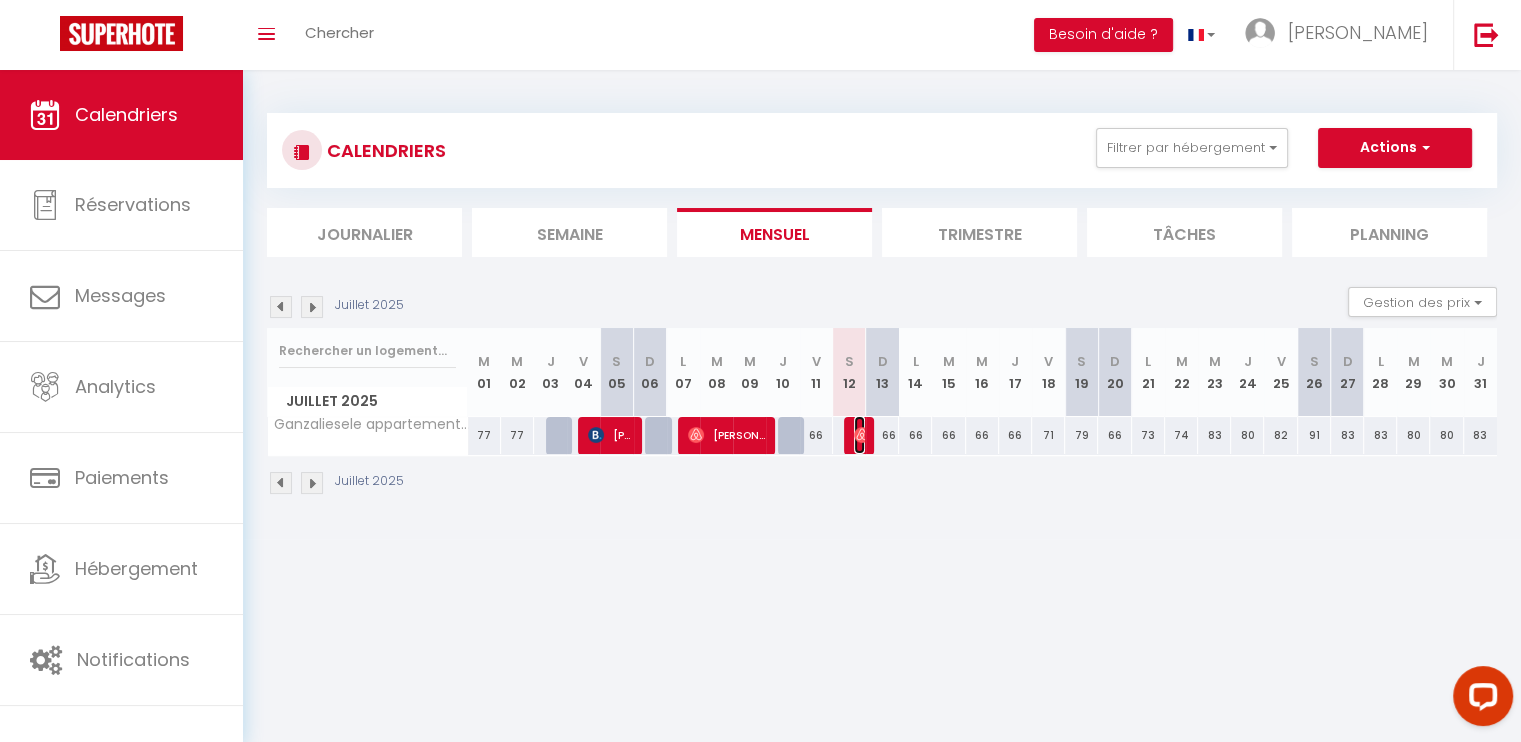 click at bounding box center [862, 435] 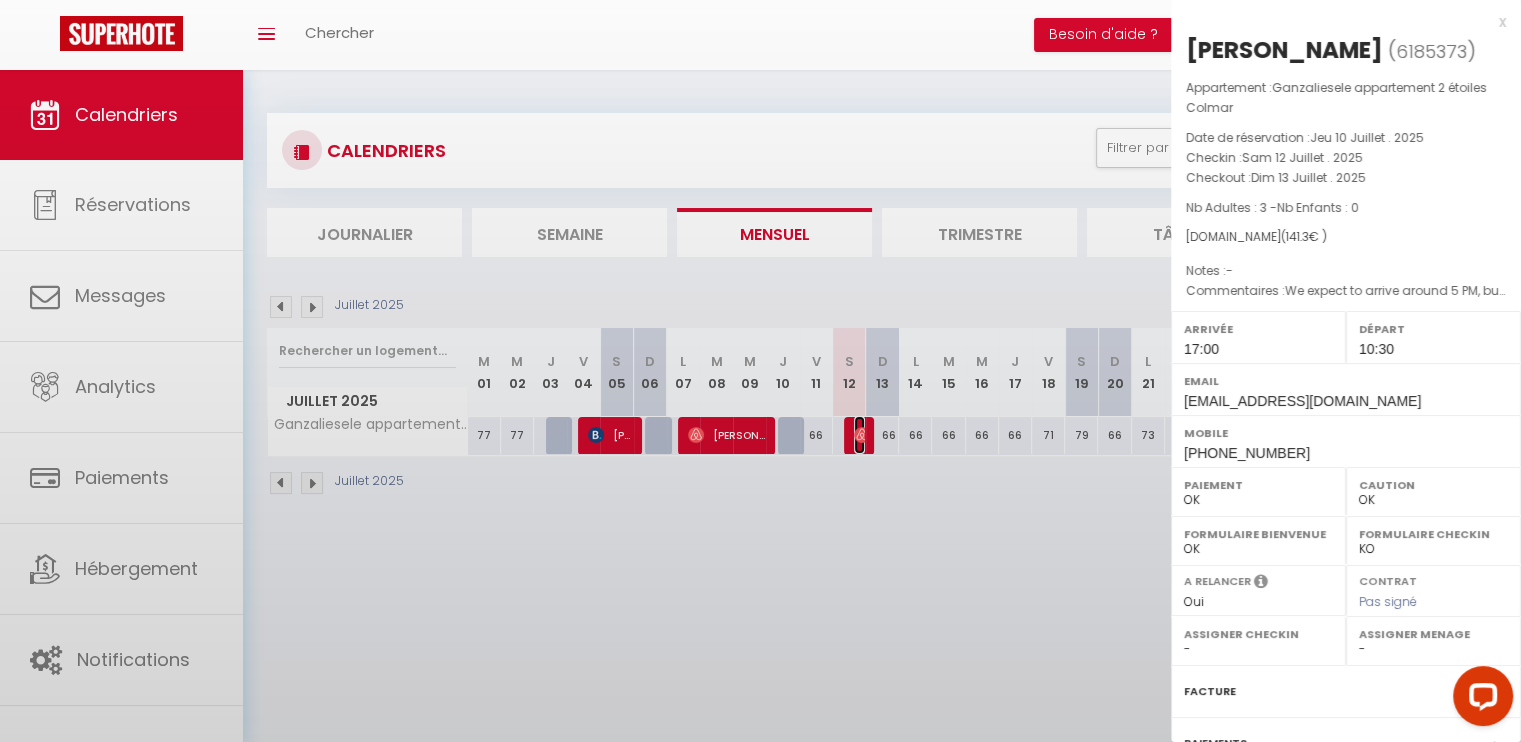 select on "36579" 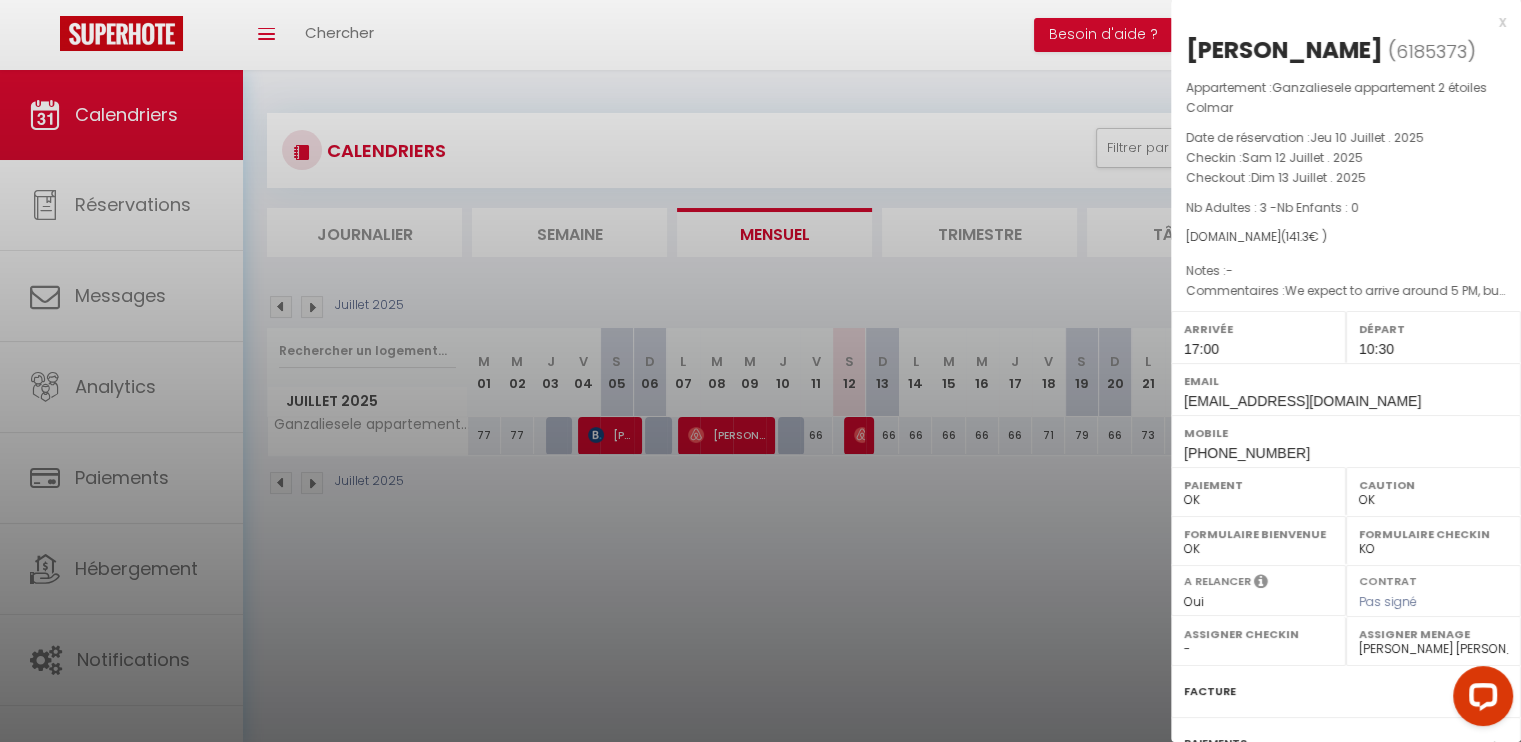 click at bounding box center (760, 371) 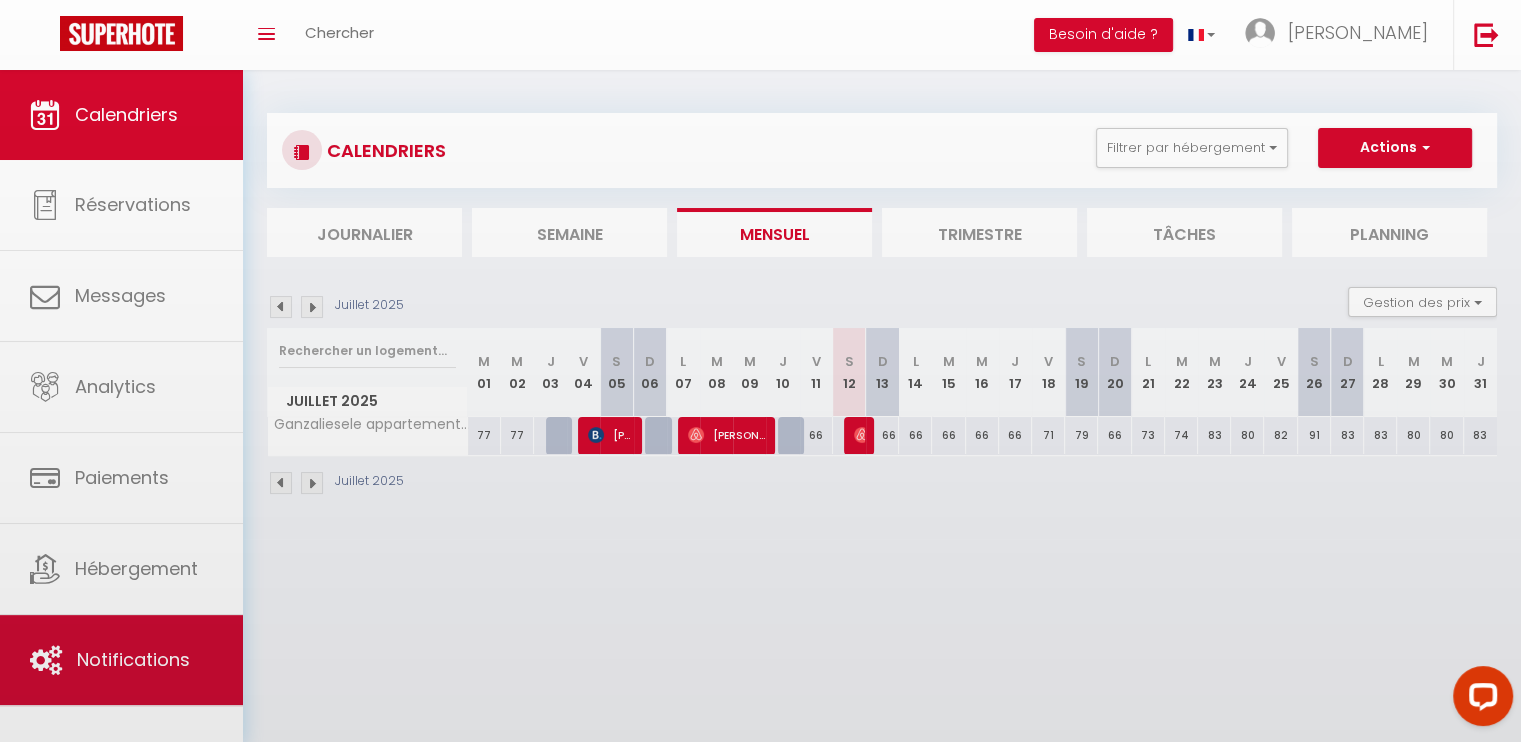 click on "Coaching SuperHote ce soir à 18h00, pour participer:  https://us02web.zoom.us/j/4667554618?pwd=QUhUTnBqenhNTG1HazhBOFJXWjRYUT09   ×     Toggle navigation       Toggle Search     Toggle menubar     Chercher   BUTTON
Besoin d'aide ?
Stéphanie   Paramètres        Équipe     Résultat de la recherche   Aucun résultat     Calendriers     Réservations     Messages     Analytics      Paiements     Hébergement     Notifications                 Résultat de la recherche   Id   Appart   Voyageur    Checkin   Checkout   Nuits   Pers.   Plateforme   Statut     Résultat de la recherche   Aucun résultat           CALENDRIERS
Filtrer par hébergement
Tous       Ganzaliesele  appartement 2 étoiles Colmar    Effacer   Sauvegarder
Actions
Nouvelle réservation   Exporter les réservations   Importer les réservations
Journalier" at bounding box center [760, 441] 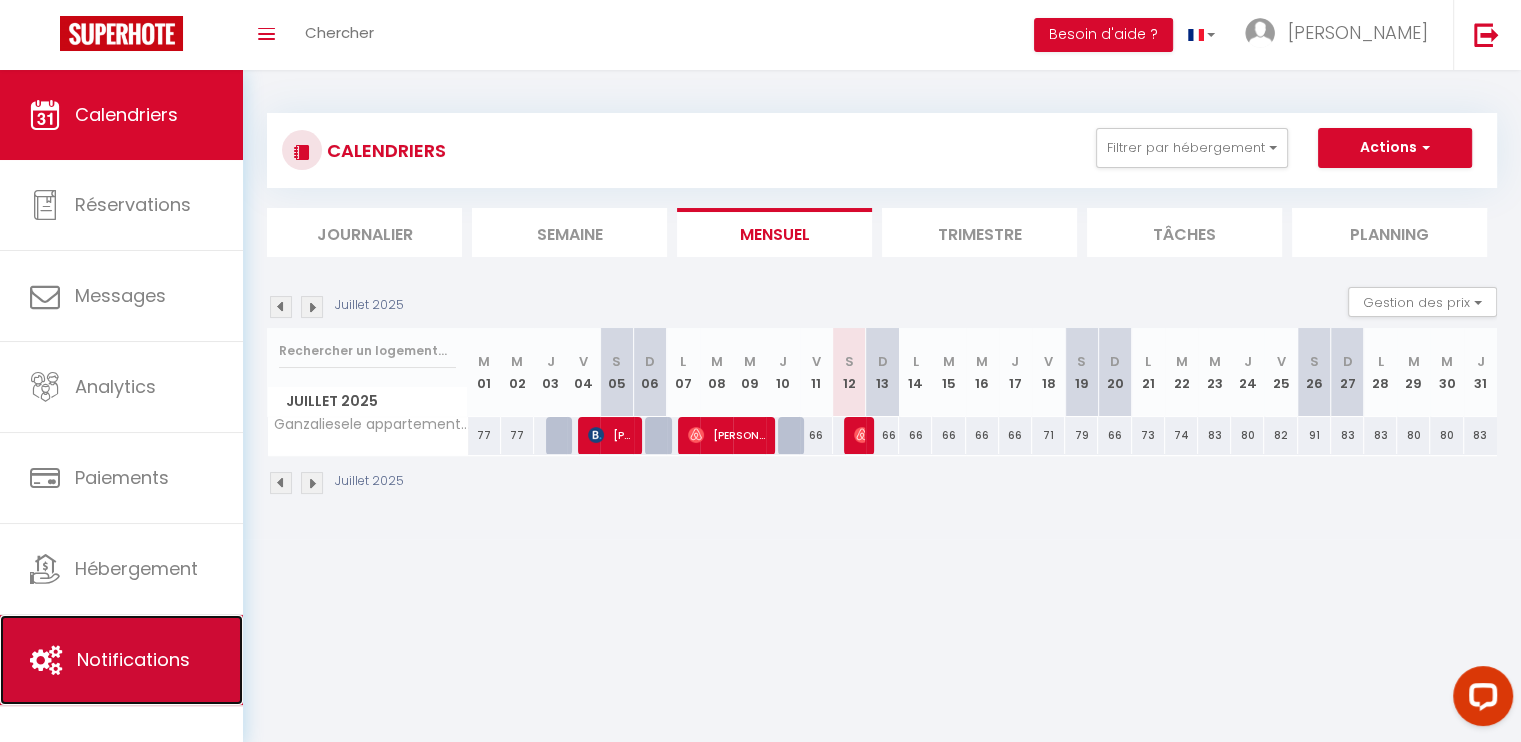 click on "Notifications" at bounding box center (121, 660) 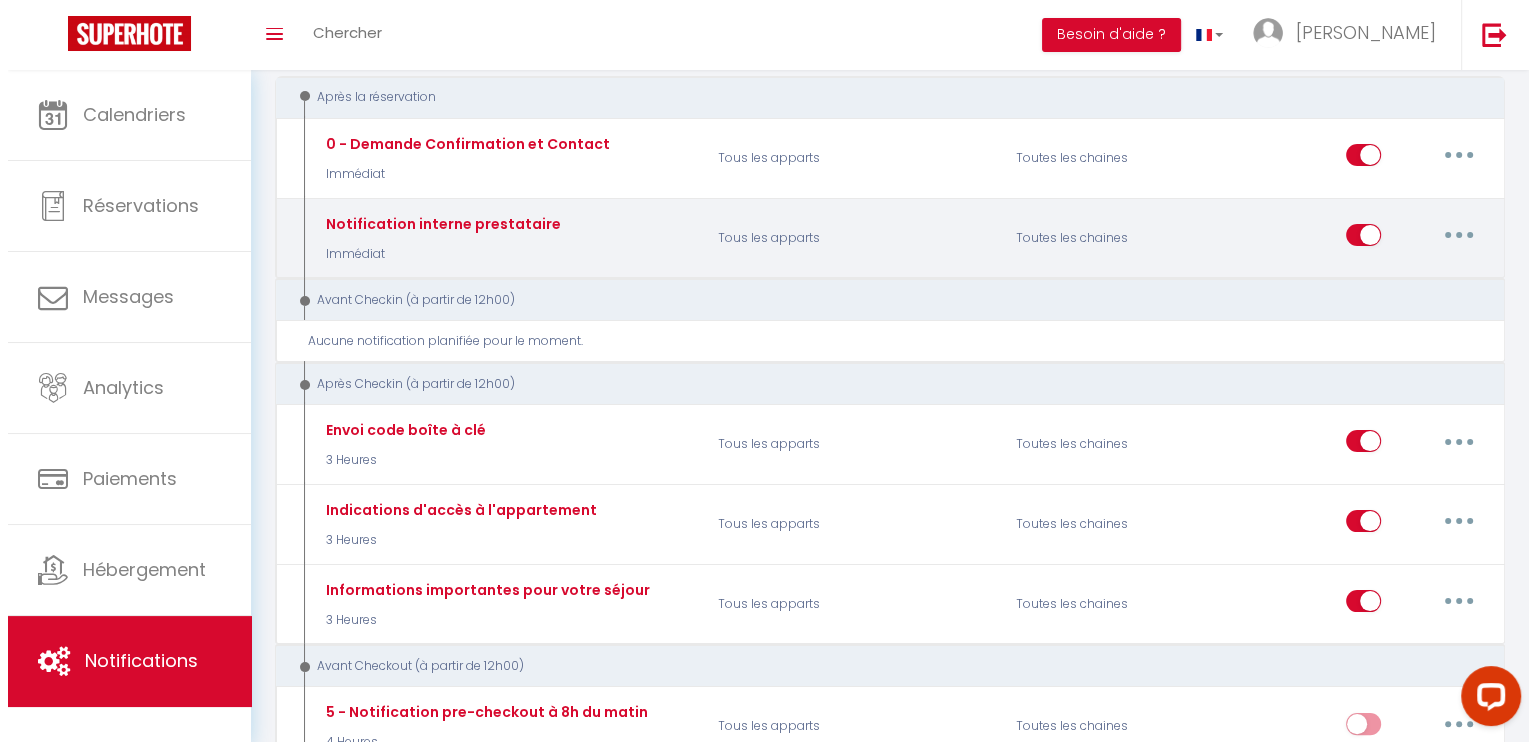 scroll, scrollTop: 232, scrollLeft: 0, axis: vertical 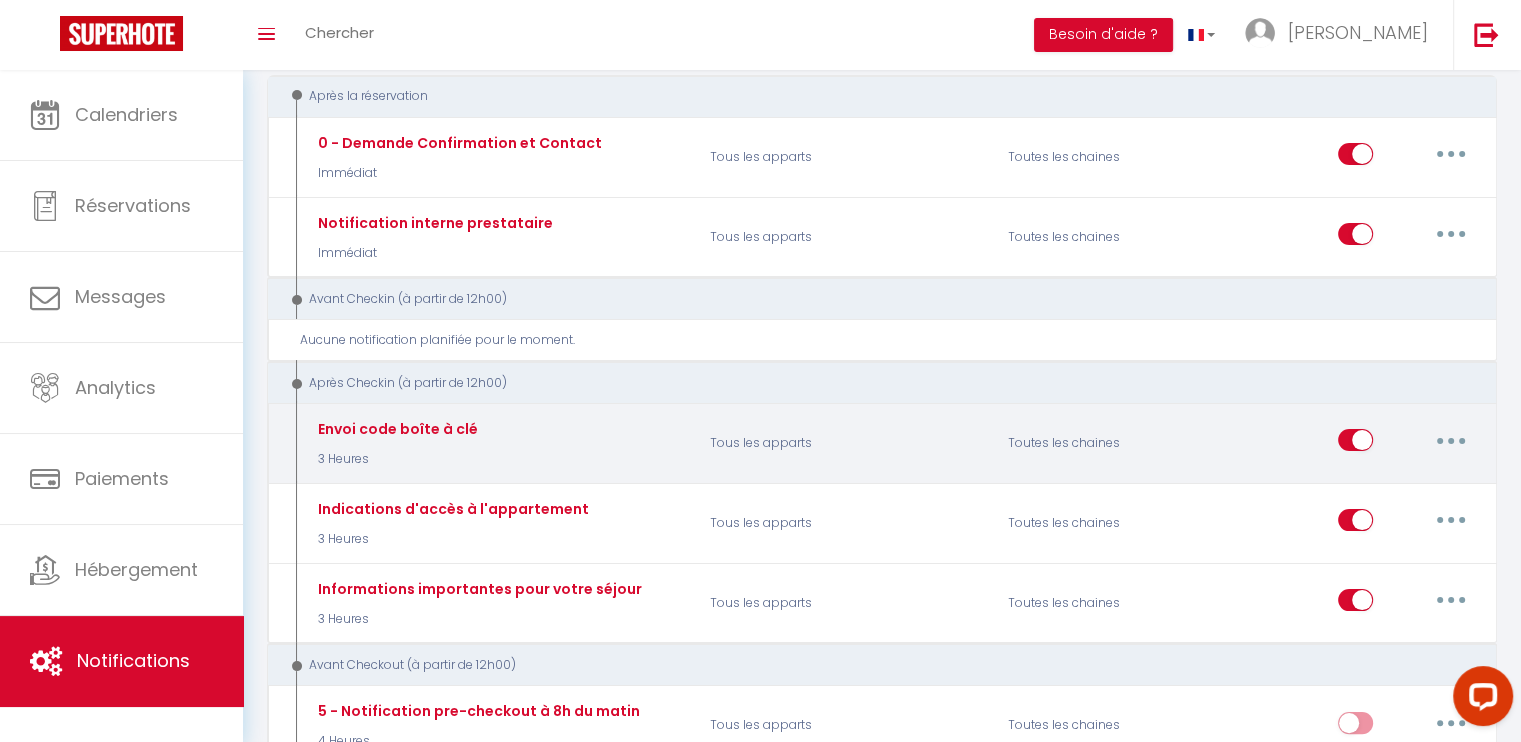 click at bounding box center (1451, 440) 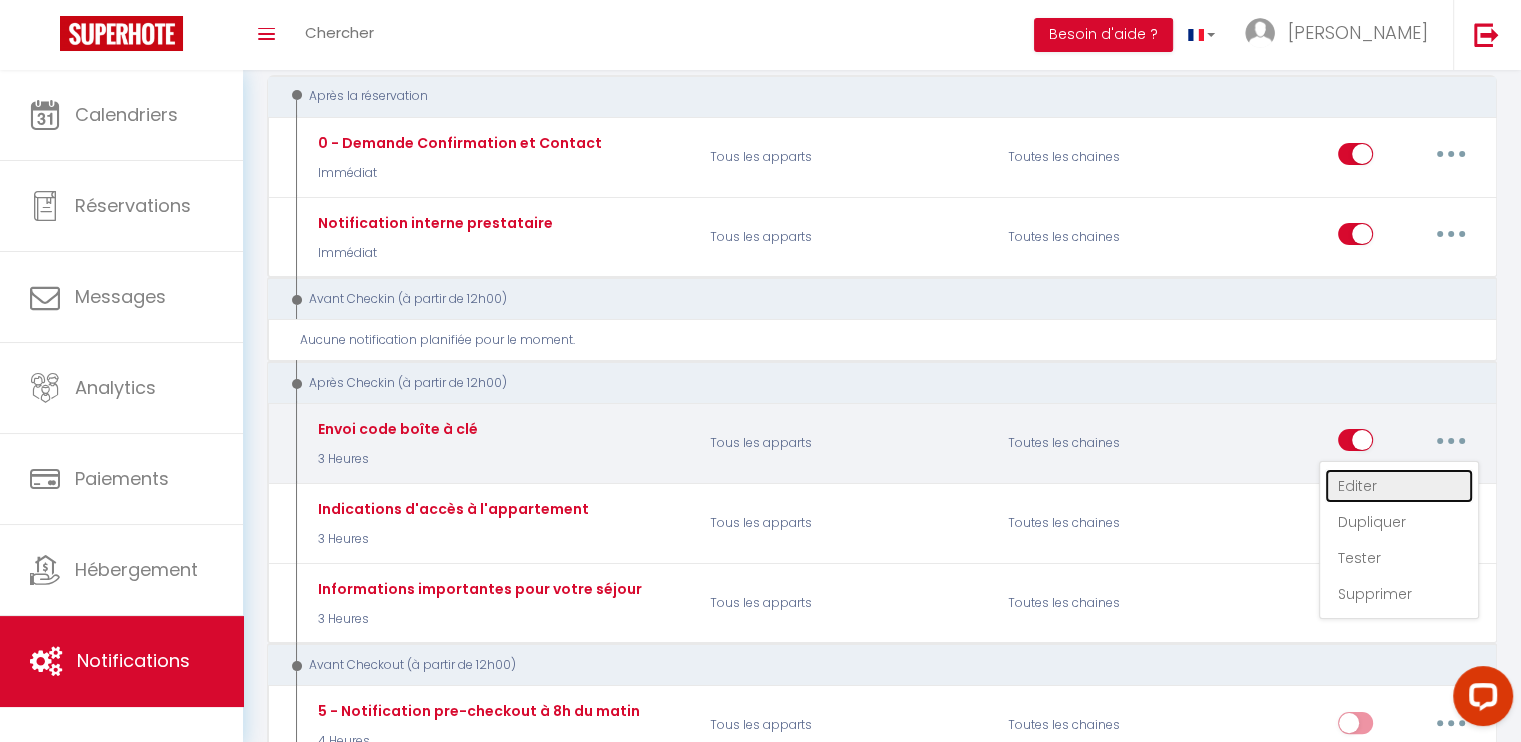click on "Editer" at bounding box center (1399, 486) 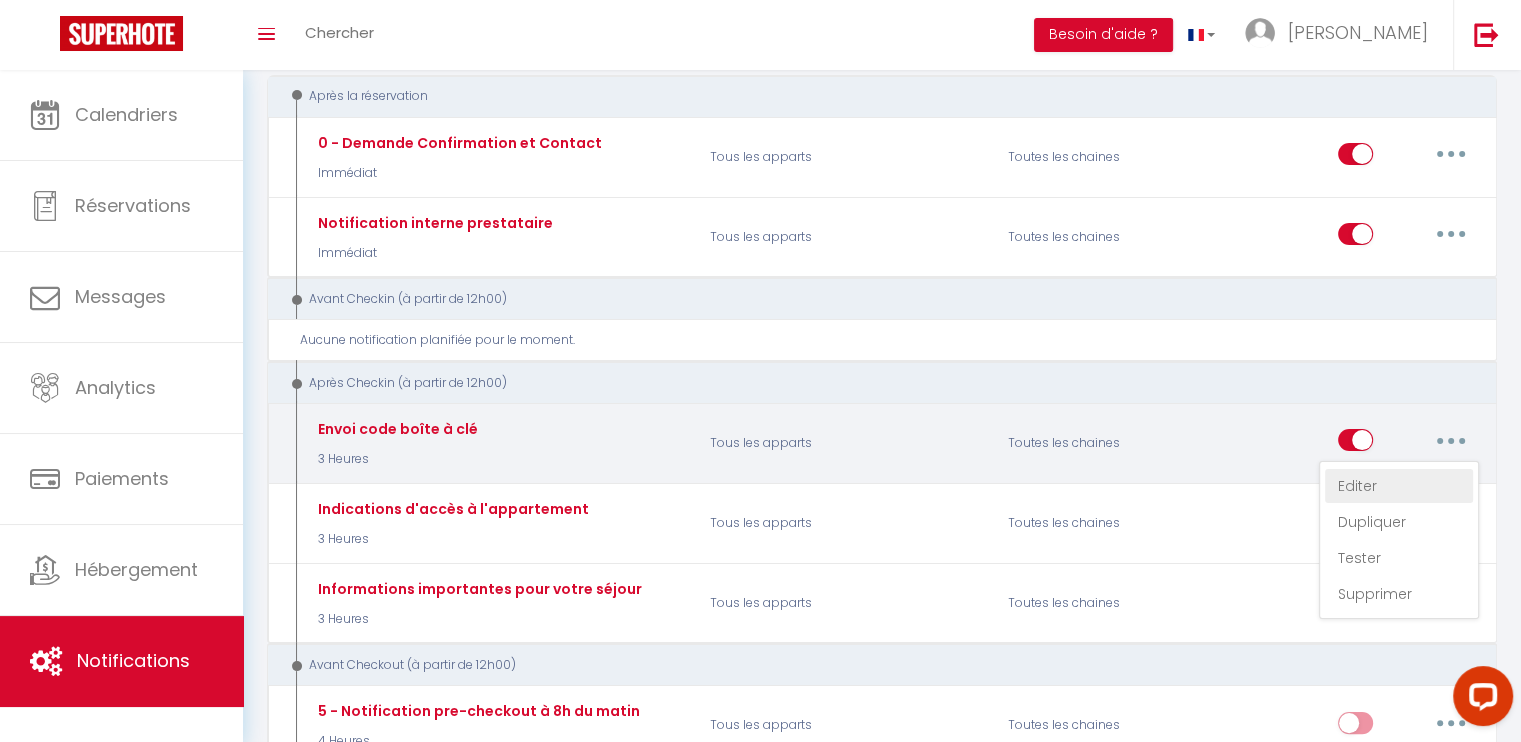 type on "Envoi code boîte à clé" 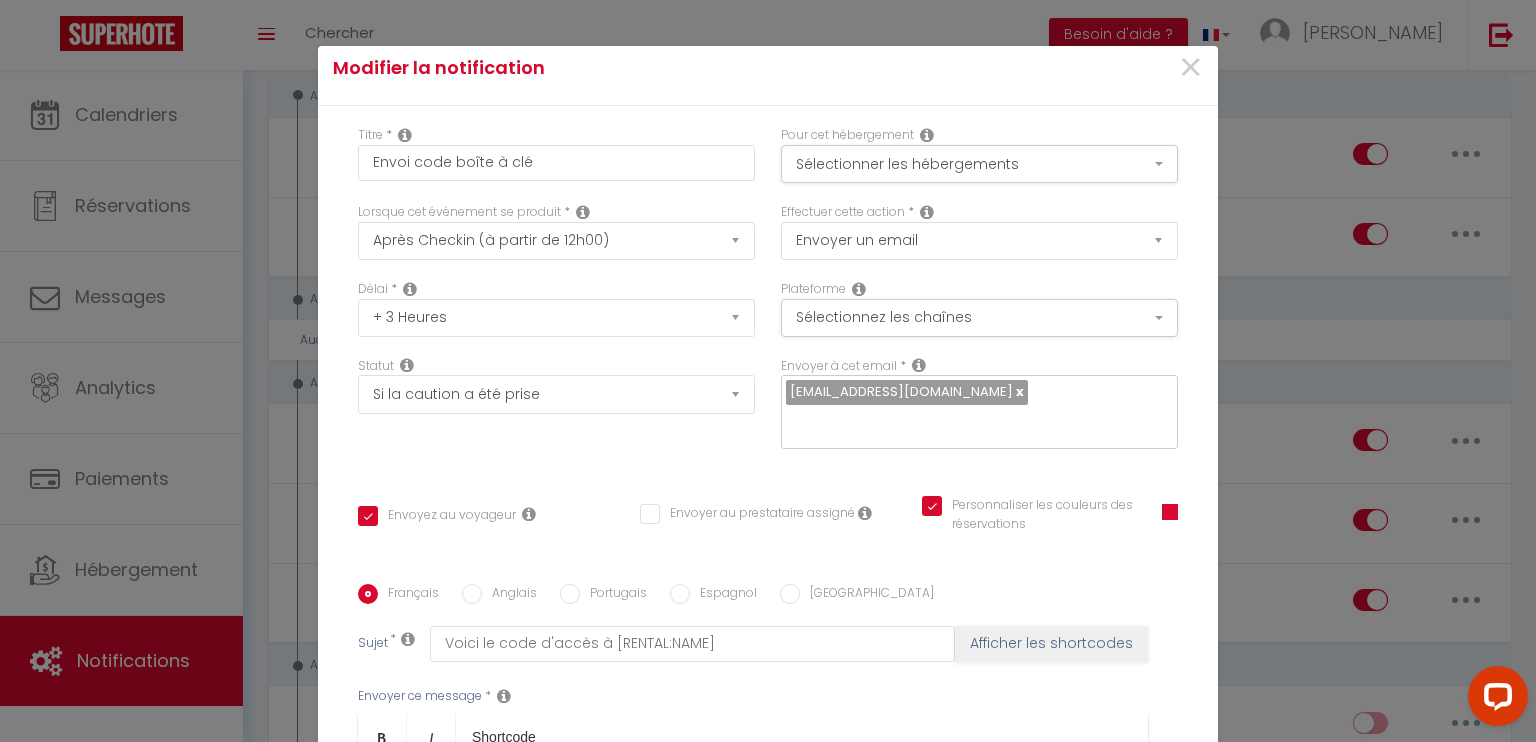 scroll, scrollTop: 16, scrollLeft: 0, axis: vertical 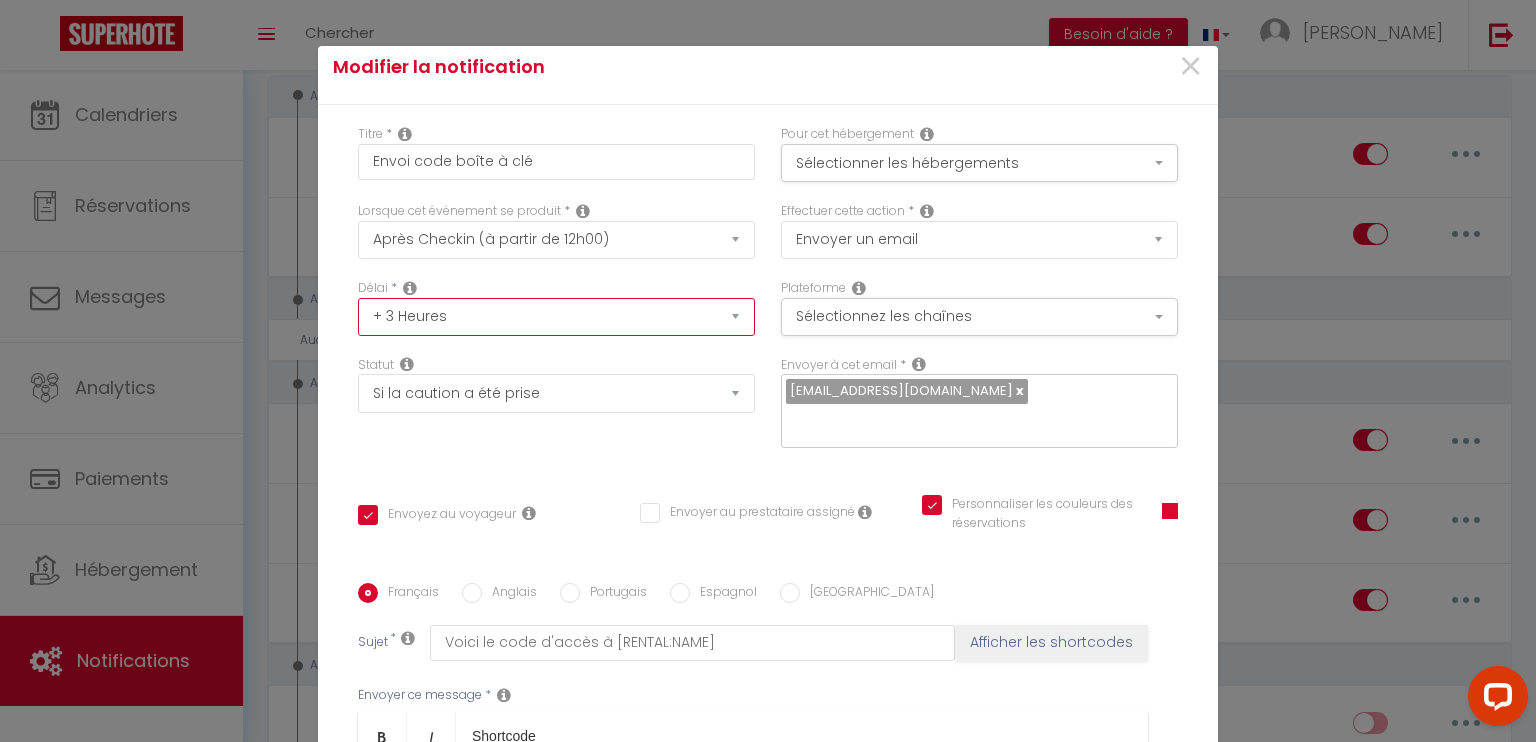 click on "Immédiat + 10 Minutes + 1 Heure + 2 Heures + 3 Heures + 4 Heures + 5 Heures + 6 Heures + 7 Heures + 8 Heures + 9 Heures + 10 Heures + 11 Heures + 12 Heures + 13 Heures + 14 Heures + 15 Heures + 16 Heures + 17 Heures + 18 Heures + 19 Heures + 20 Heures + 21 Heures + 22 Heures + 23 Heures   + 1 Jour + 2 Jours + 3 Jours + 4 Jours + 5 Jours + 6 Jours + 7 Jours + 8 Jours + 9 Jours + 10 Jours + 11 Jours + 12 Jours + 13 Jours + 14 Jours + 15 Jours + 16 Jours + 17 Jours + 18 Jours + 19 Jours + 20 Jours + 21 Jours + 22 Jours + 23 Jours + 24 Jours + 25 Jours + 26 Jours + 27 Jours + 28 Jours + 29 Jours + 30 Jours + 31 Jours + 32 Jours + 33 Jours + 34 Jours + 35 Jours + 36 Jours + 37 Jours + 38 Jours + 39 Jours + 40 Jours + 41 Jours + 42 Jours + 43 Jours + 44 Jours + 45 Jours + 46 Jours + 47 Jours + 48 Jours + 49 Jours + 50 Jours + 51 Jours + 52 Jours + 53 Jours + 54 Jours + 55 Jours + 56 Jours + 57 Jours + 58 Jours + 59 Jours + 60 Jours + 61 Jours + 62 Jours + 63 Jours + 64 Jours + 65 Jours + 66 Jours + 67 Jours" at bounding box center (556, 317) 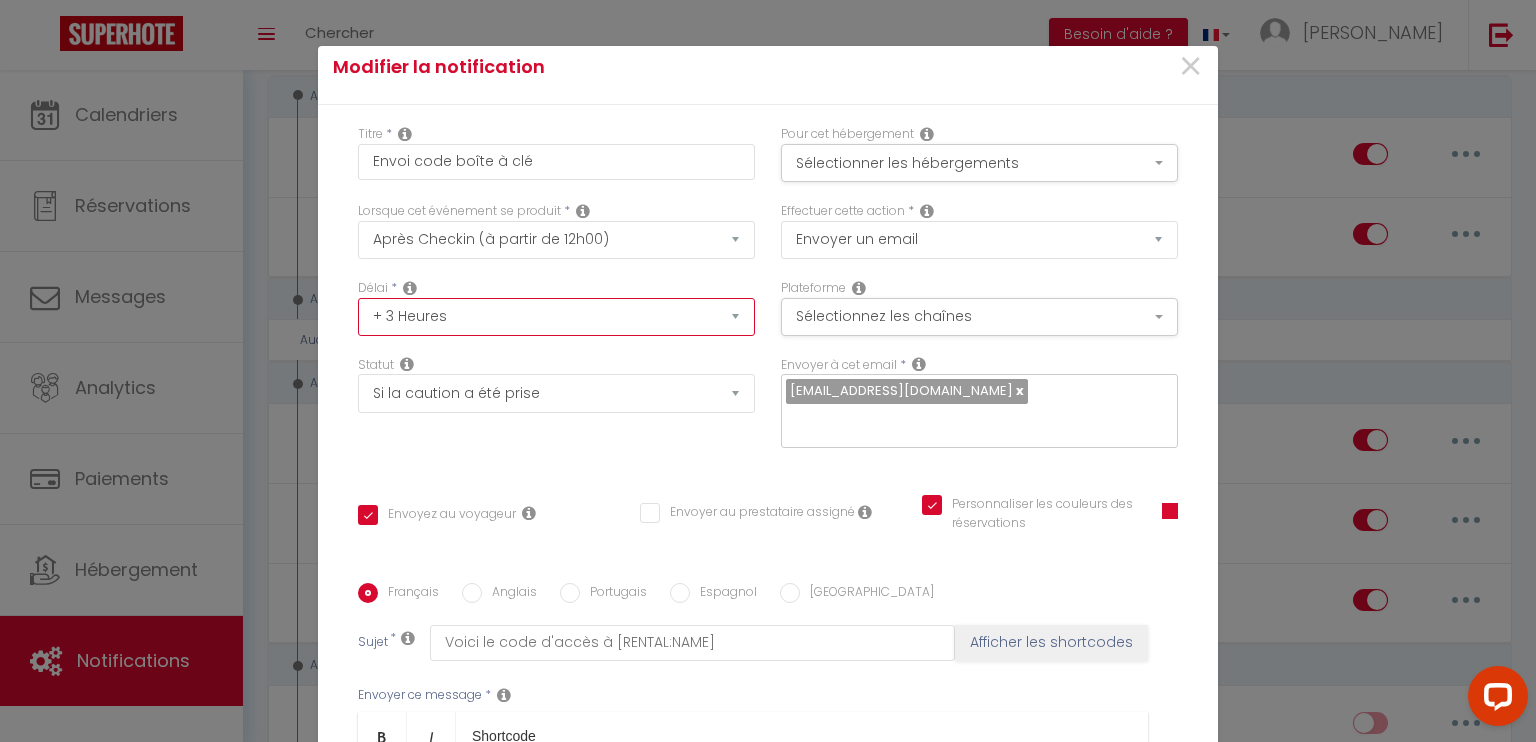 select on "4 Heures" 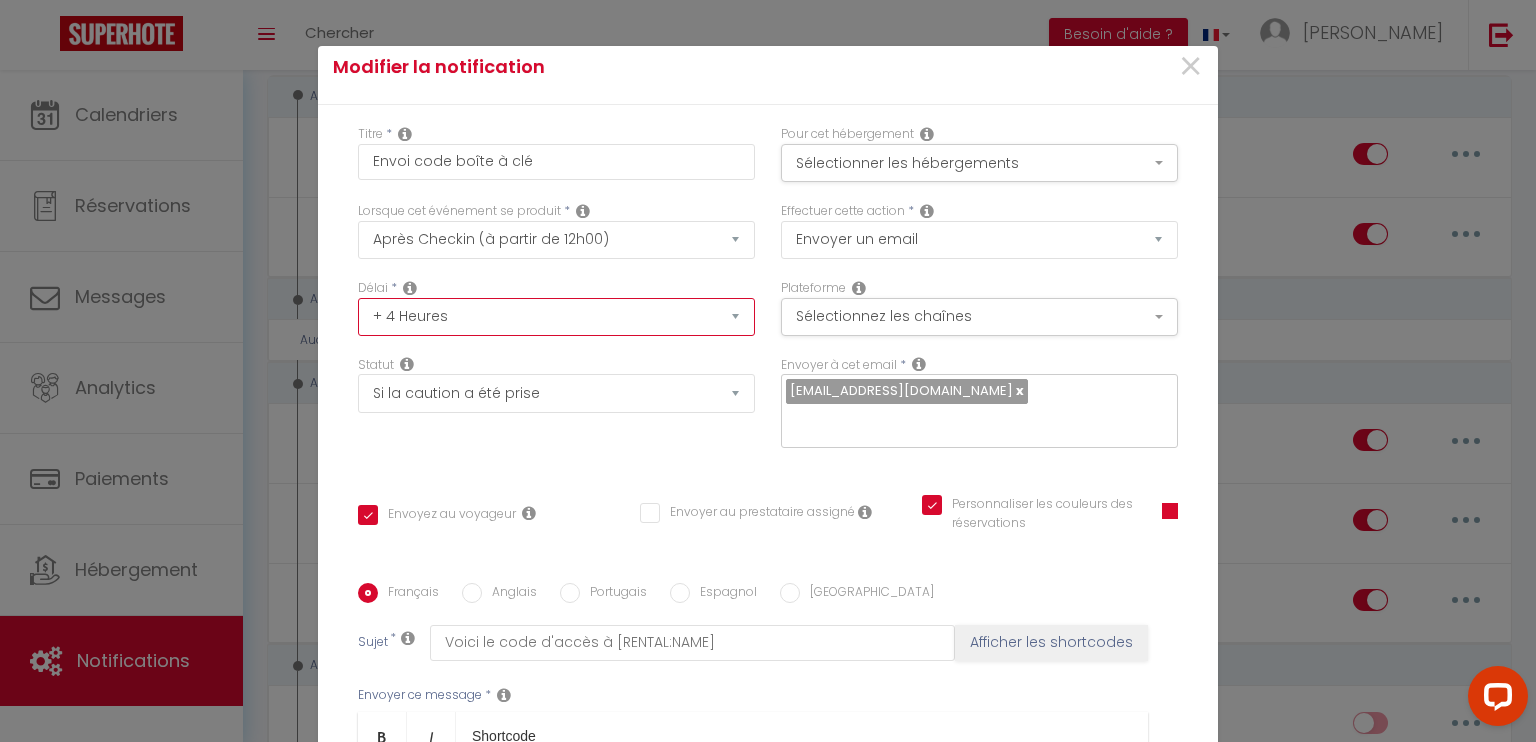 checkbox on "true" 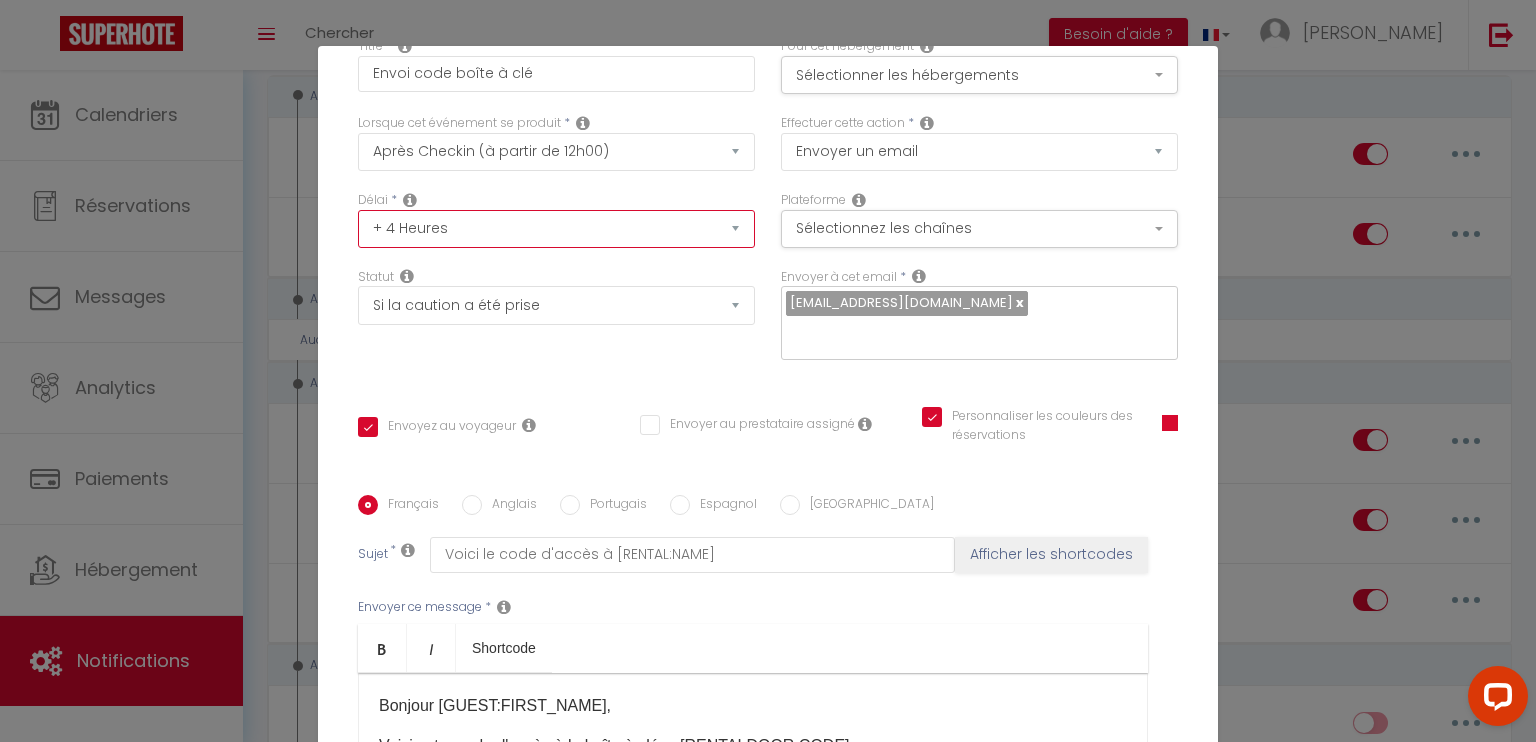 scroll, scrollTop: 349, scrollLeft: 0, axis: vertical 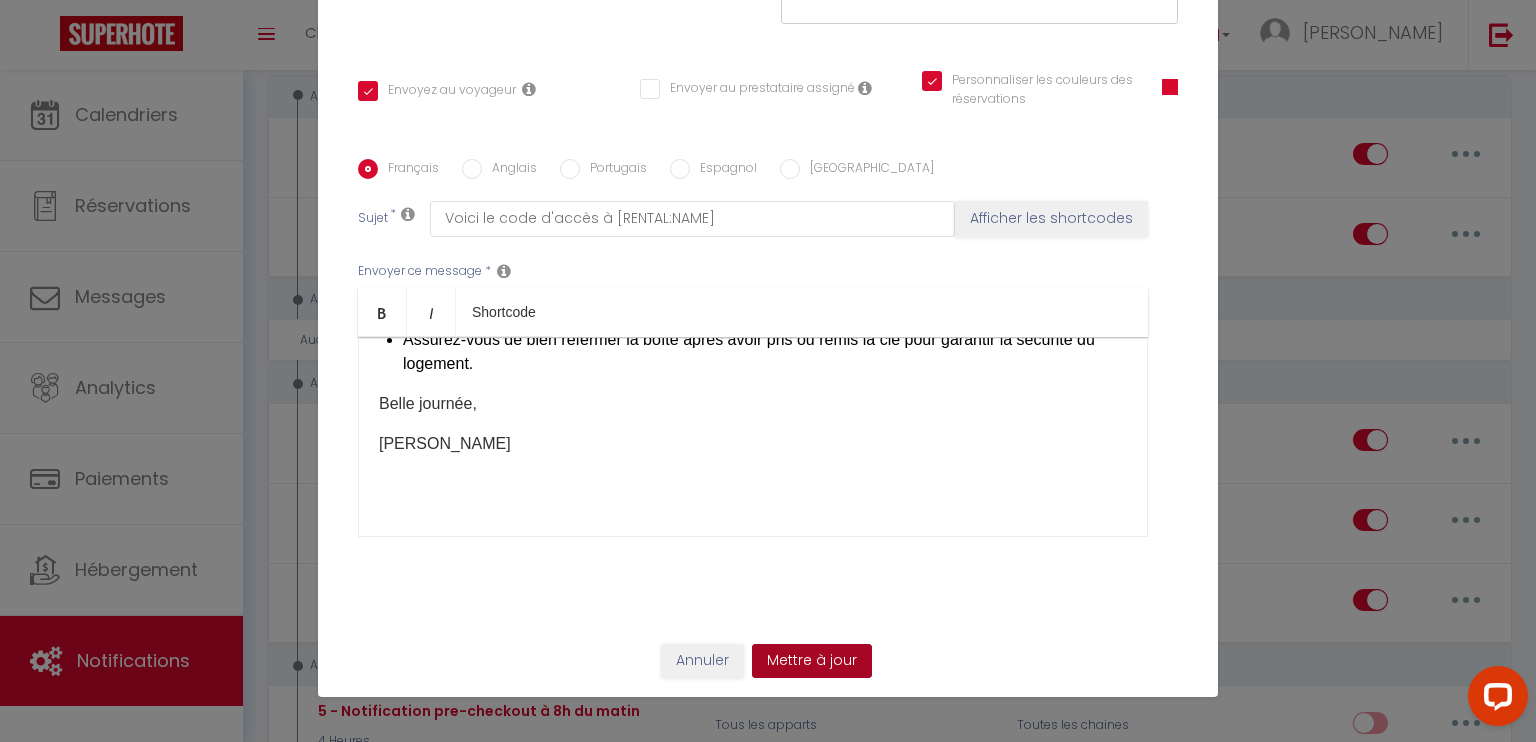 click on "Mettre à jour" at bounding box center (812, 661) 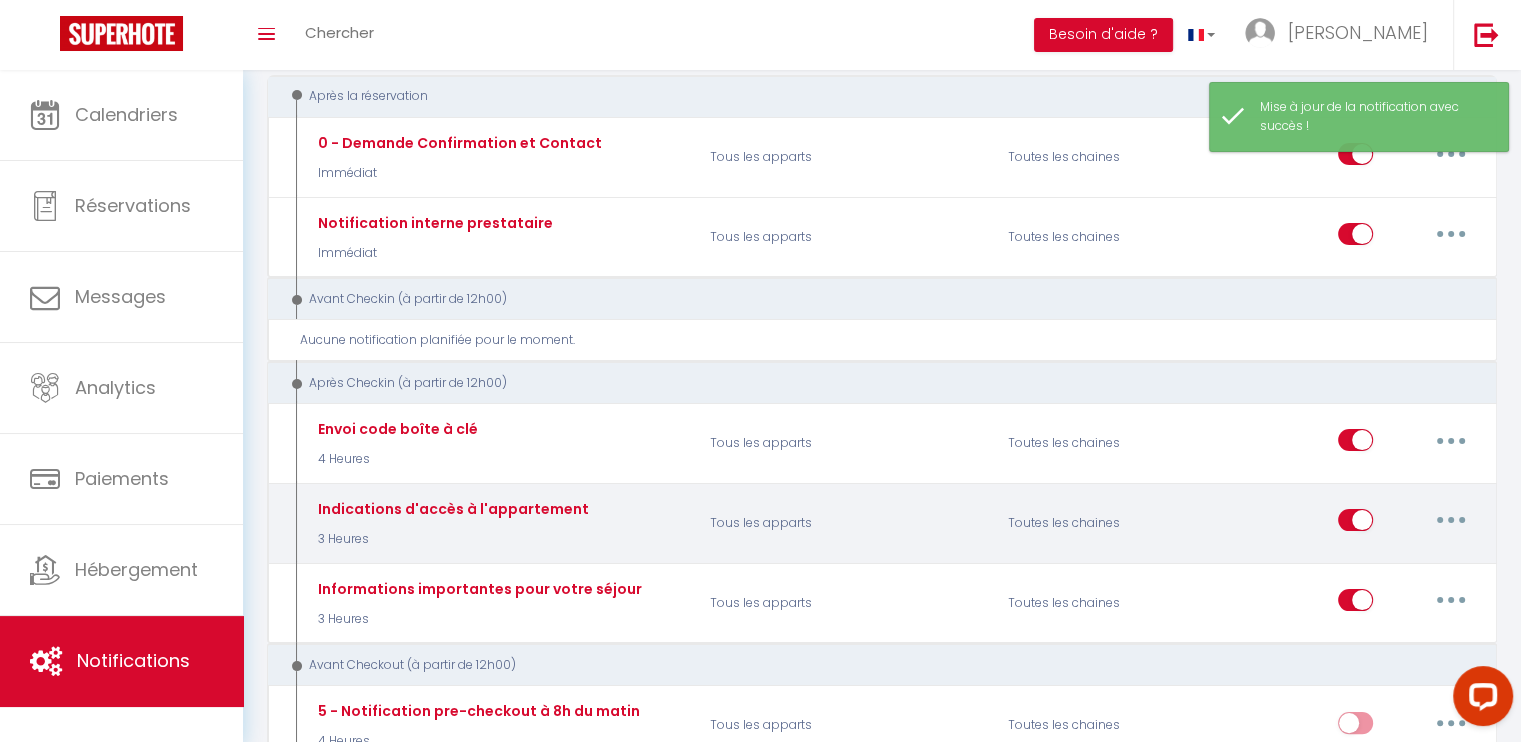click at bounding box center (1451, 520) 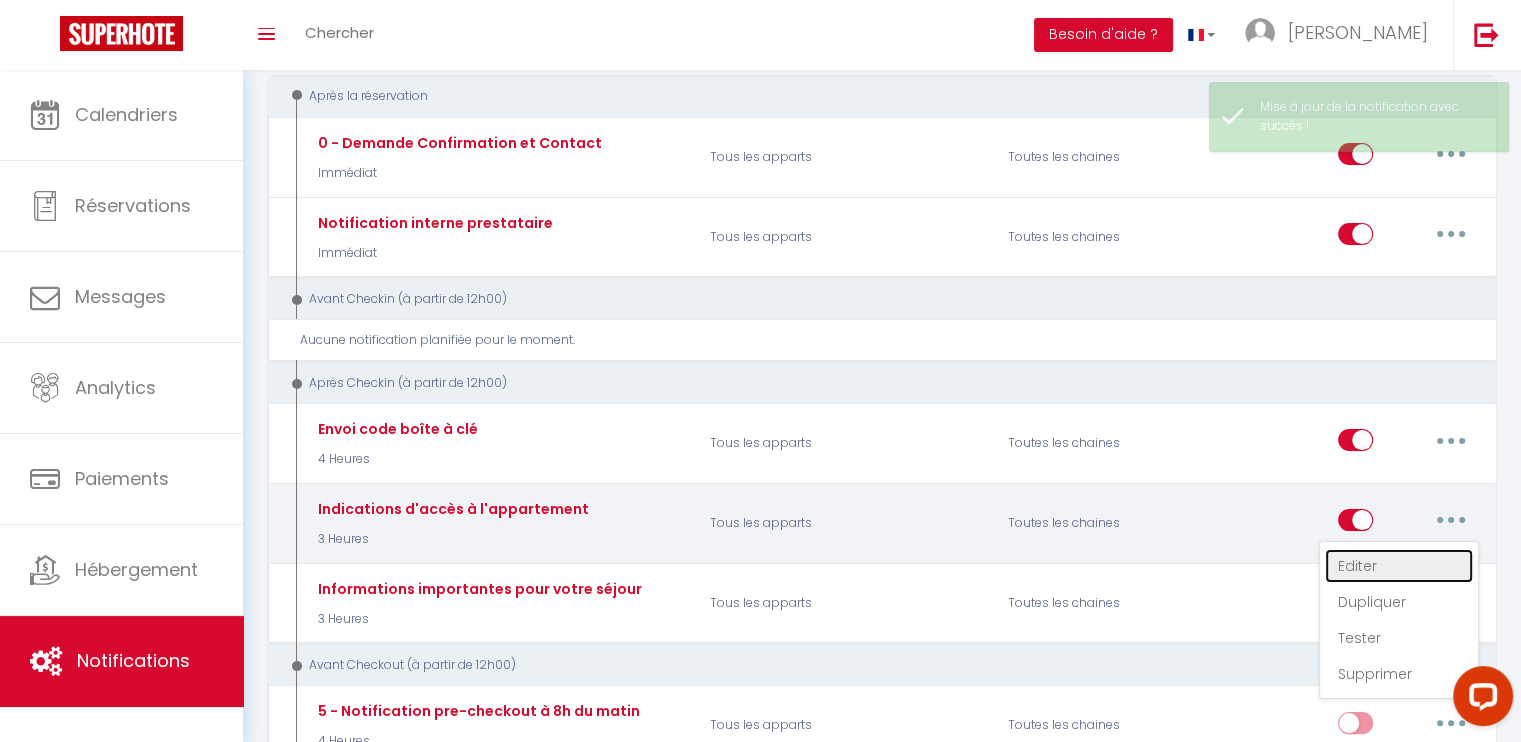 click on "Editer" at bounding box center (1399, 566) 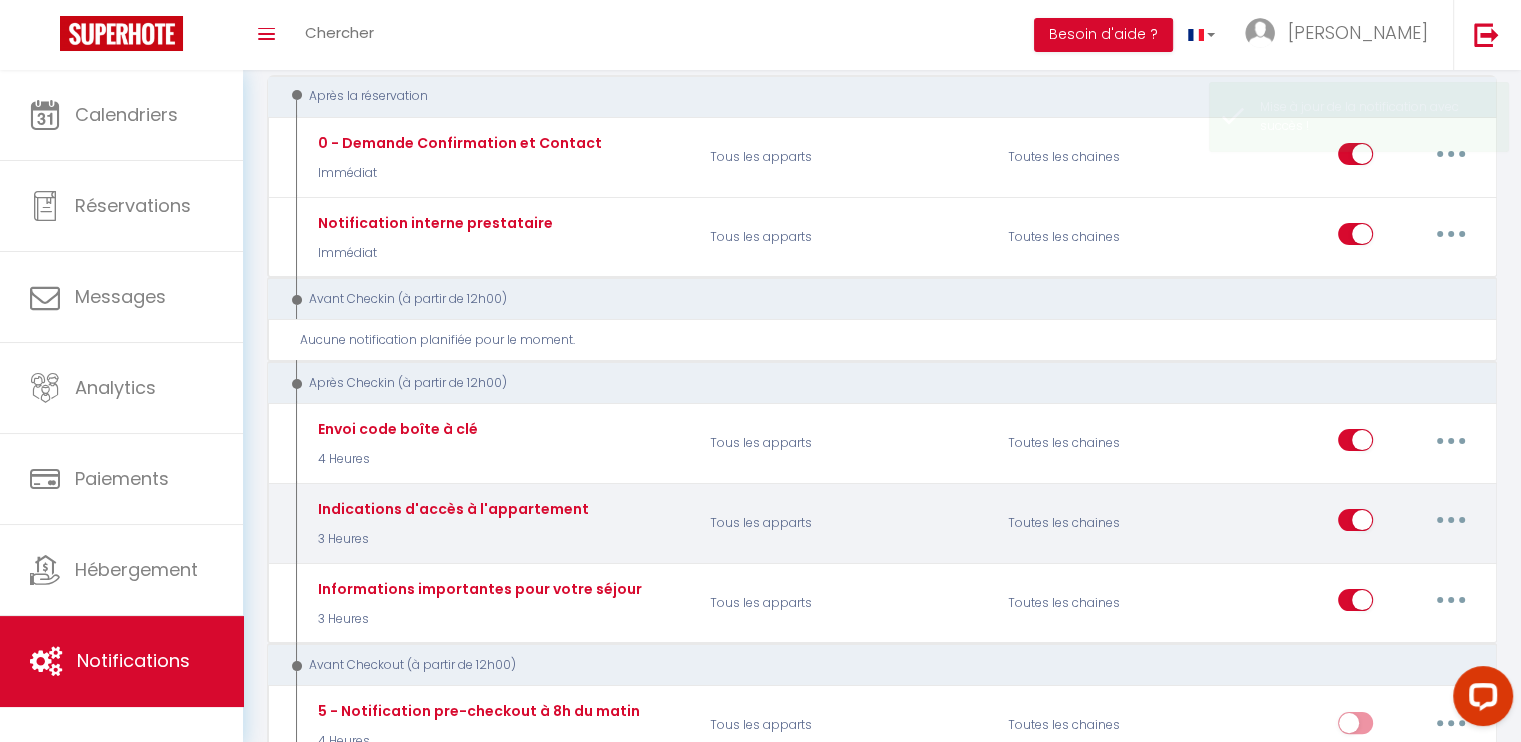 type on "Indications d'accès à l'appartement" 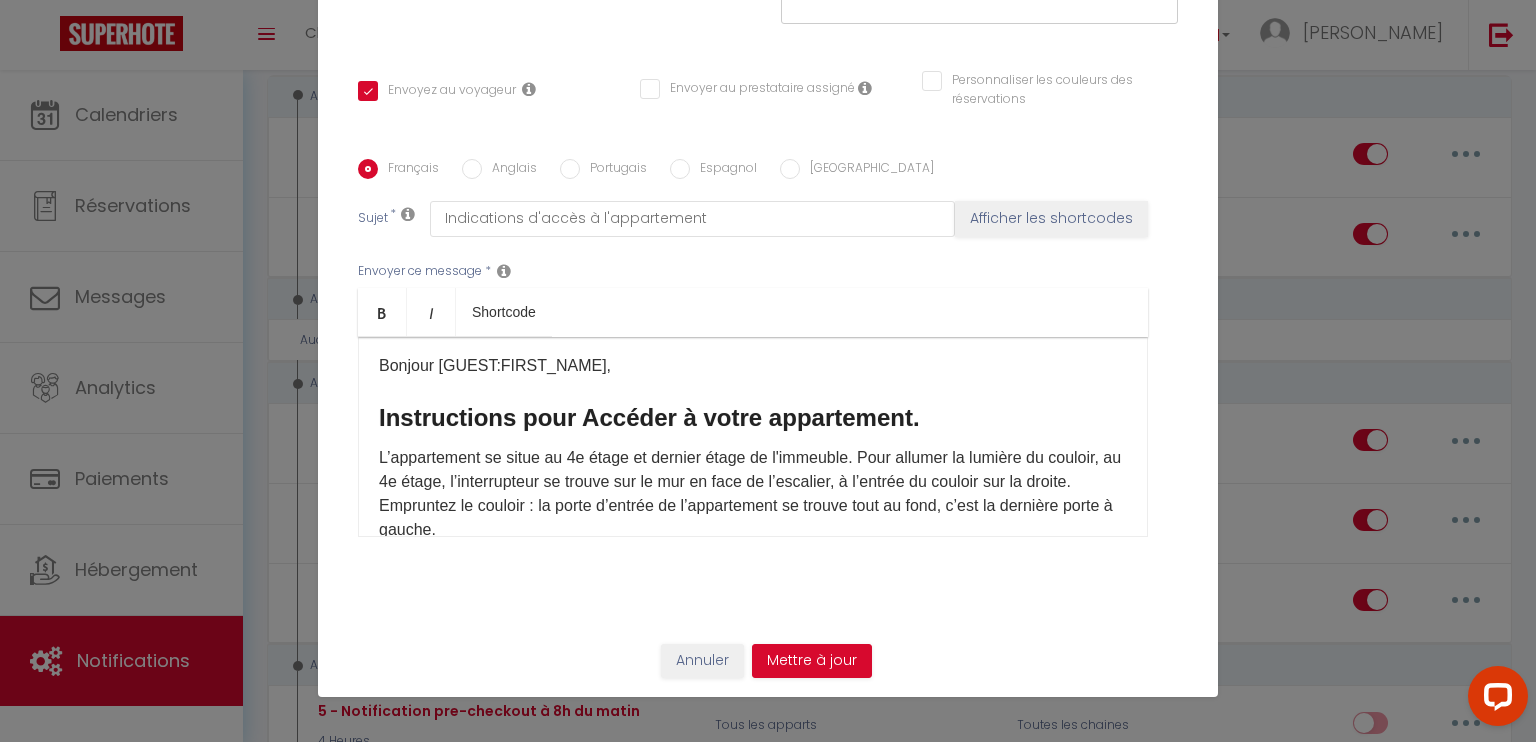 scroll, scrollTop: 0, scrollLeft: 0, axis: both 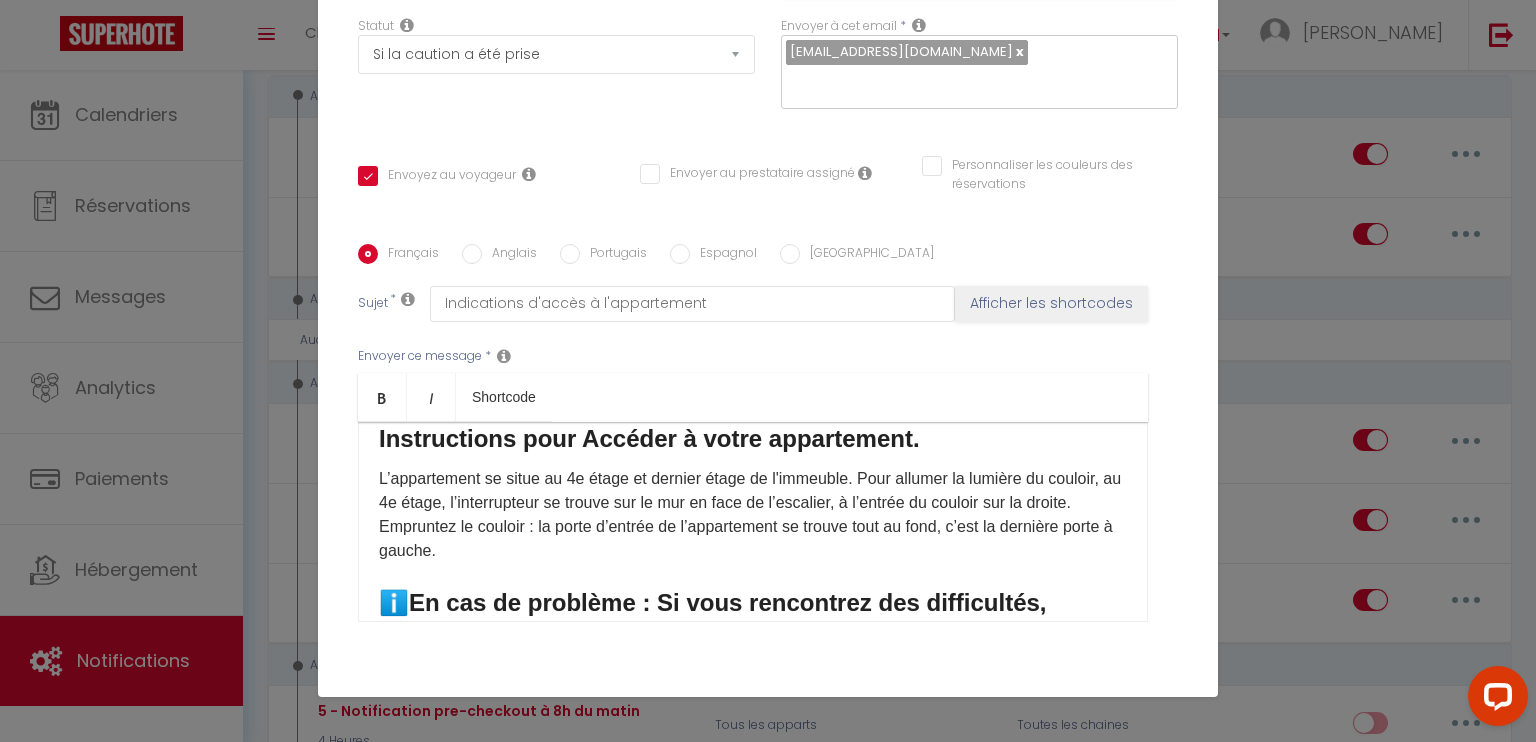 click on "​L’appartement se situe au 4e étage et dernier étage de l'immeuble. Pour allumer la lumière du couloir, au 4e étage, l’interrupteur se trouve sur le mur en face de l’escalier, à l’entrée du couloir sur la droite.​ Empruntez le couloir : la porte d’entrée de l’appartement se trouve tout au fond, c’est la dernière porte à gauche." at bounding box center [753, 515] 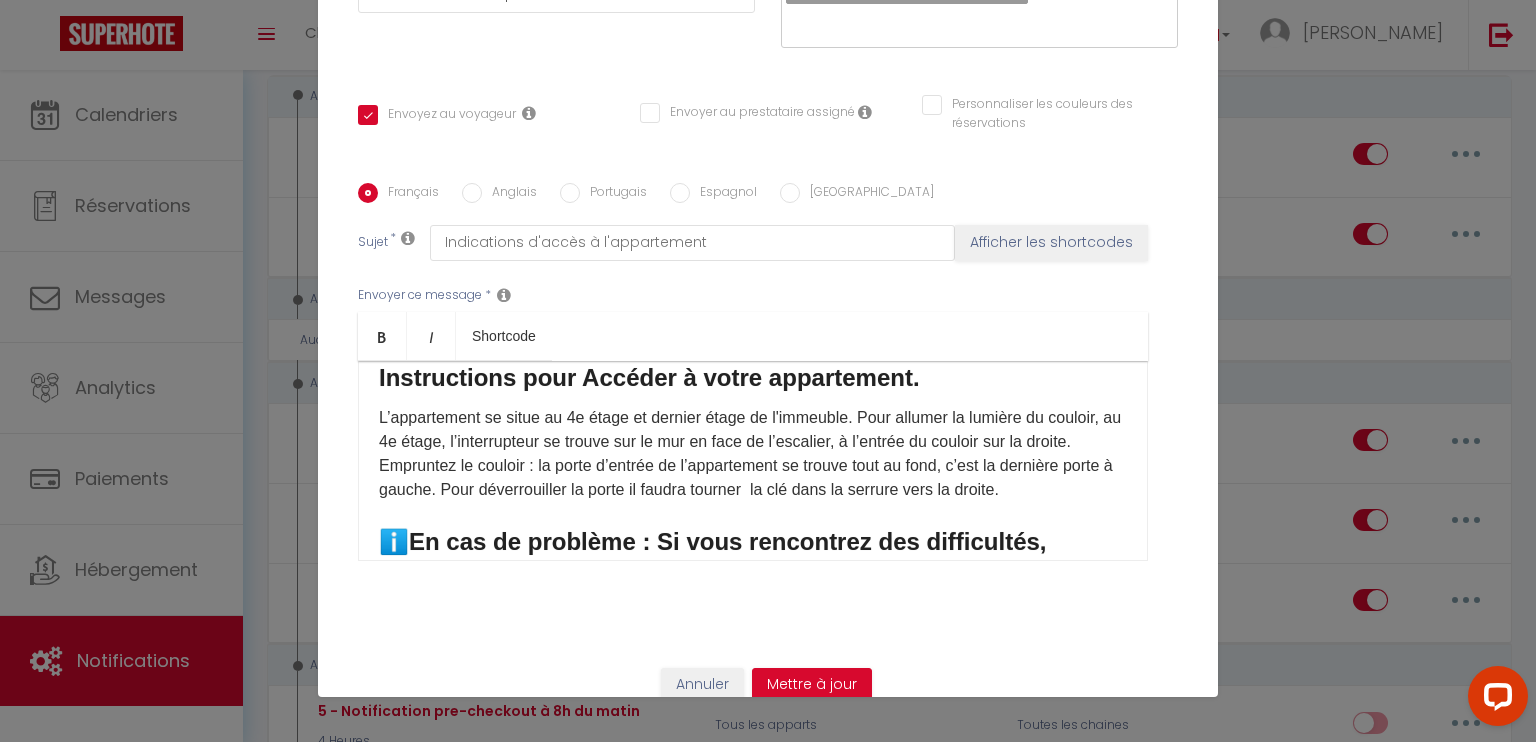 scroll, scrollTop: 324, scrollLeft: 0, axis: vertical 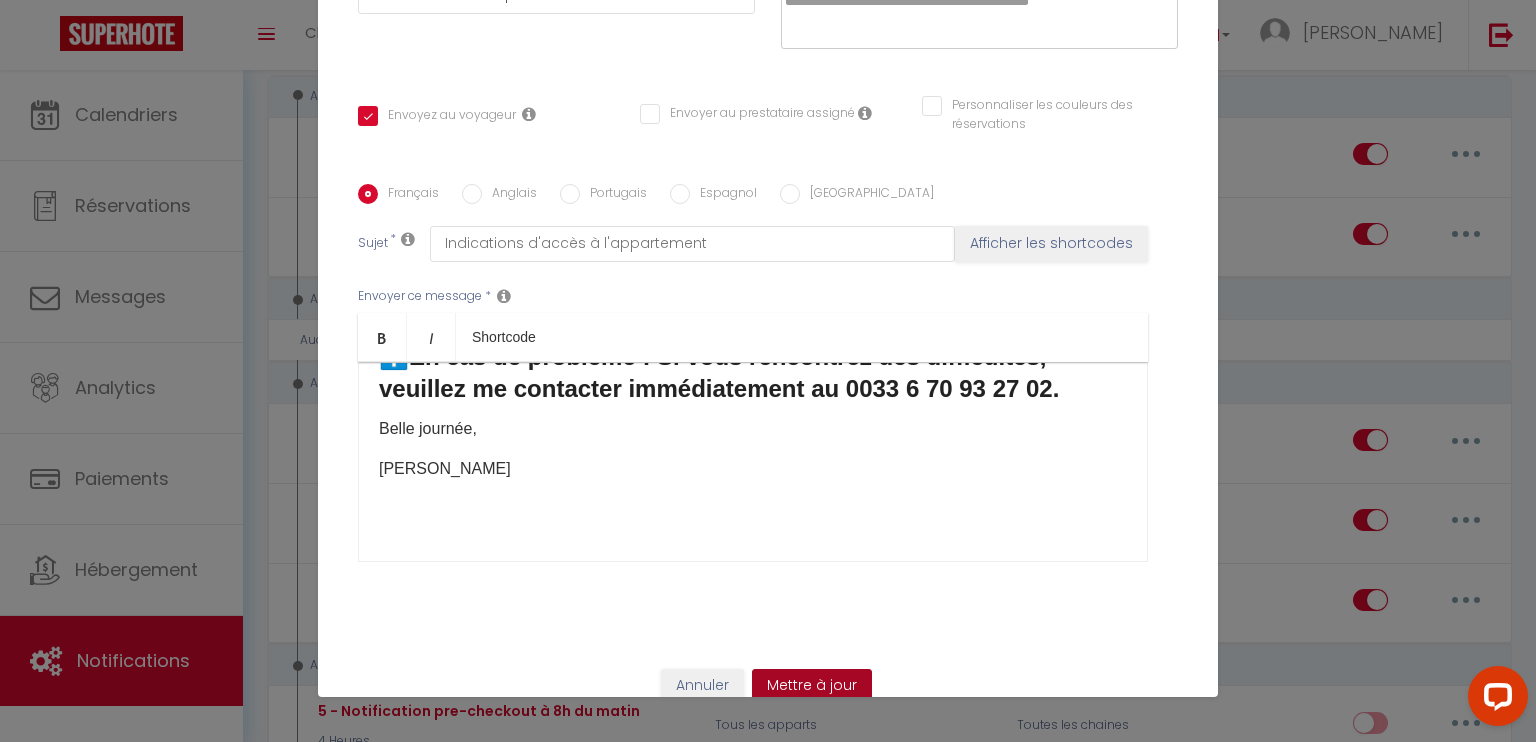 click on "Mettre à jour" at bounding box center [812, 686] 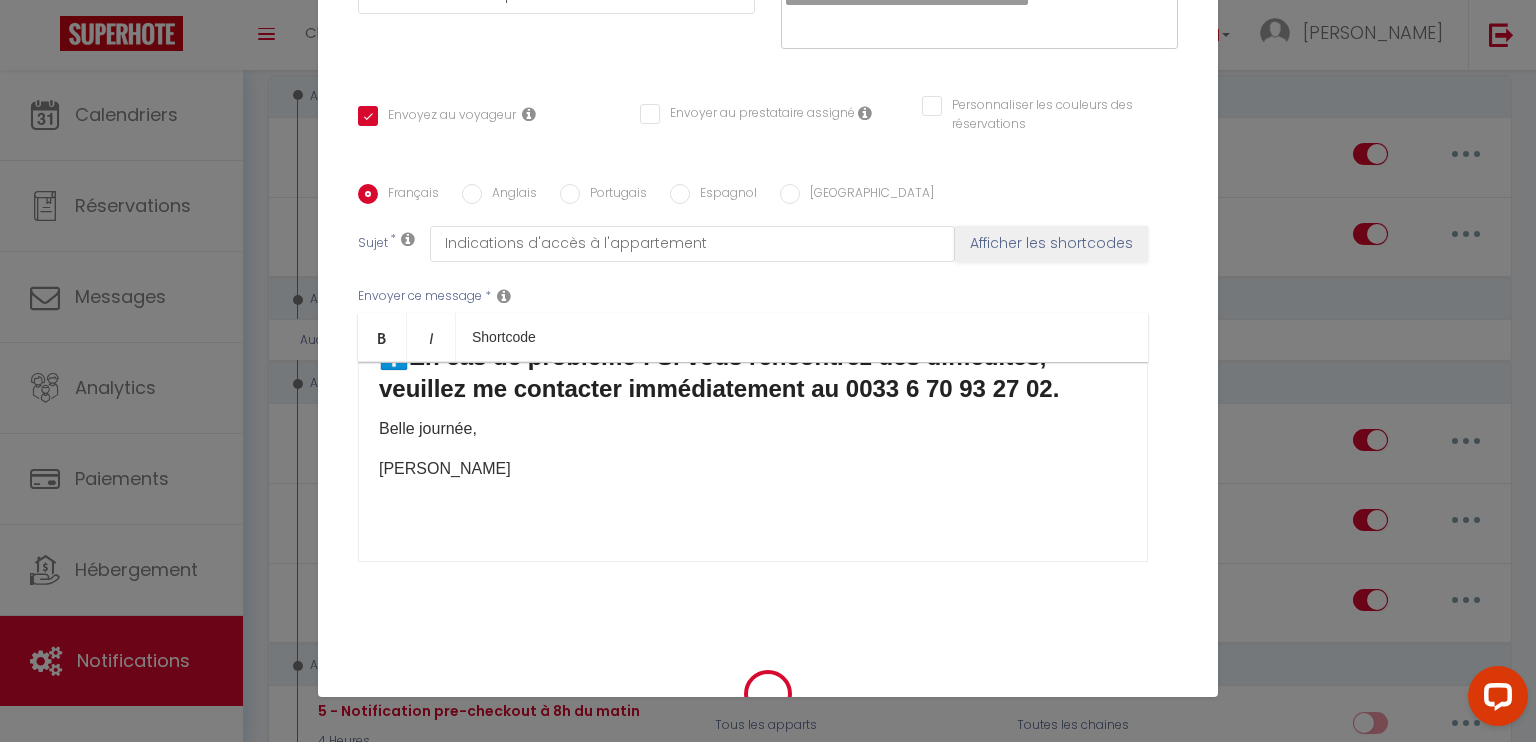 checkbox on "true" 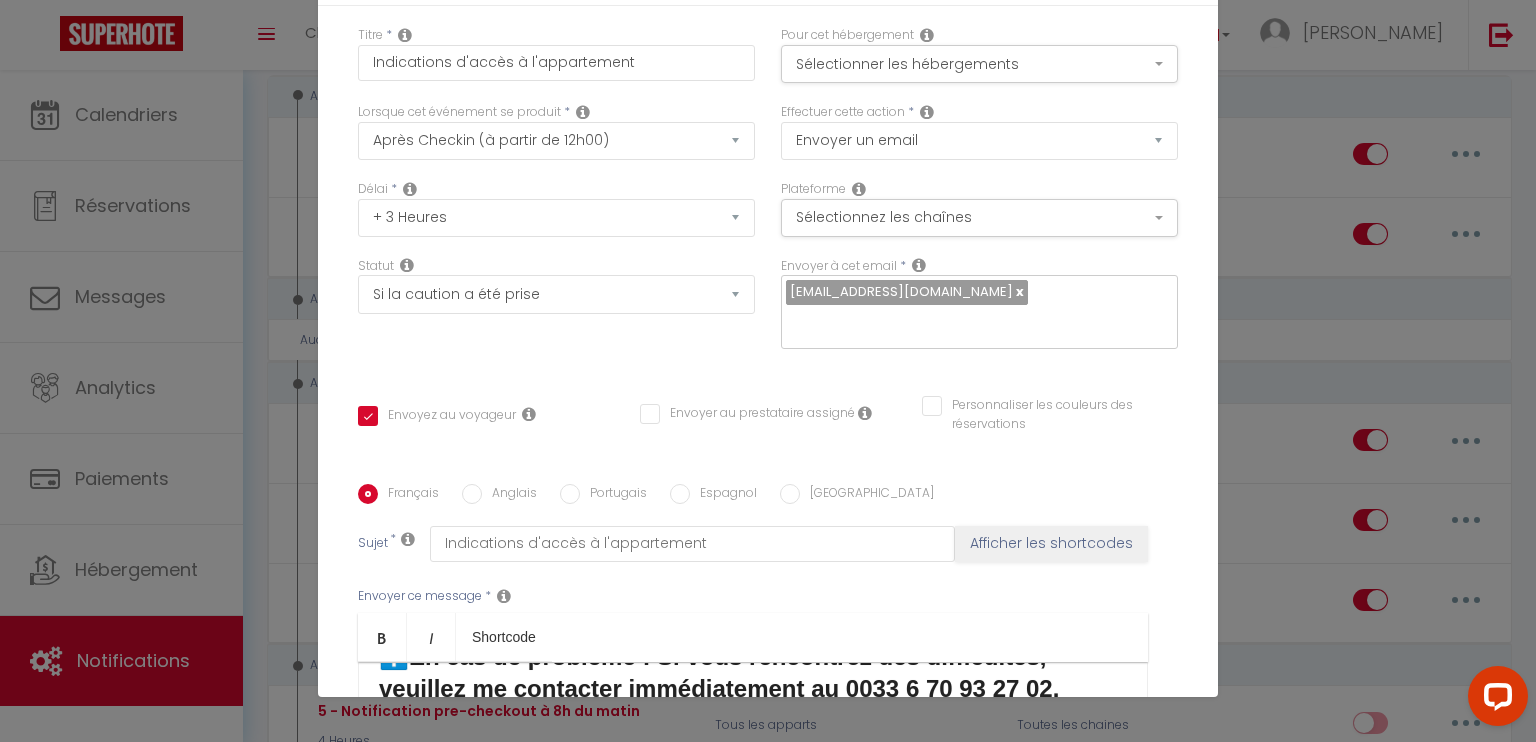 scroll, scrollTop: 0, scrollLeft: 0, axis: both 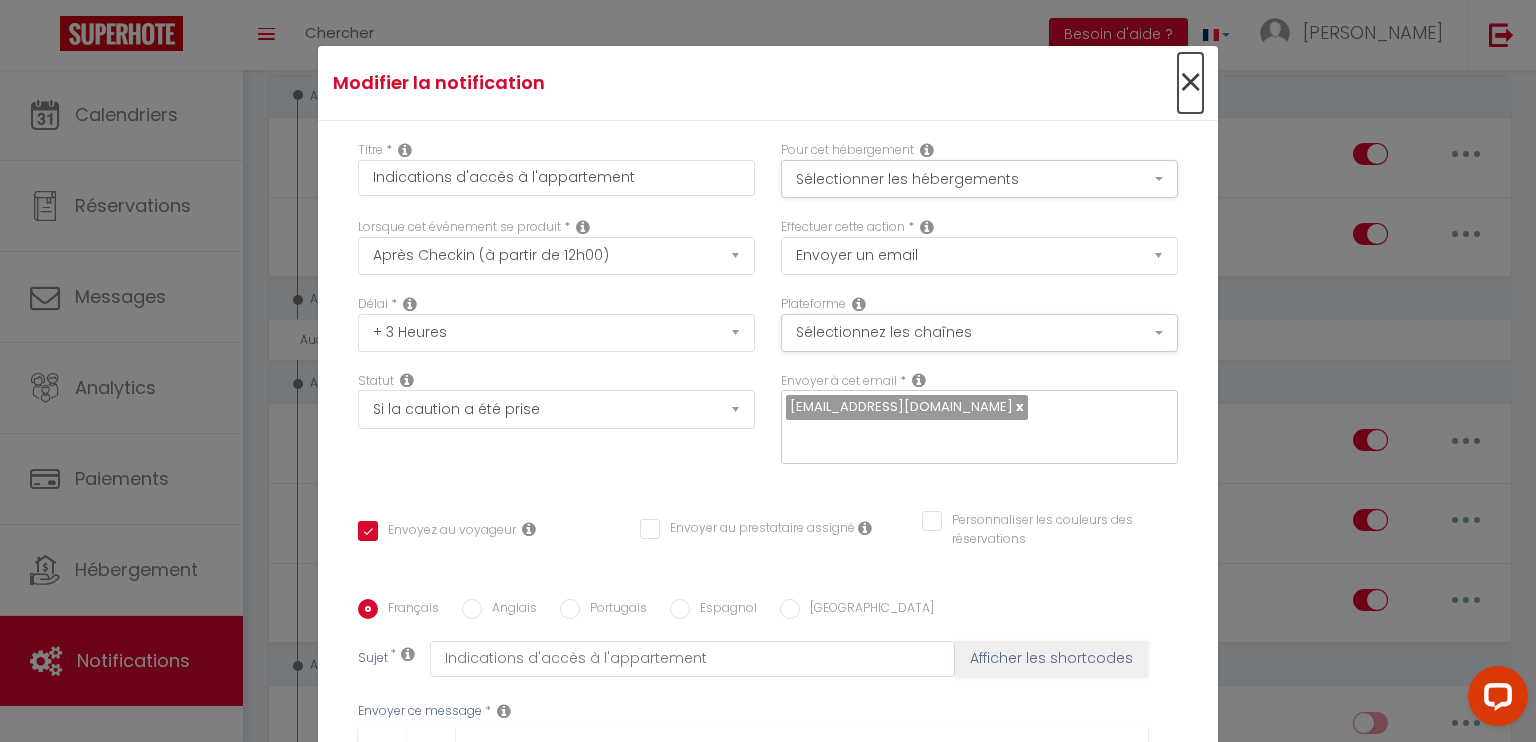 click on "×" at bounding box center [1190, 83] 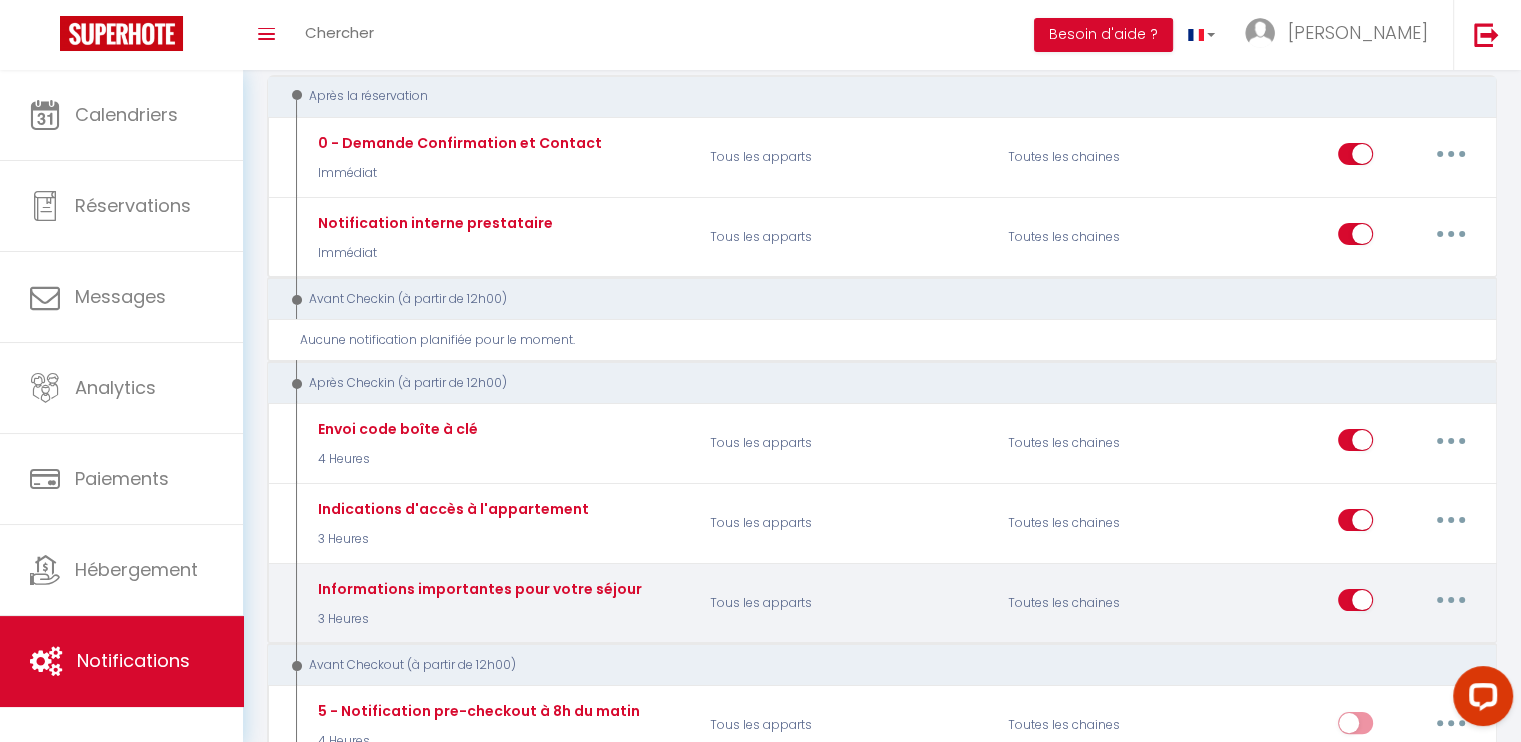click at bounding box center (1451, 600) 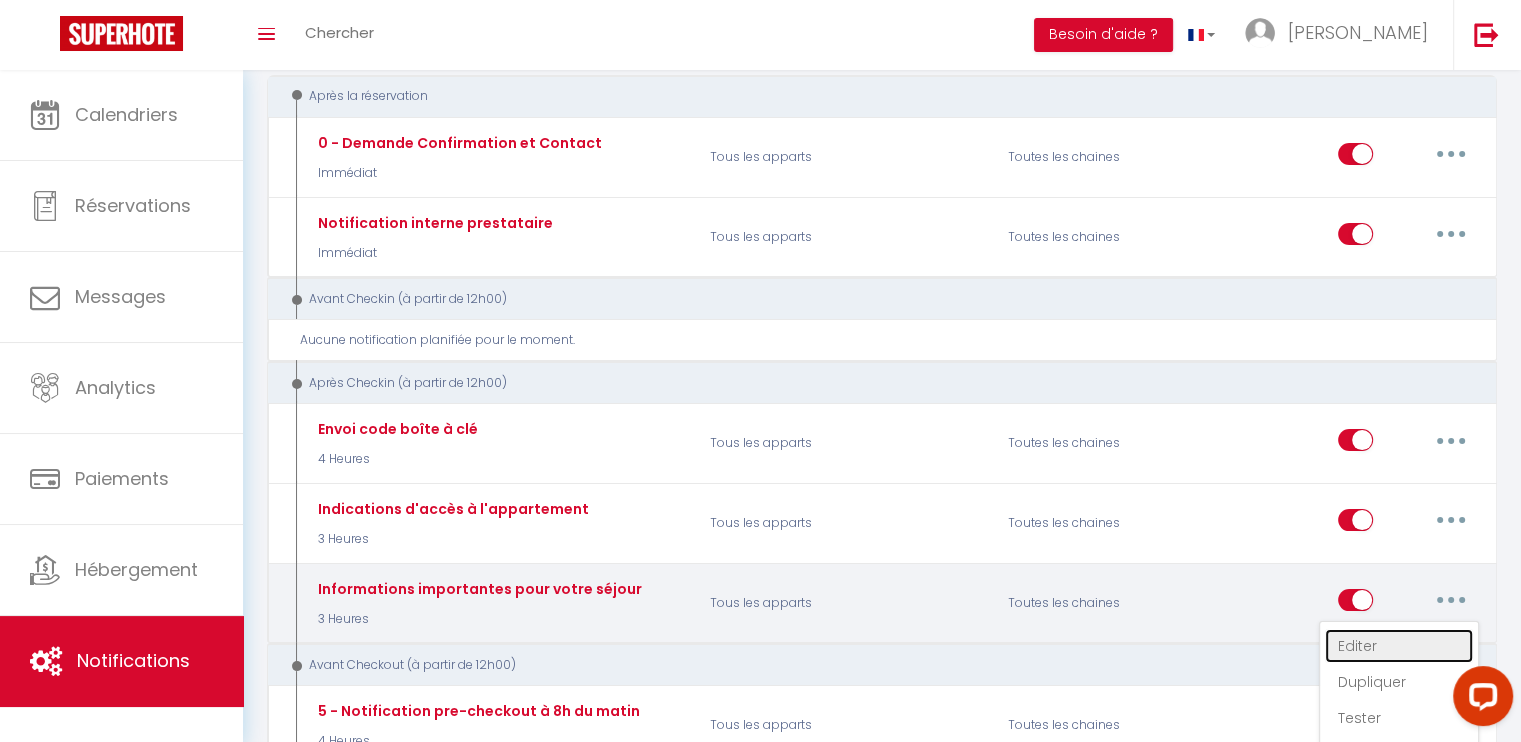 click on "Editer" at bounding box center (1399, 646) 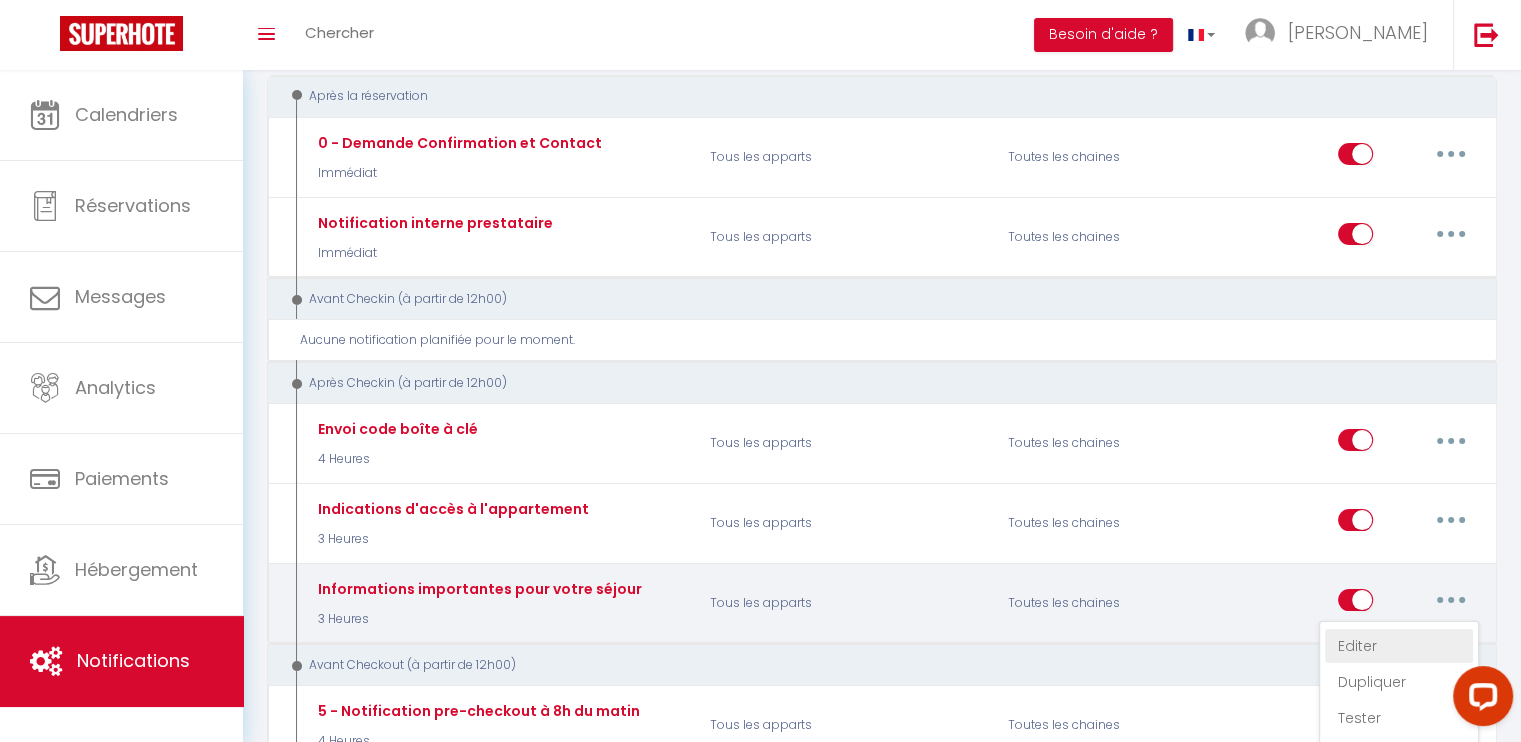type on "Informations importantes pour votre séjour" 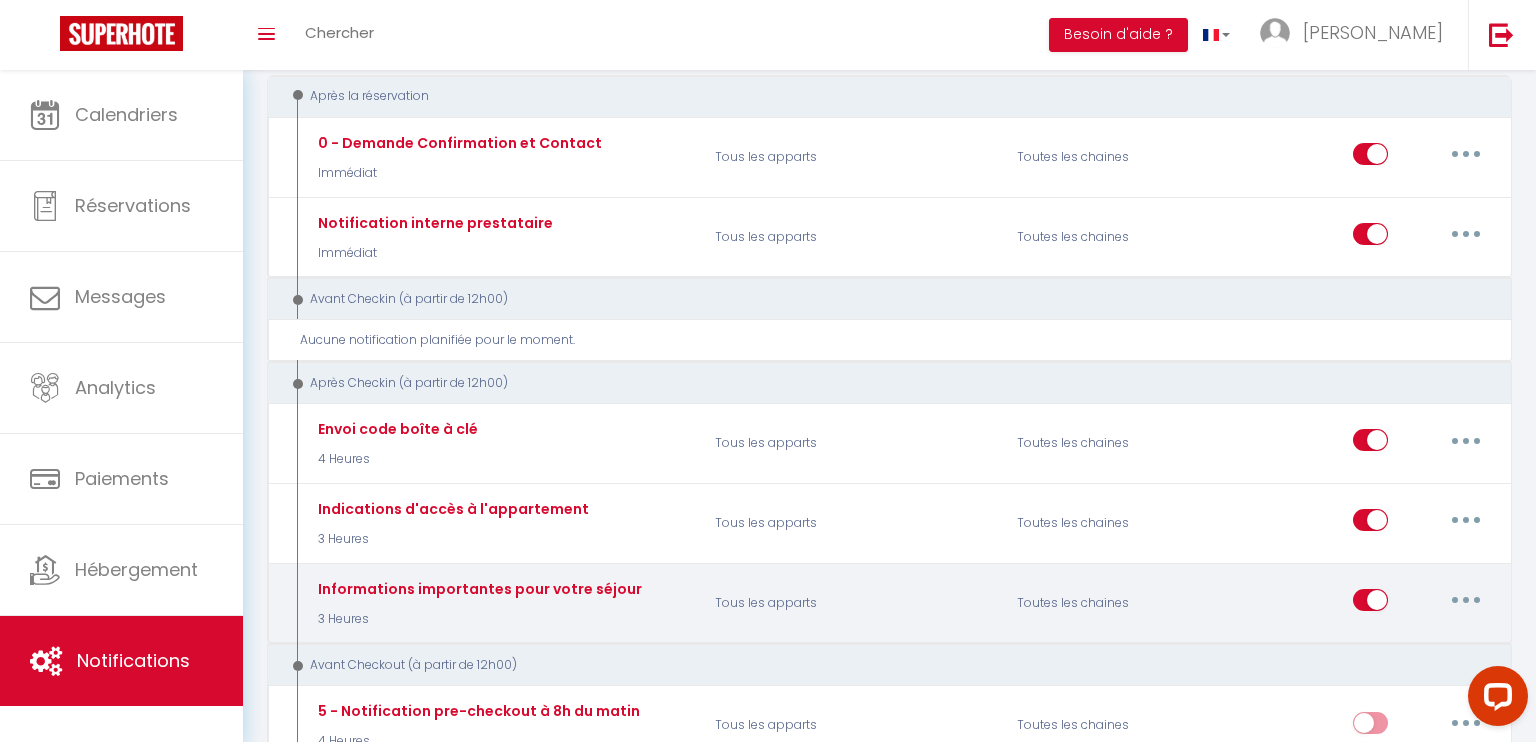scroll, scrollTop: 249, scrollLeft: 0, axis: vertical 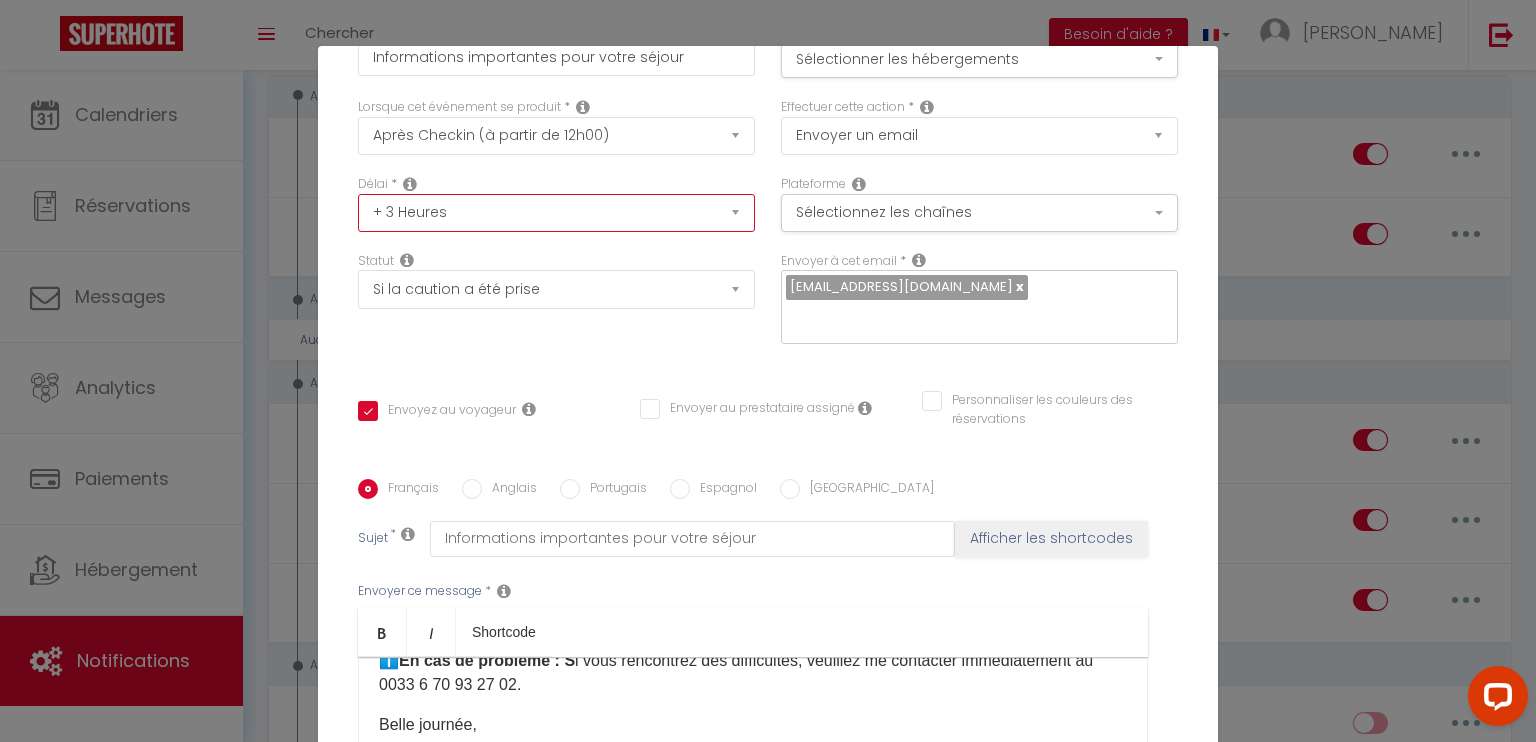 click on "Immédiat + 10 Minutes + 1 Heure + 2 Heures + 3 Heures + 4 Heures + 5 Heures + 6 Heures + 7 Heures + 8 Heures + 9 Heures + 10 Heures + 11 Heures + 12 Heures + 13 Heures + 14 Heures + 15 Heures + 16 Heures + 17 Heures + 18 Heures + 19 Heures + 20 Heures + 21 Heures + 22 Heures + 23 Heures   + 1 Jour + 2 Jours + 3 Jours + 4 Jours + 5 Jours + 6 Jours + 7 Jours + 8 Jours + 9 Jours + 10 Jours + 11 Jours + 12 Jours + 13 Jours + 14 Jours + 15 Jours + 16 Jours + 17 Jours + 18 Jours + 19 Jours + 20 Jours + 21 Jours + 22 Jours + 23 Jours + 24 Jours + 25 Jours + 26 Jours + 27 Jours + 28 Jours + 29 Jours + 30 Jours + 31 Jours + 32 Jours + 33 Jours + 34 Jours + 35 Jours + 36 Jours + 37 Jours + 38 Jours + 39 Jours + 40 Jours + 41 Jours + 42 Jours + 43 Jours + 44 Jours + 45 Jours + 46 Jours + 47 Jours + 48 Jours + 49 Jours + 50 Jours + 51 Jours + 52 Jours + 53 Jours + 54 Jours + 55 Jours + 56 Jours + 57 Jours + 58 Jours + 59 Jours + 60 Jours + 61 Jours + 62 Jours + 63 Jours + 64 Jours + 65 Jours + 66 Jours + 67 Jours" at bounding box center (556, 213) 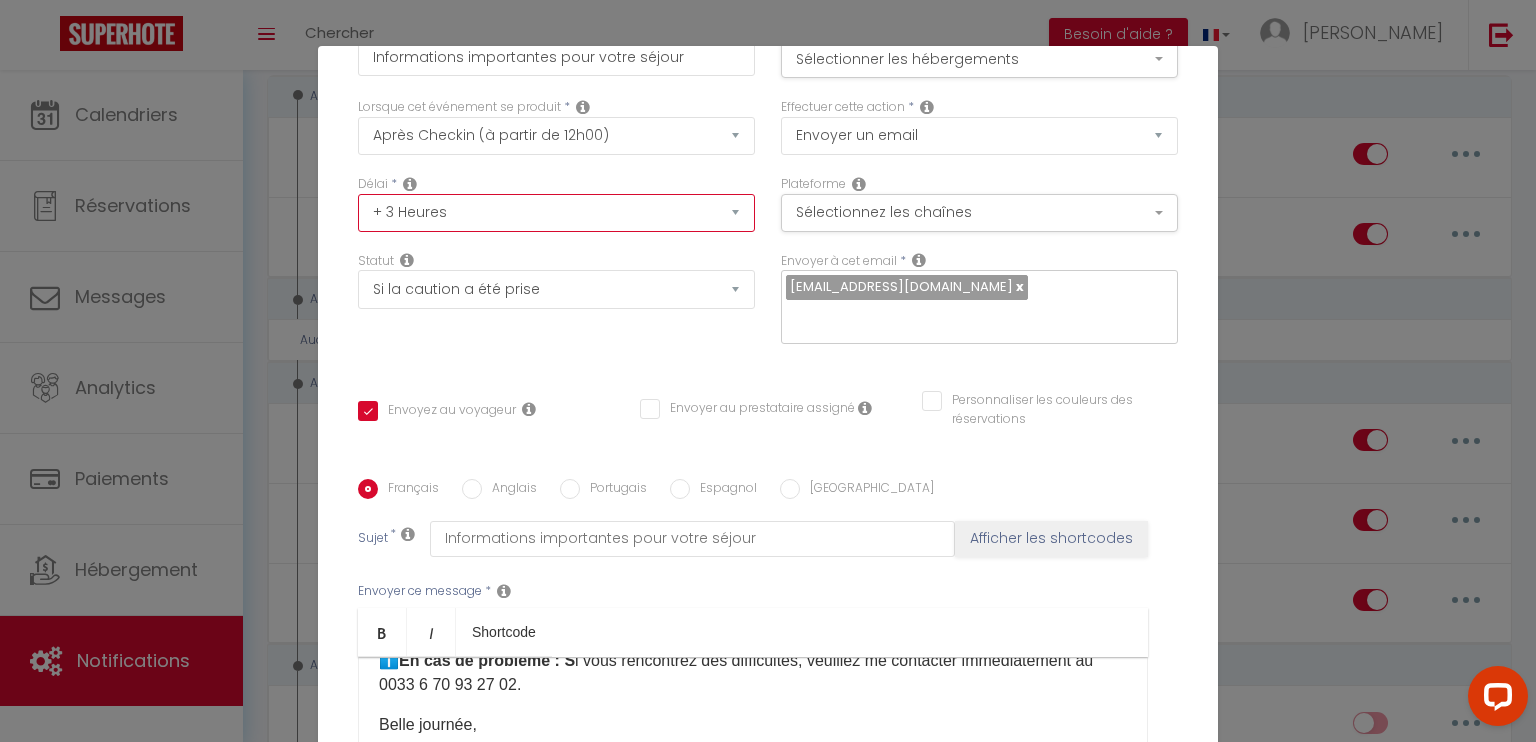 select on "4 Heures" 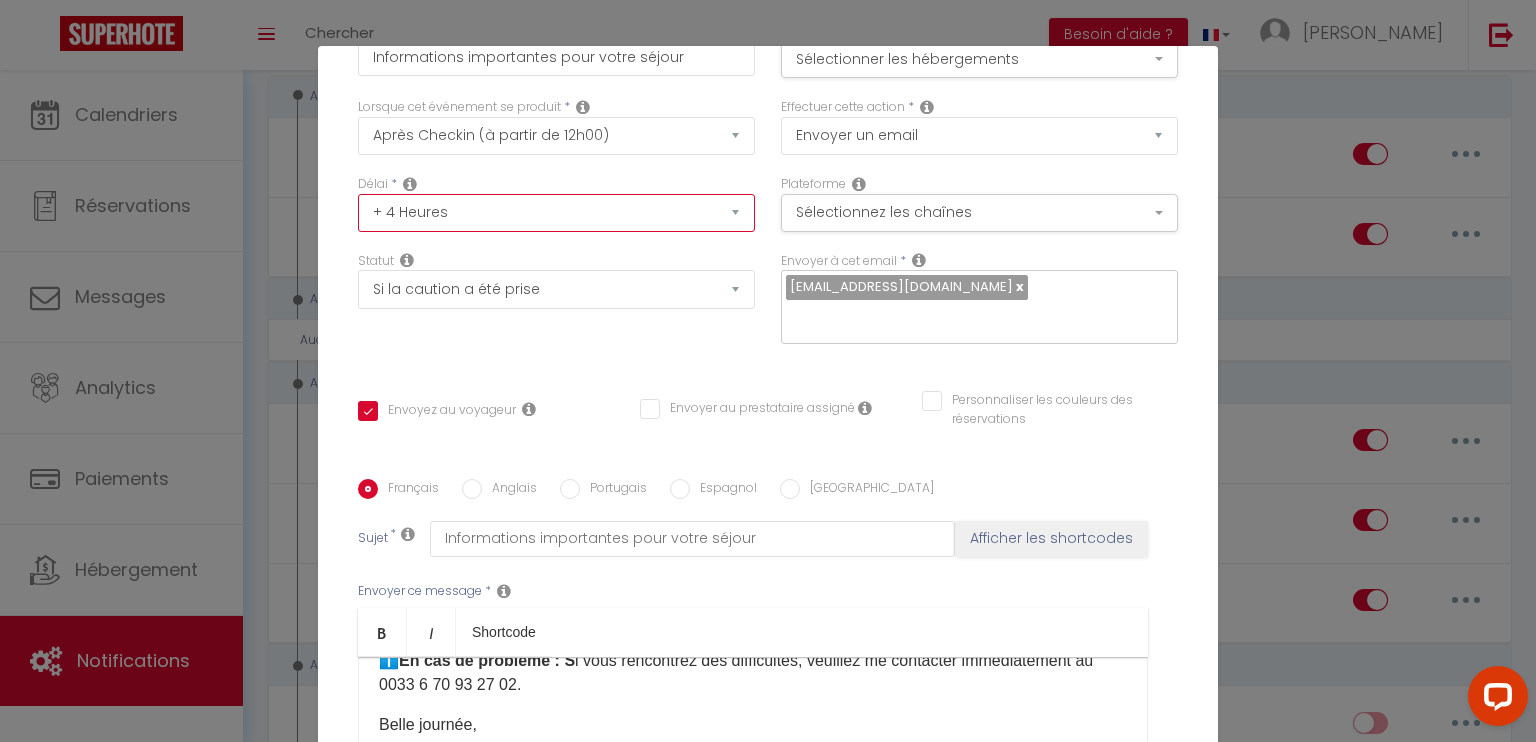 click on "Immédiat + 10 Minutes + 1 Heure + 2 Heures + 3 Heures + 4 Heures + 5 Heures + 6 Heures + 7 Heures + 8 Heures + 9 Heures + 10 Heures + 11 Heures + 12 Heures + 13 Heures + 14 Heures + 15 Heures + 16 Heures + 17 Heures + 18 Heures + 19 Heures + 20 Heures + 21 Heures + 22 Heures + 23 Heures   + 1 Jour + 2 Jours + 3 Jours + 4 Jours + 5 Jours + 6 Jours + 7 Jours + 8 Jours + 9 Jours + 10 Jours + 11 Jours + 12 Jours + 13 Jours + 14 Jours + 15 Jours + 16 Jours + 17 Jours + 18 Jours + 19 Jours + 20 Jours + 21 Jours + 22 Jours + 23 Jours + 24 Jours + 25 Jours + 26 Jours + 27 Jours + 28 Jours + 29 Jours + 30 Jours + 31 Jours + 32 Jours + 33 Jours + 34 Jours + 35 Jours + 36 Jours + 37 Jours + 38 Jours + 39 Jours + 40 Jours + 41 Jours + 42 Jours + 43 Jours + 44 Jours + 45 Jours + 46 Jours + 47 Jours + 48 Jours + 49 Jours + 50 Jours + 51 Jours + 52 Jours + 53 Jours + 54 Jours + 55 Jours + 56 Jours + 57 Jours + 58 Jours + 59 Jours + 60 Jours + 61 Jours + 62 Jours + 63 Jours + 64 Jours + 65 Jours + 66 Jours + 67 Jours" at bounding box center [556, 213] 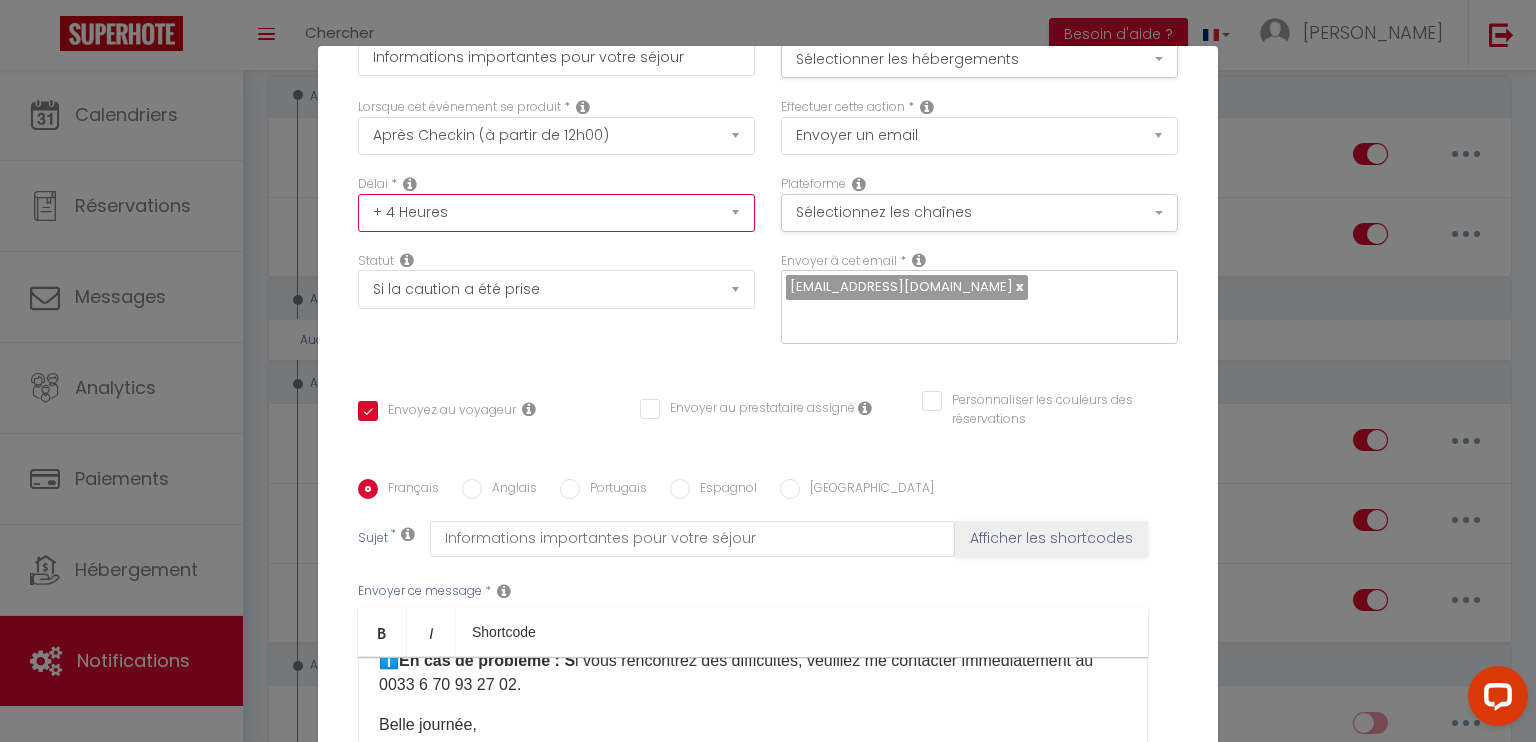 checkbox on "true" 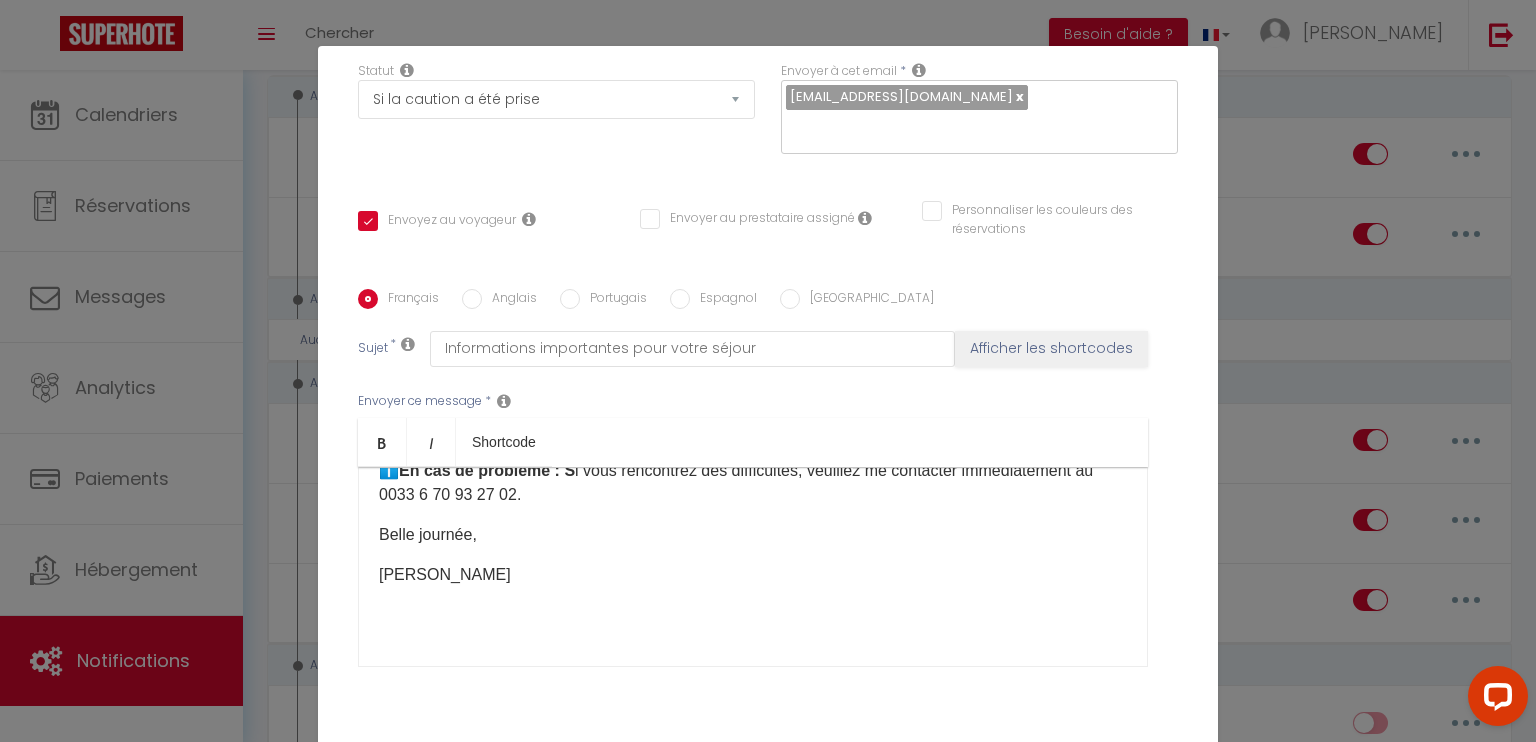 scroll, scrollTop: 349, scrollLeft: 0, axis: vertical 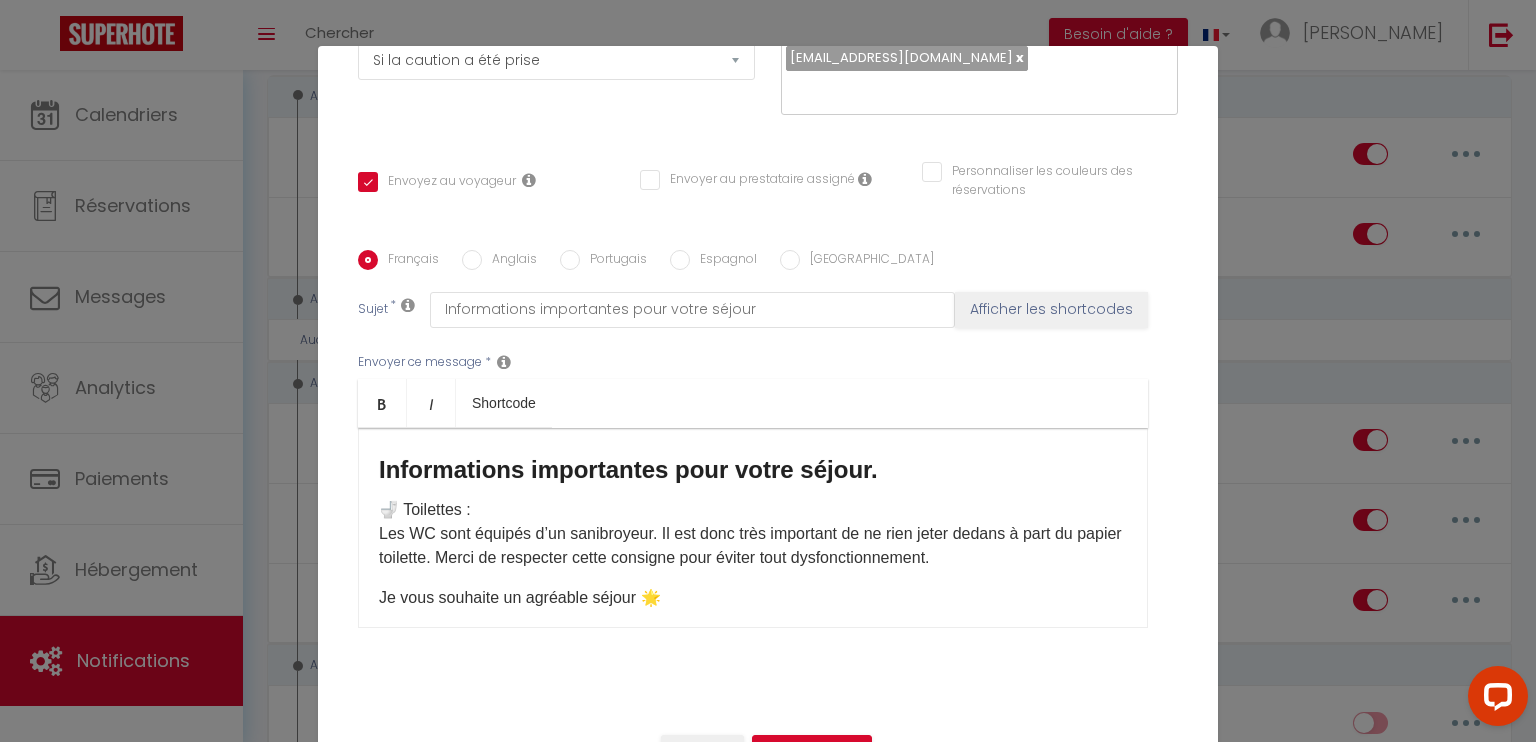 click on "🚽 Toilettes : Les WC sont équipés d’un sanibroyeur. Il est donc très important de ne rien jeter dedans à part du papier toilette. Merci de respecter cette consigne pour éviter tout dysfonctionnement." at bounding box center (753, 534) 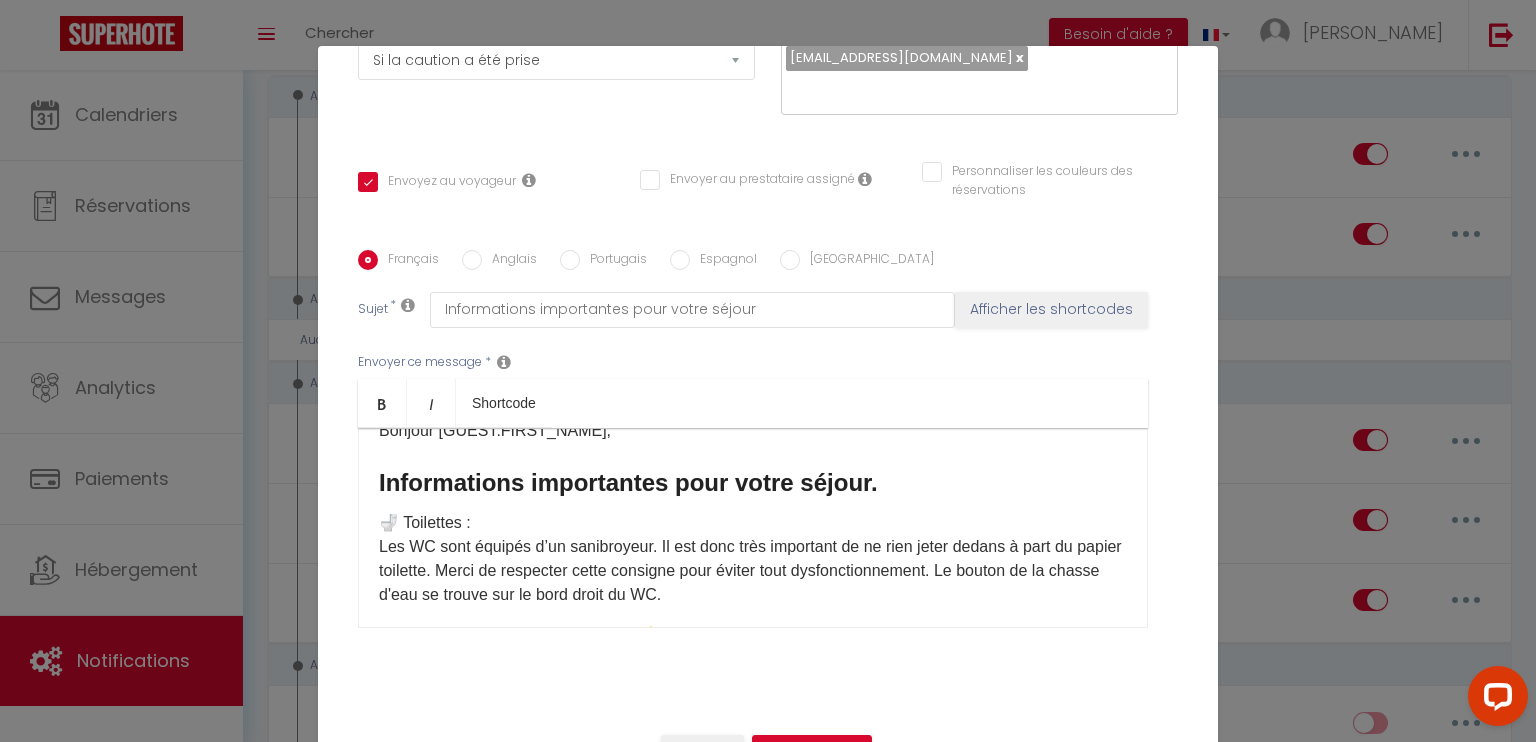 scroll, scrollTop: 0, scrollLeft: 0, axis: both 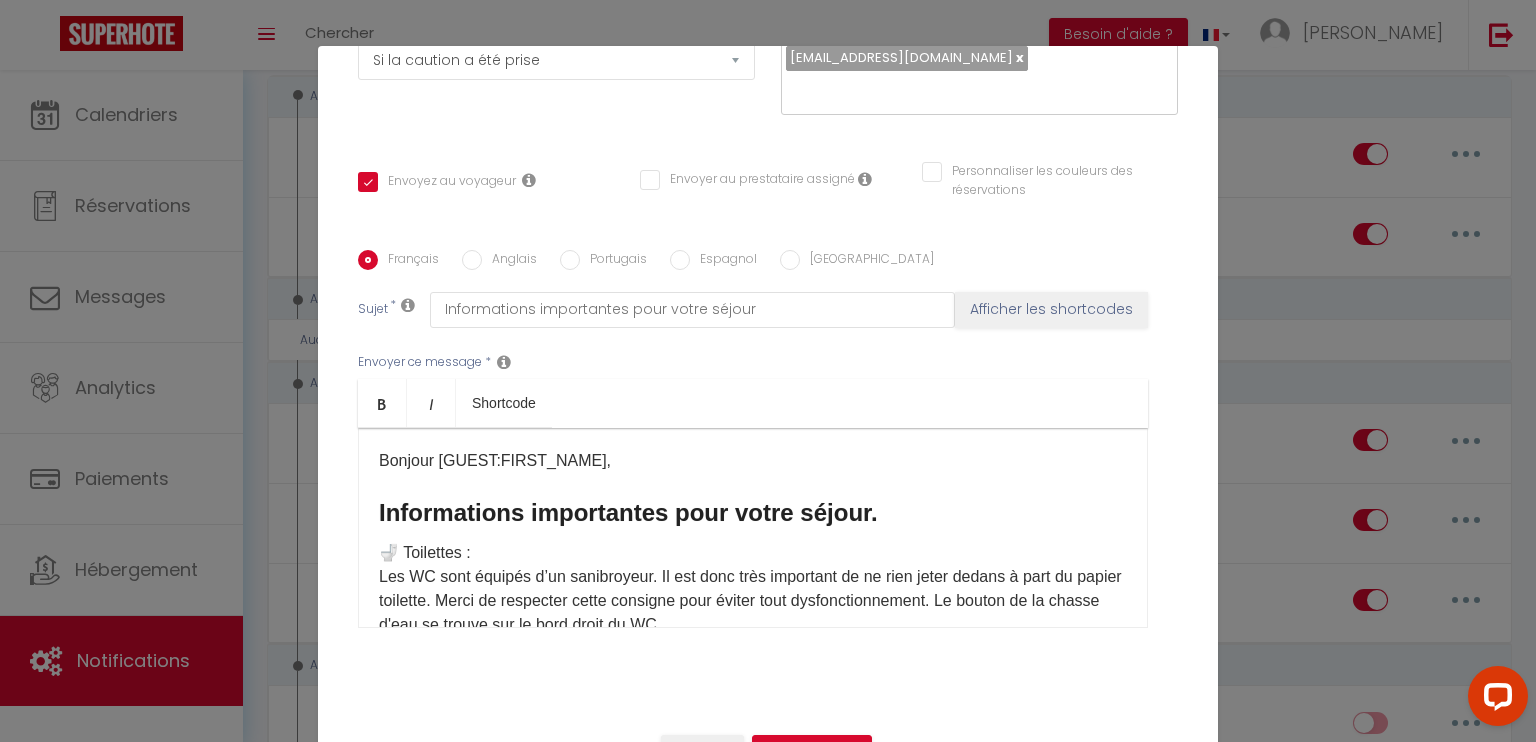 click on "Informations importantes pour votre séjour." at bounding box center [753, 513] 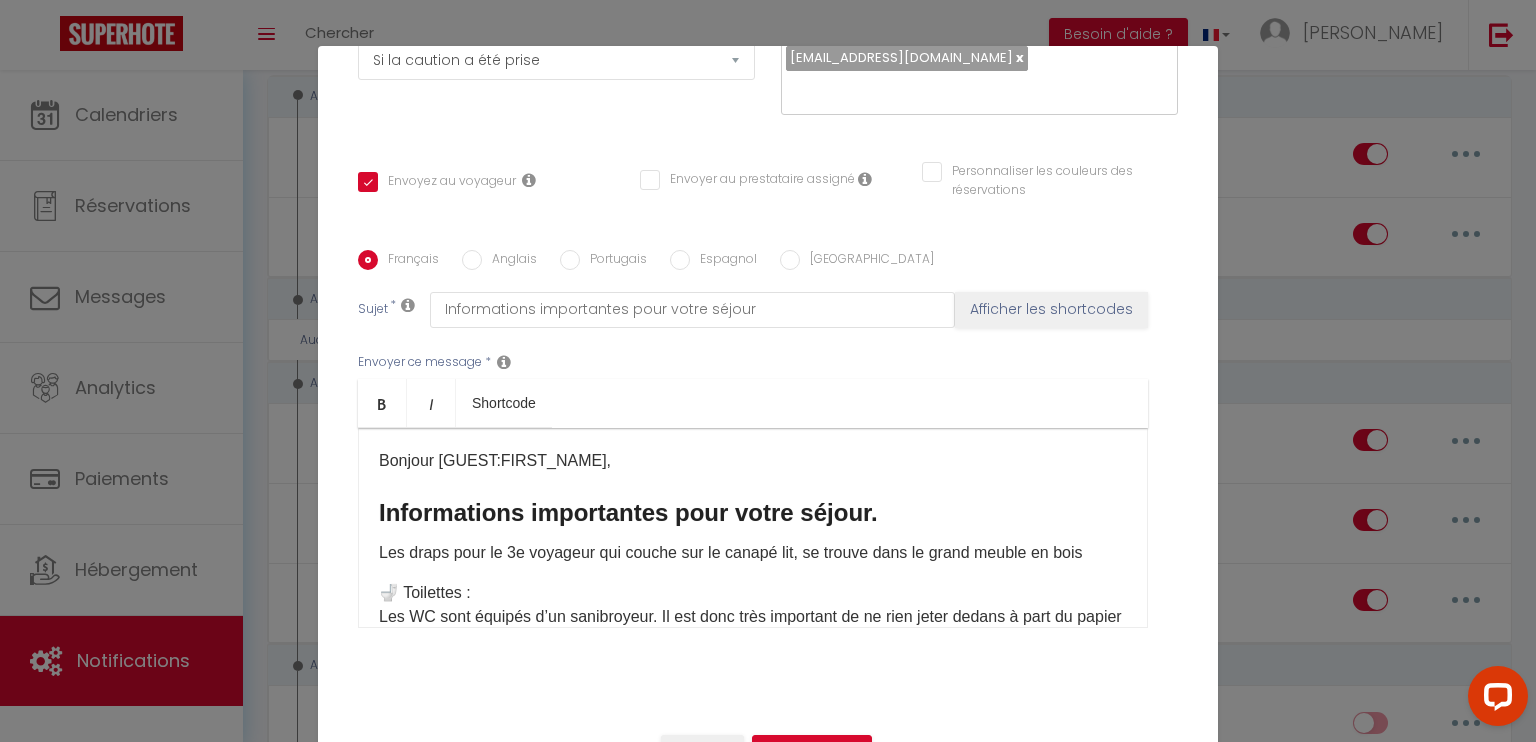 click on "​Les draps pour le 3e voyageur qui couche sur le canapé lit, se trouve dans le grand meuble en bois" at bounding box center (753, 553) 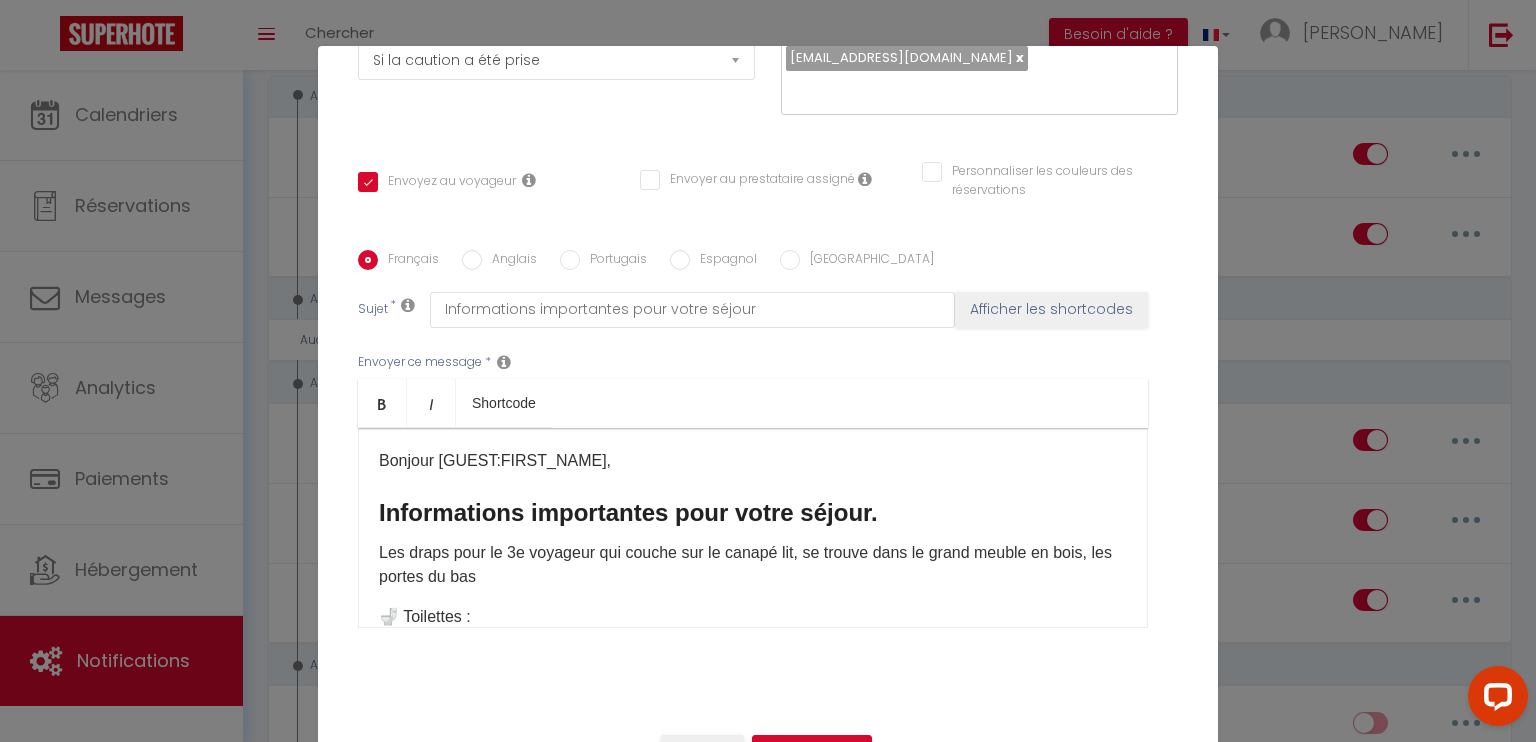 click on "​Les draps pour le 3e voyageur qui couche sur le canapé lit, se trouve dans le grand meuble en bois, les portes du bas" at bounding box center (753, 565) 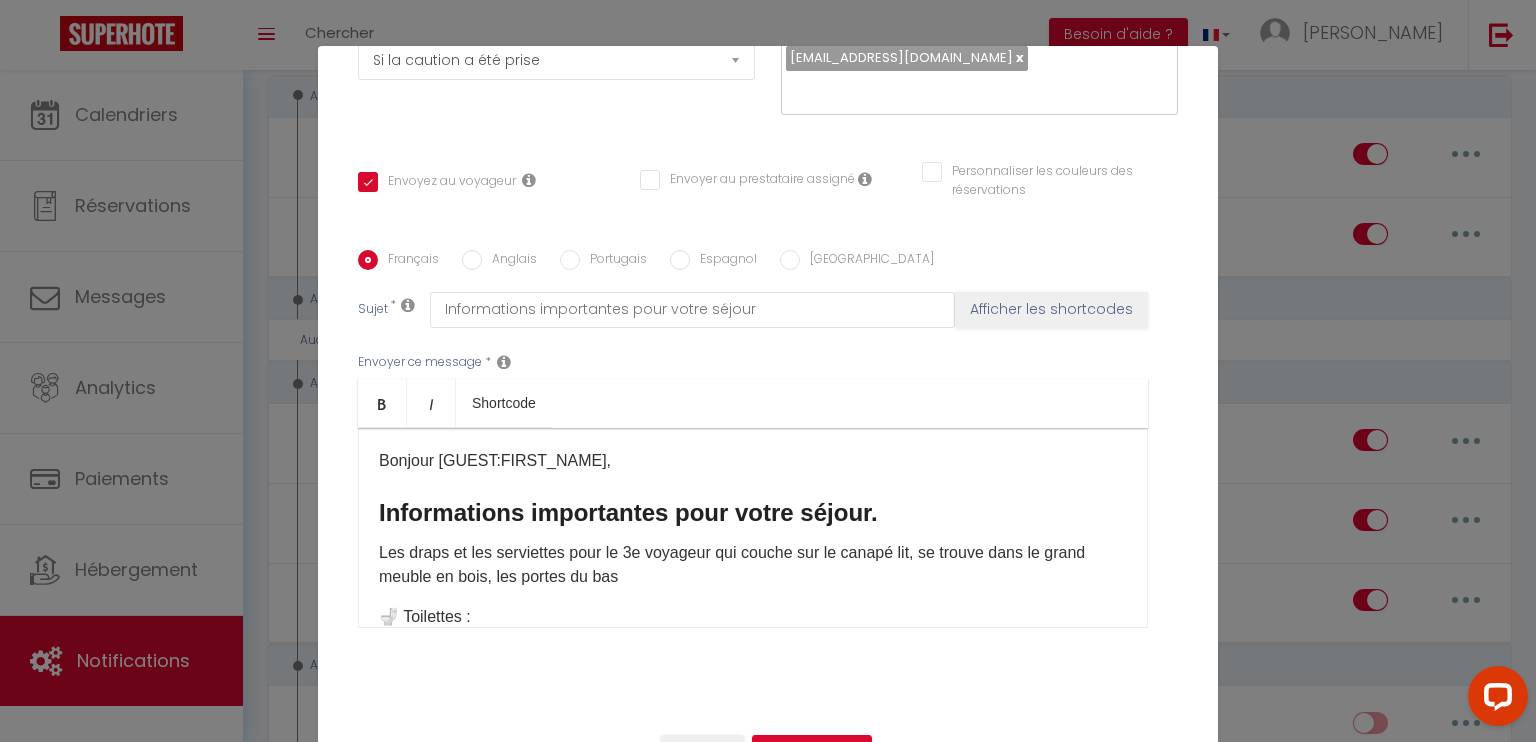 click on "​Les draps et les serviettes pour le 3e voyageur qui couche sur le canapé lit, se trouve dans le grand meuble en bois, les portes du bas" at bounding box center (753, 565) 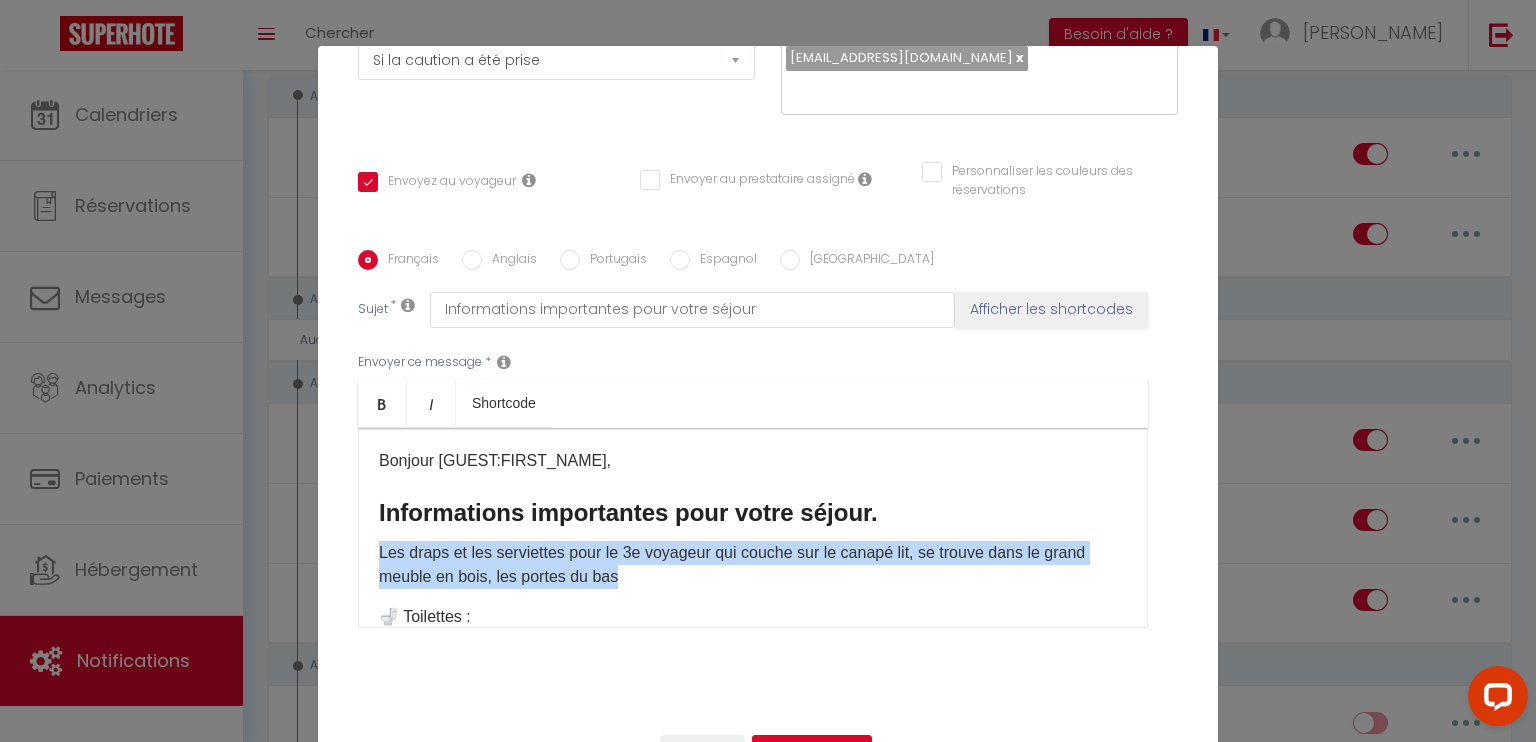 drag, startPoint x: 372, startPoint y: 553, endPoint x: 629, endPoint y: 571, distance: 257.62958 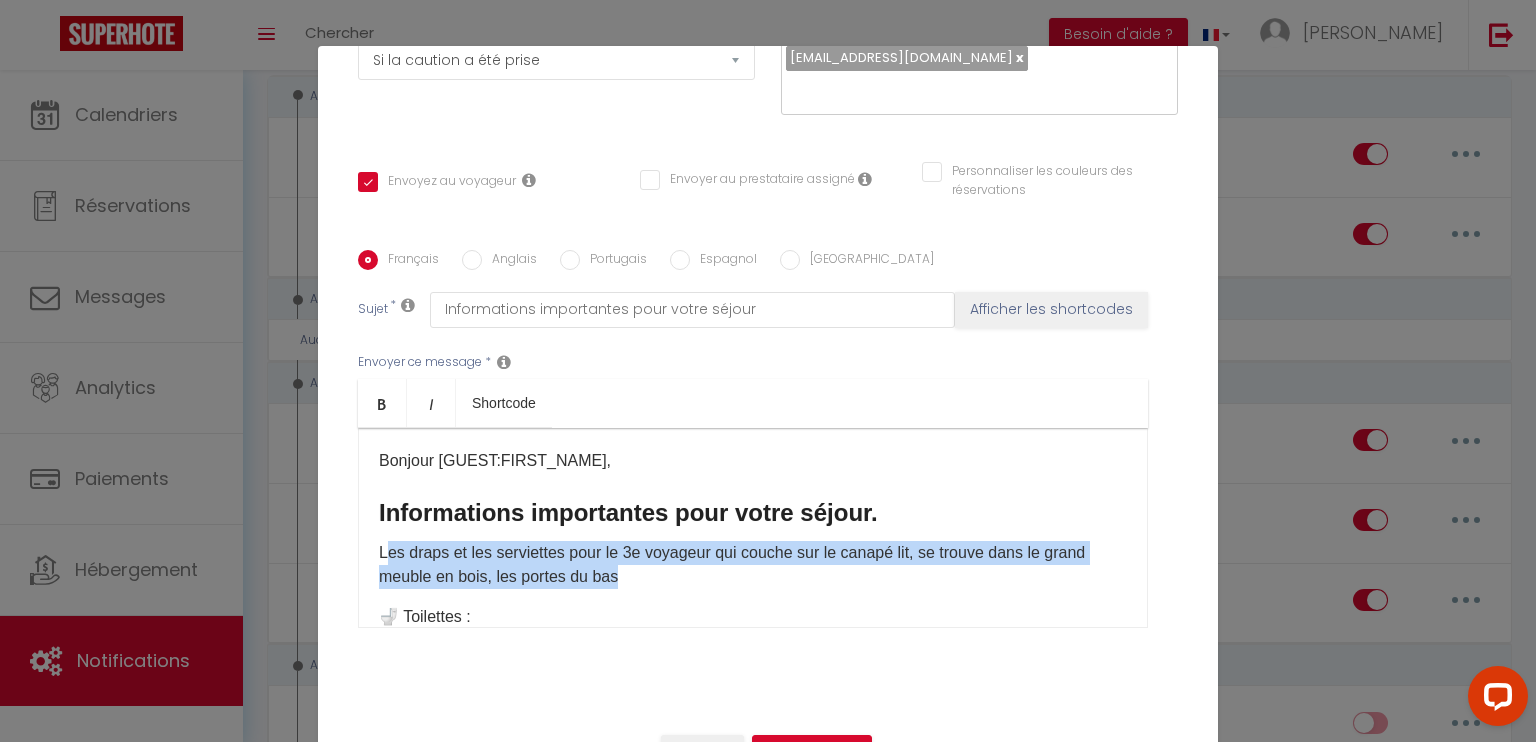 drag, startPoint x: 376, startPoint y: 551, endPoint x: 620, endPoint y: 578, distance: 245.4893 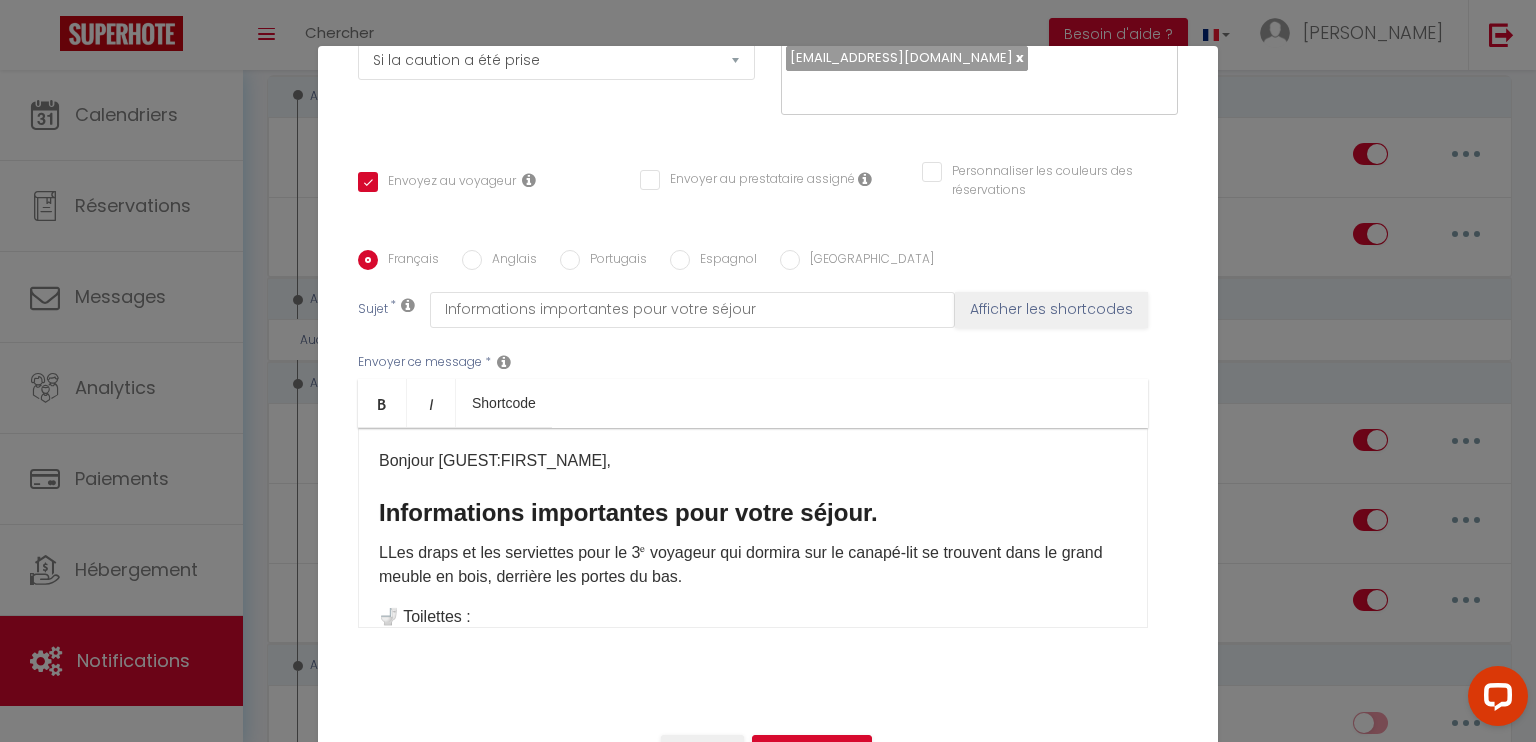 click on "​L Les draps et les serviettes pour le 3ᵉ voyageur qui dormira sur le canapé-lit se trouvent dans le grand meuble en bois, derrière les portes du bas. ​" at bounding box center [753, 565] 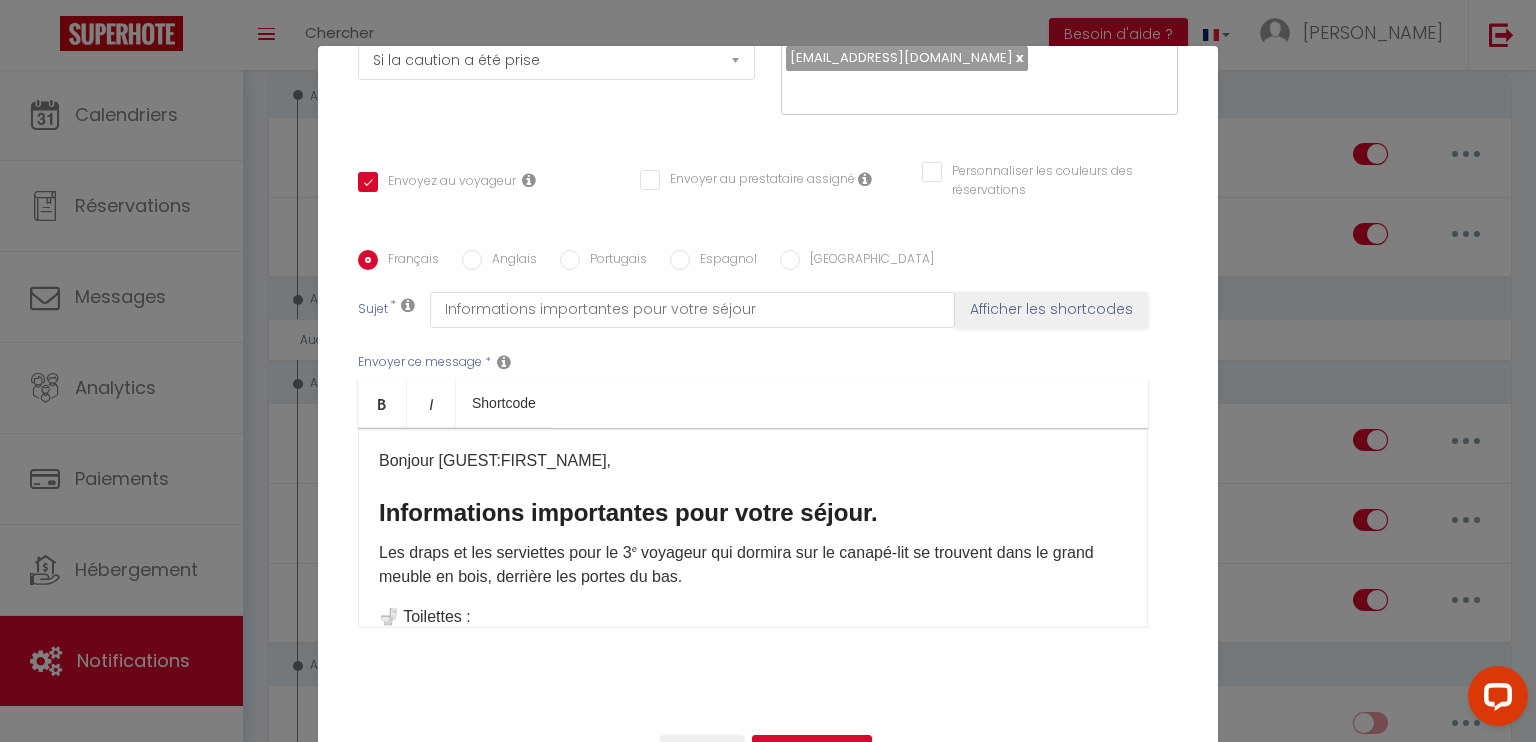 click on "​ Les draps et les serviettes pour le 3ᵉ voyageur qui dormira sur le canapé-lit se trouvent dans le grand meuble en bois, derrière les portes du bas. ​" at bounding box center (753, 565) 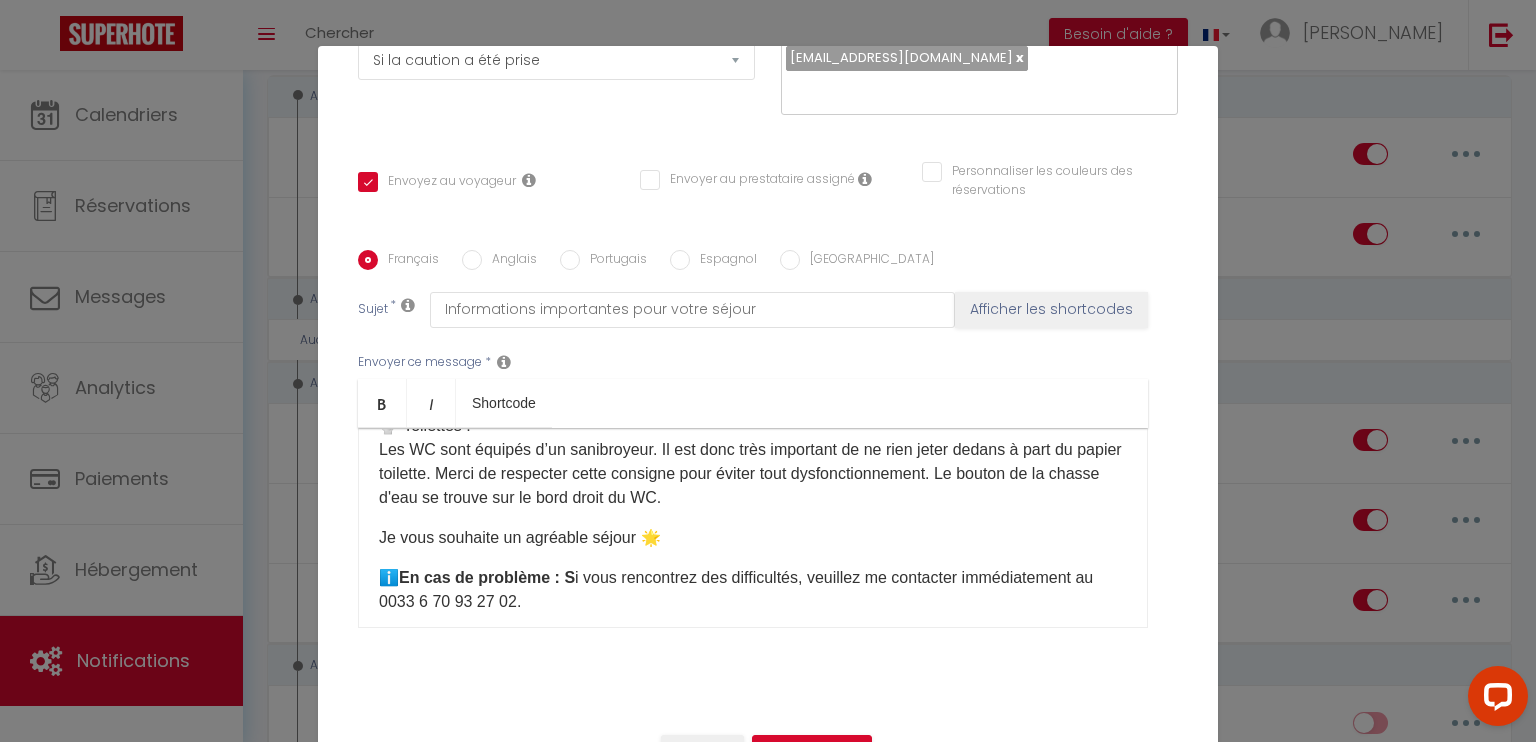 scroll, scrollTop: 190, scrollLeft: 0, axis: vertical 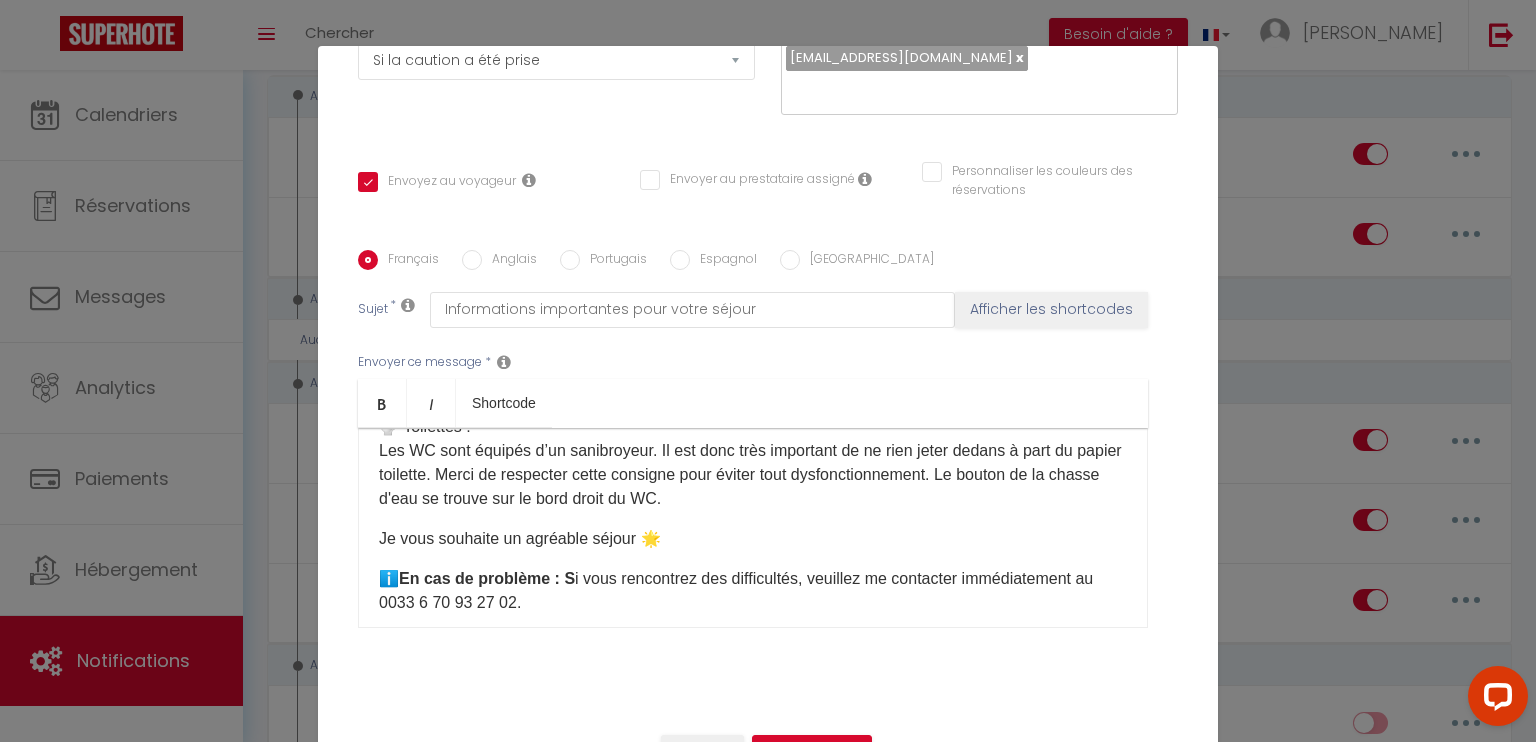 click on "🚽 Toilettes : Les WC sont équipés d’un sanibroyeur. Il est donc très important de ne rien jeter dedans à part du papier toilette. Merci de respecter cette consigne pour éviter tout dysfonctionnement. Le bouton de la chasse d'eau se trouve sur le bord droit du WC." at bounding box center [753, 463] 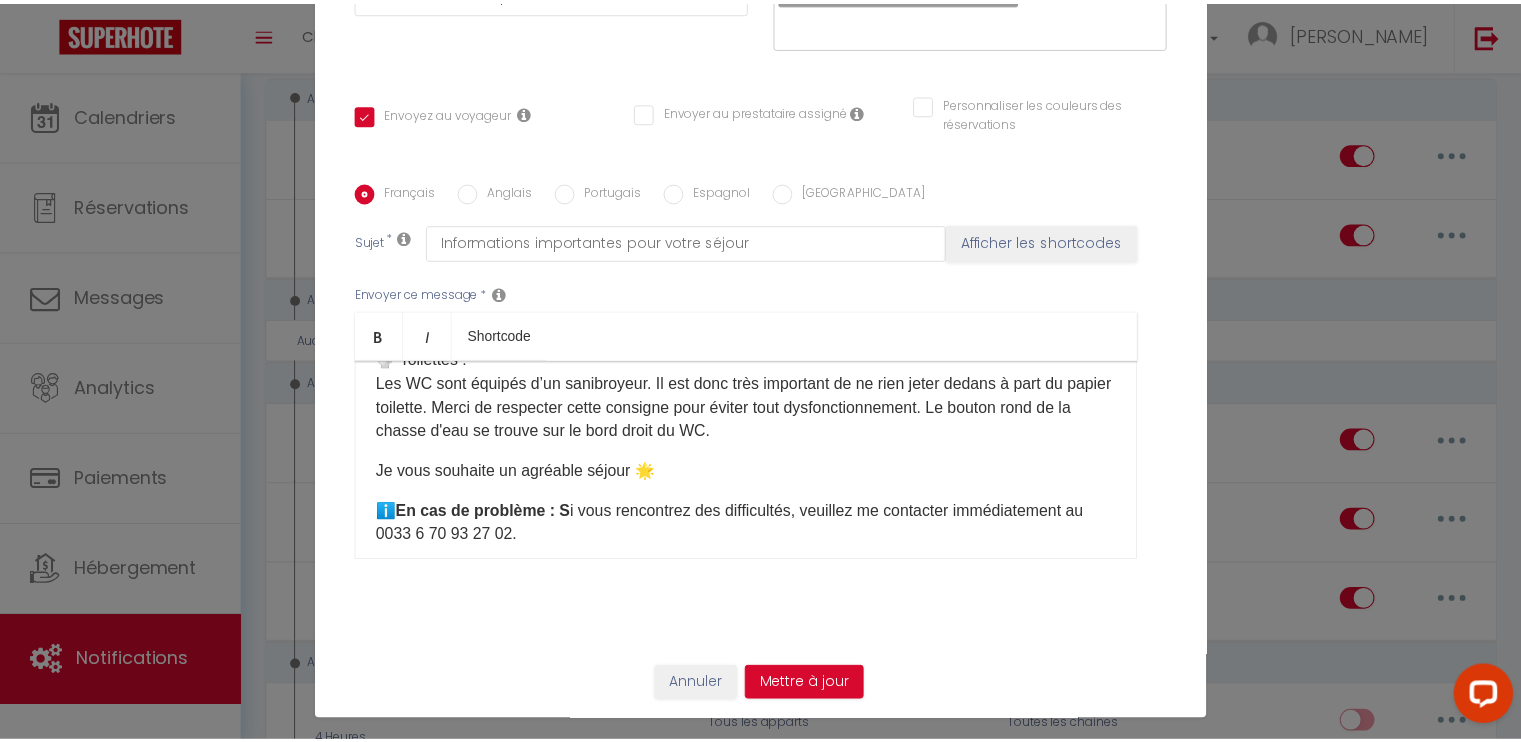 scroll, scrollTop: 72, scrollLeft: 0, axis: vertical 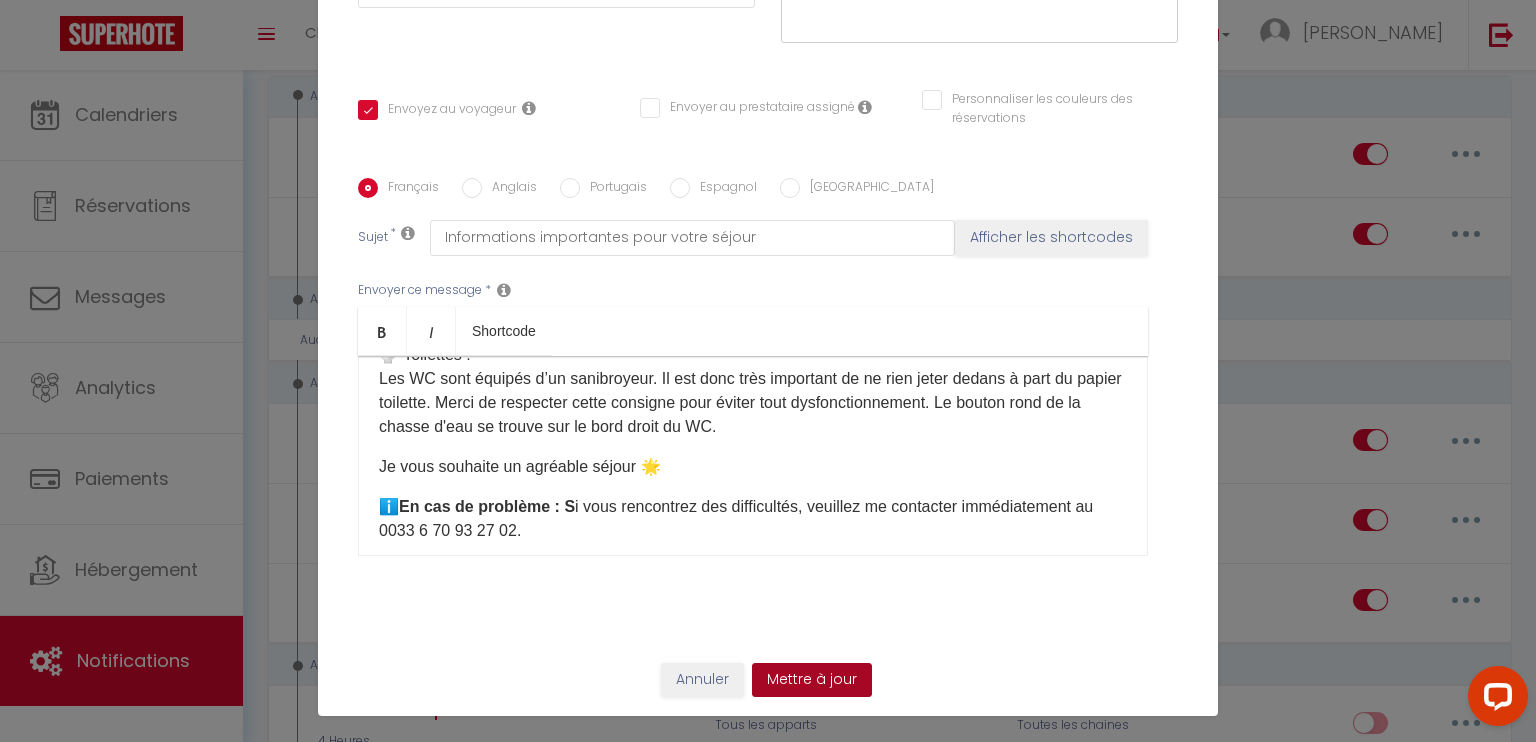 click on "Mettre à jour" at bounding box center (812, 680) 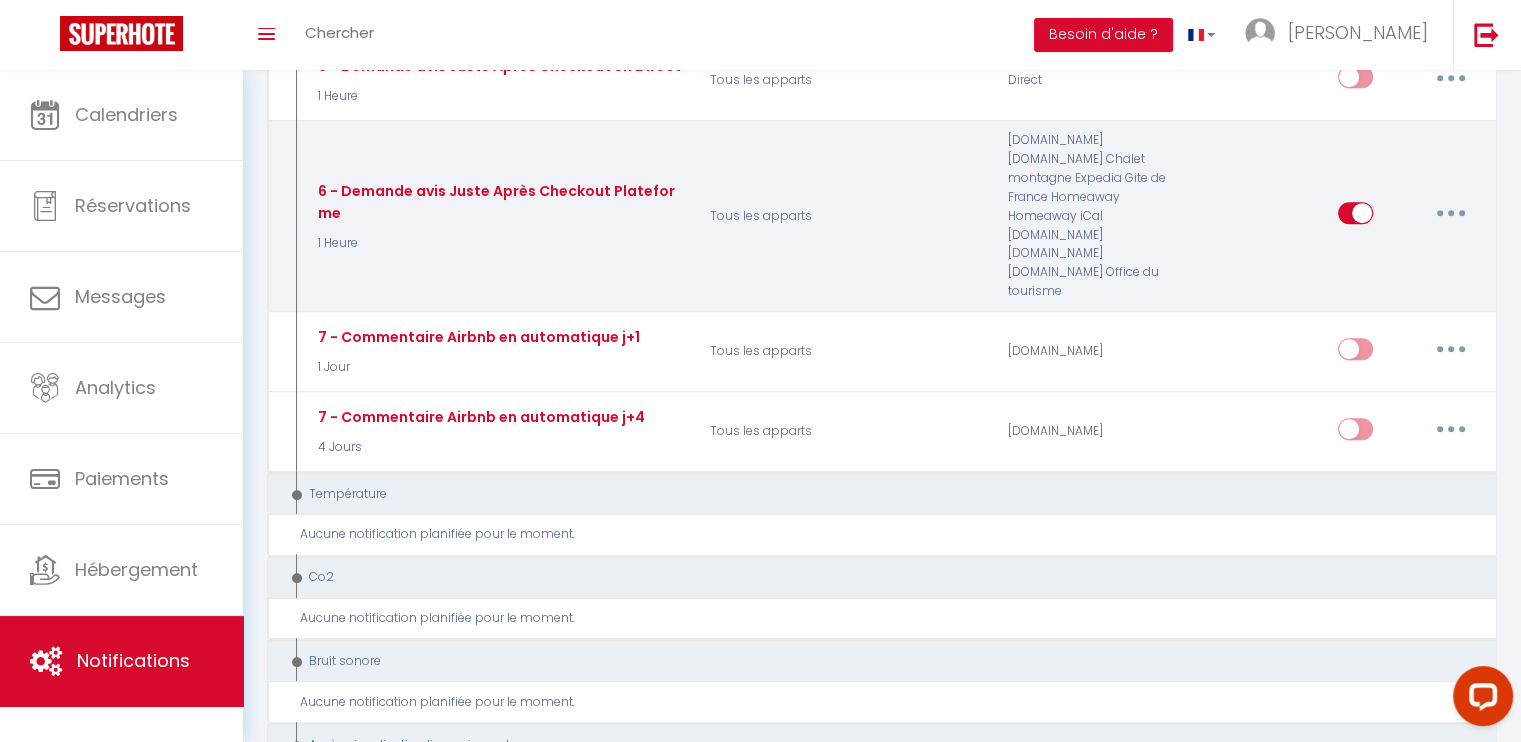 scroll, scrollTop: 1011, scrollLeft: 0, axis: vertical 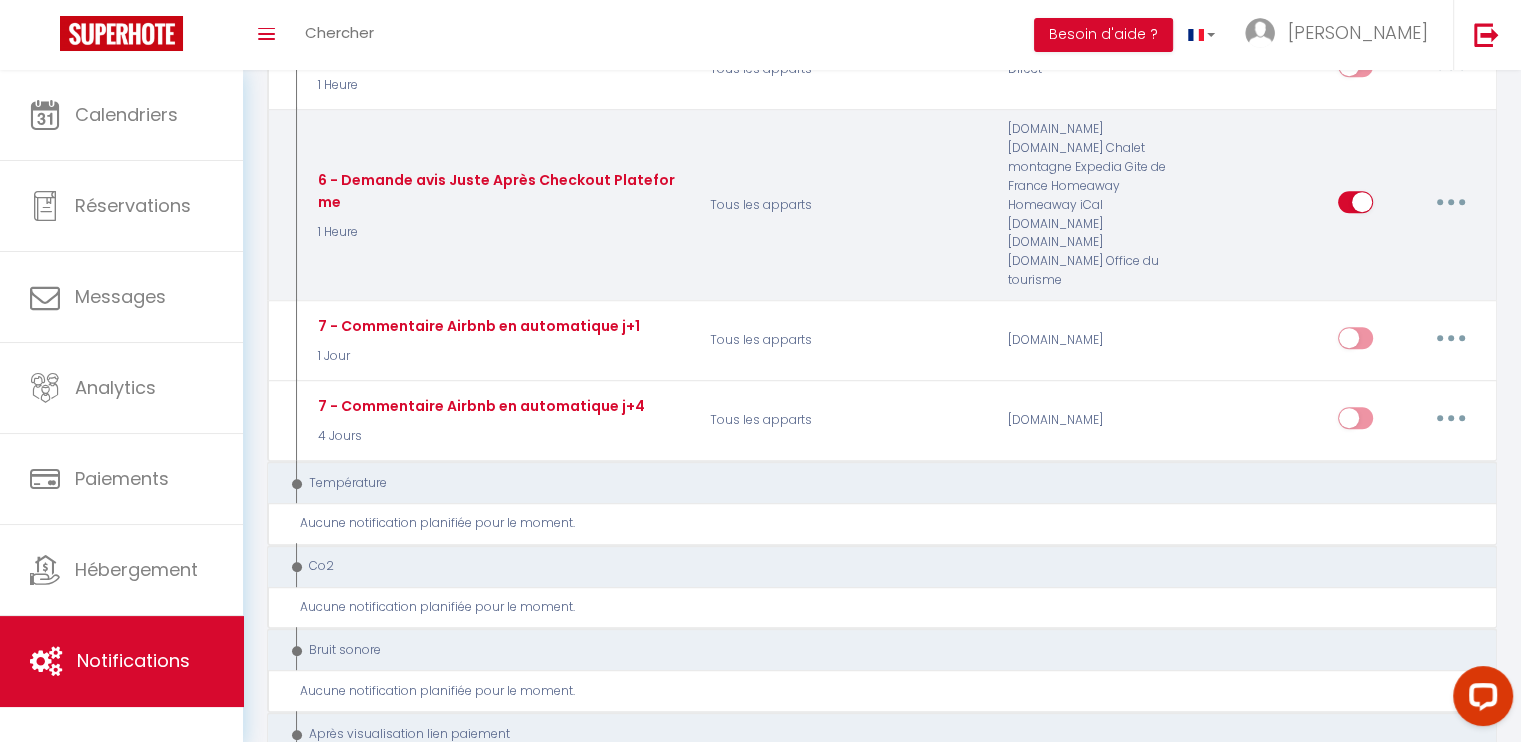 click at bounding box center (1355, 206) 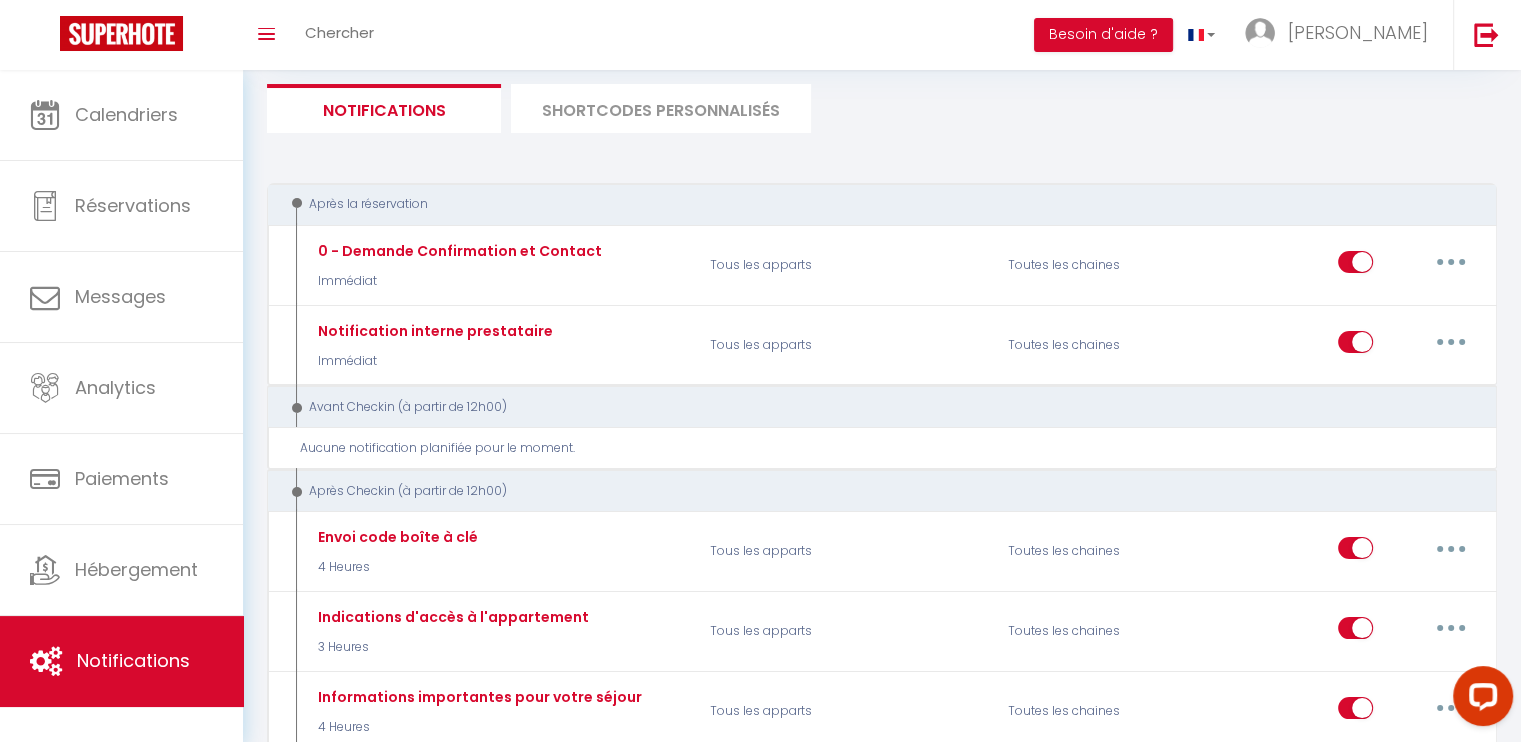 scroll, scrollTop: 0, scrollLeft: 0, axis: both 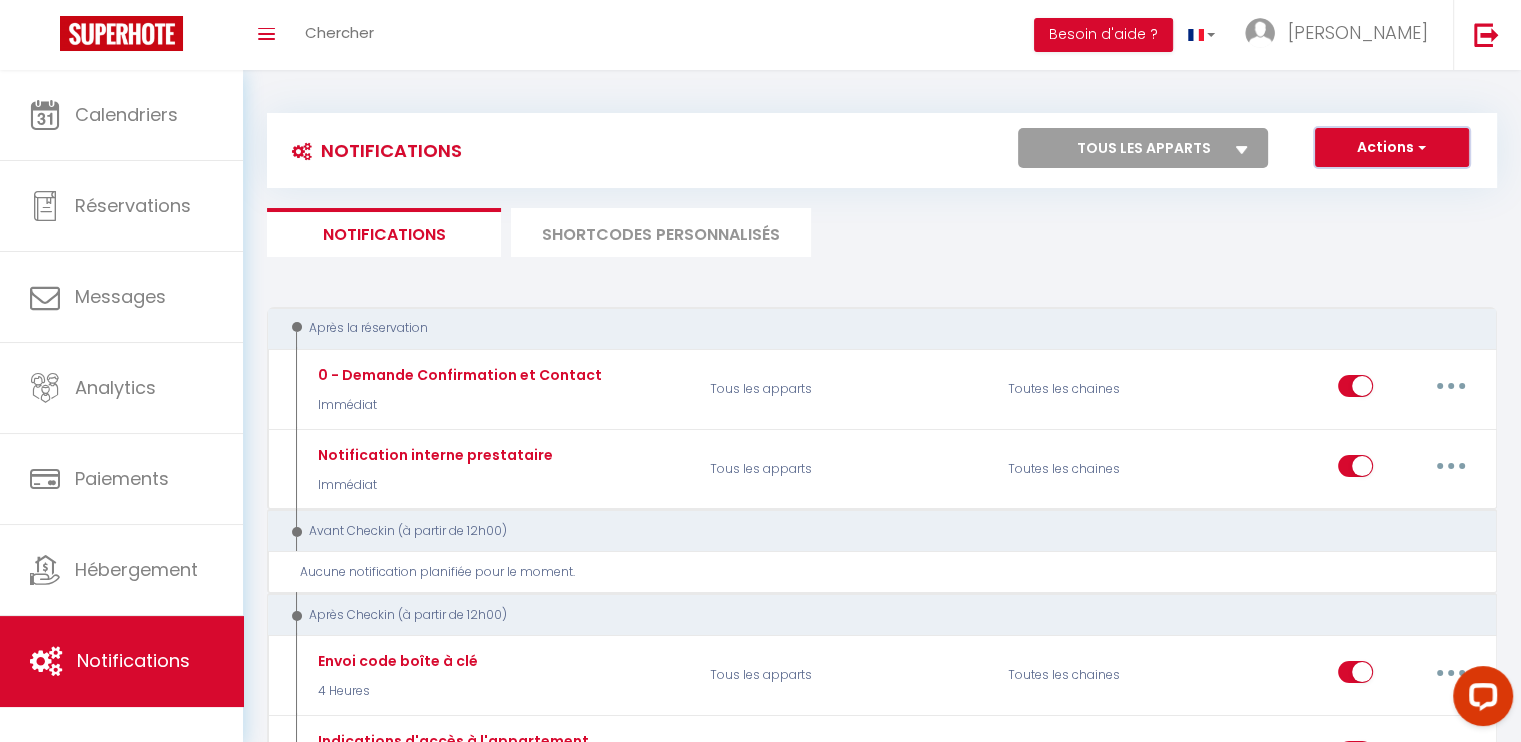 drag, startPoint x: 1424, startPoint y: 155, endPoint x: 1434, endPoint y: 153, distance: 10.198039 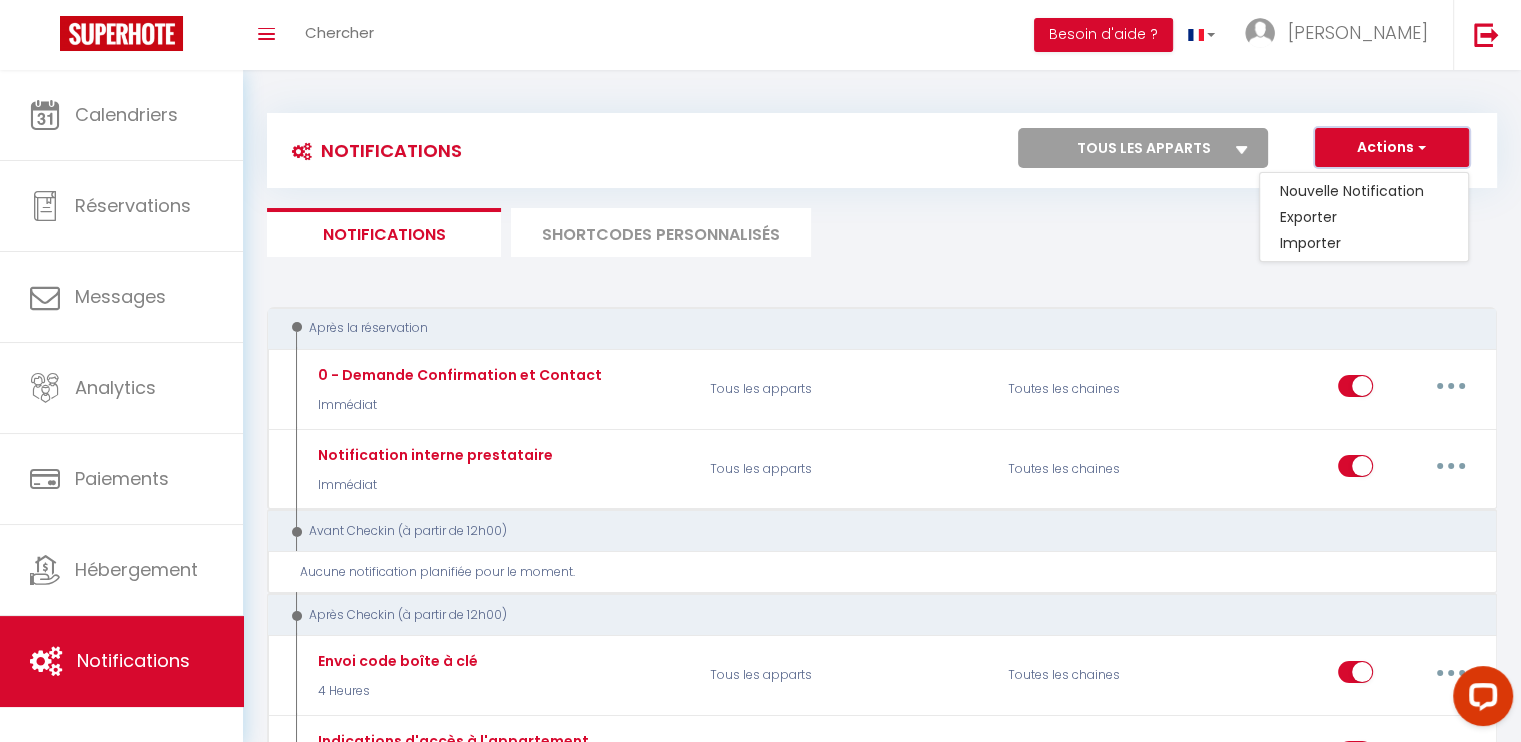 click on "Actions" at bounding box center (1392, 148) 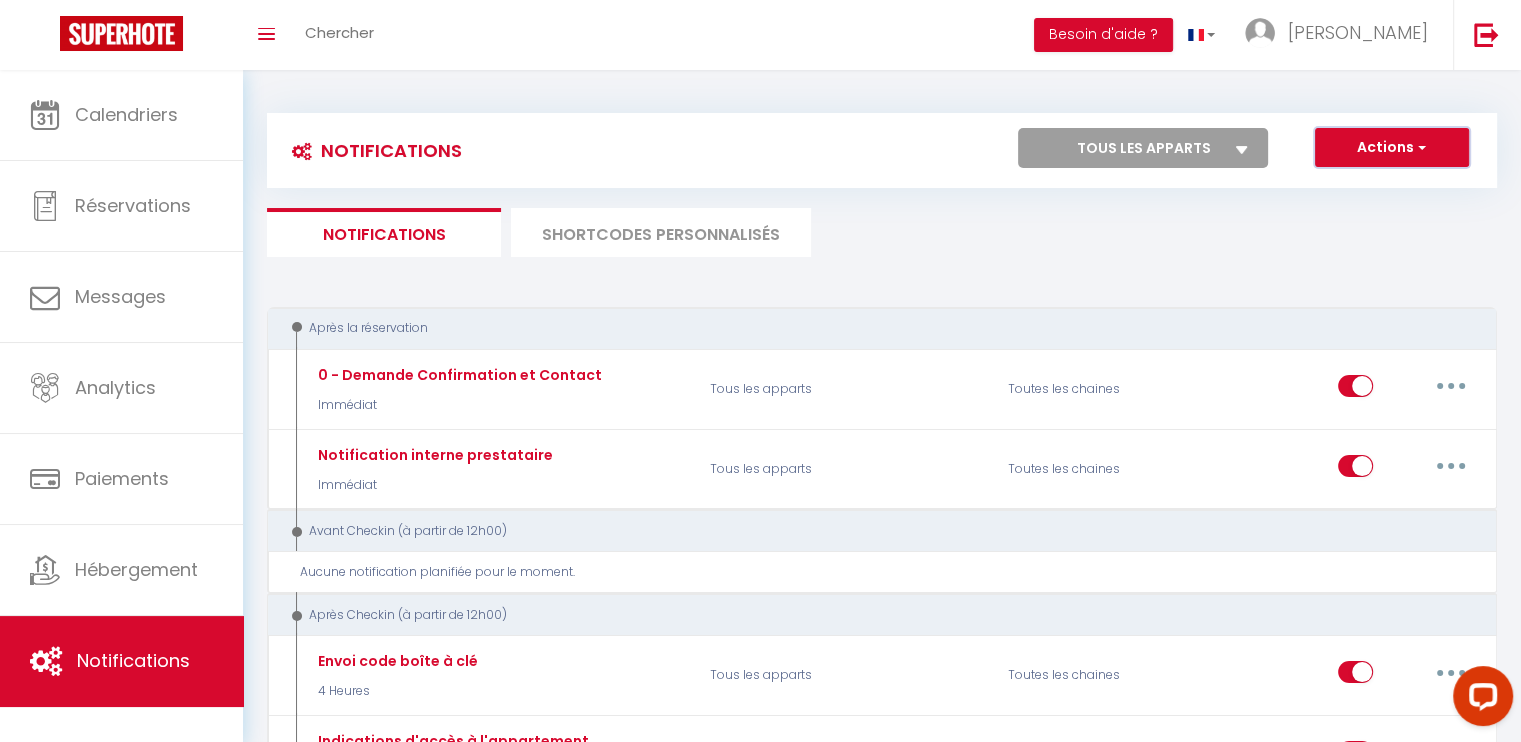 click on "Actions" at bounding box center [1392, 148] 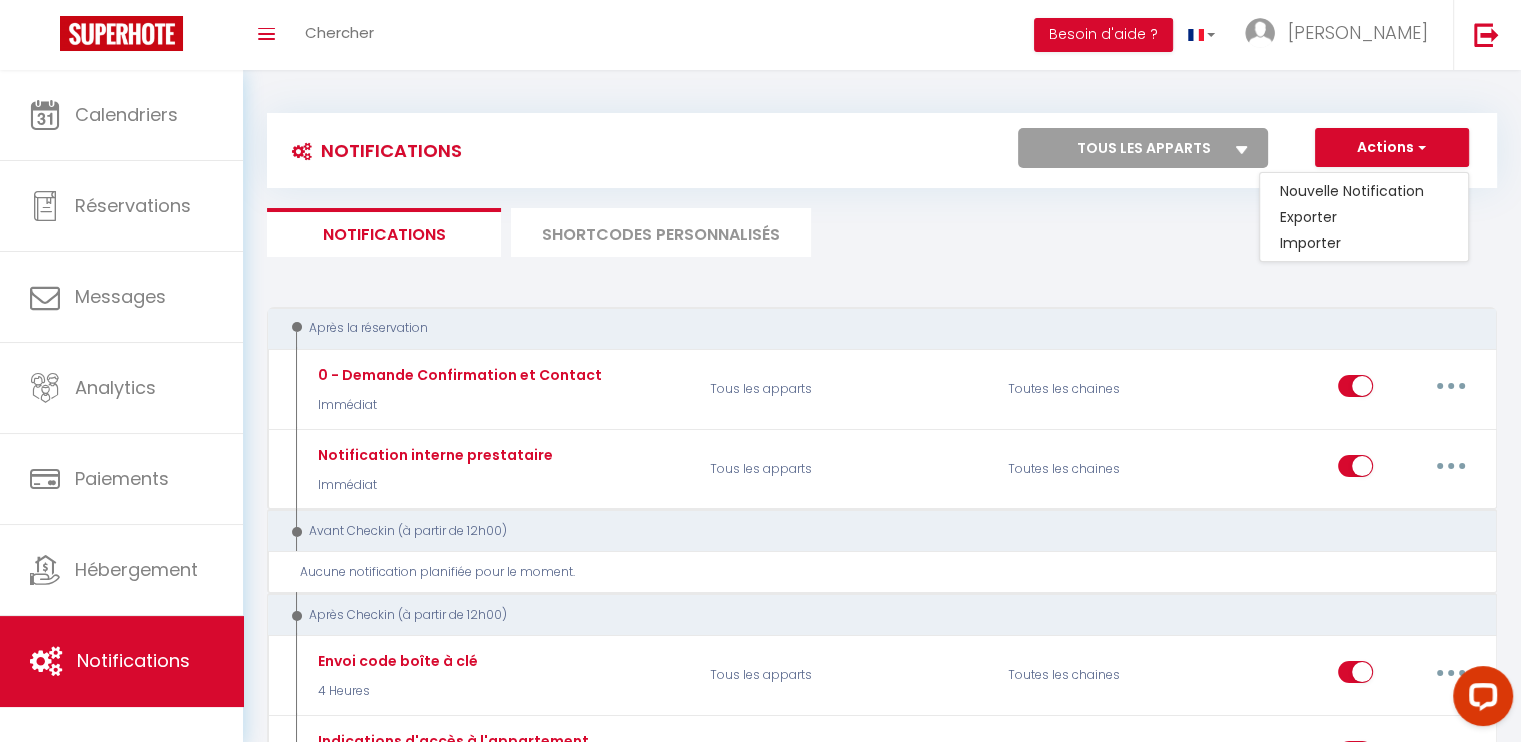 click on "Notifications   SHORTCODES PERSONNALISÉS" at bounding box center [882, 232] 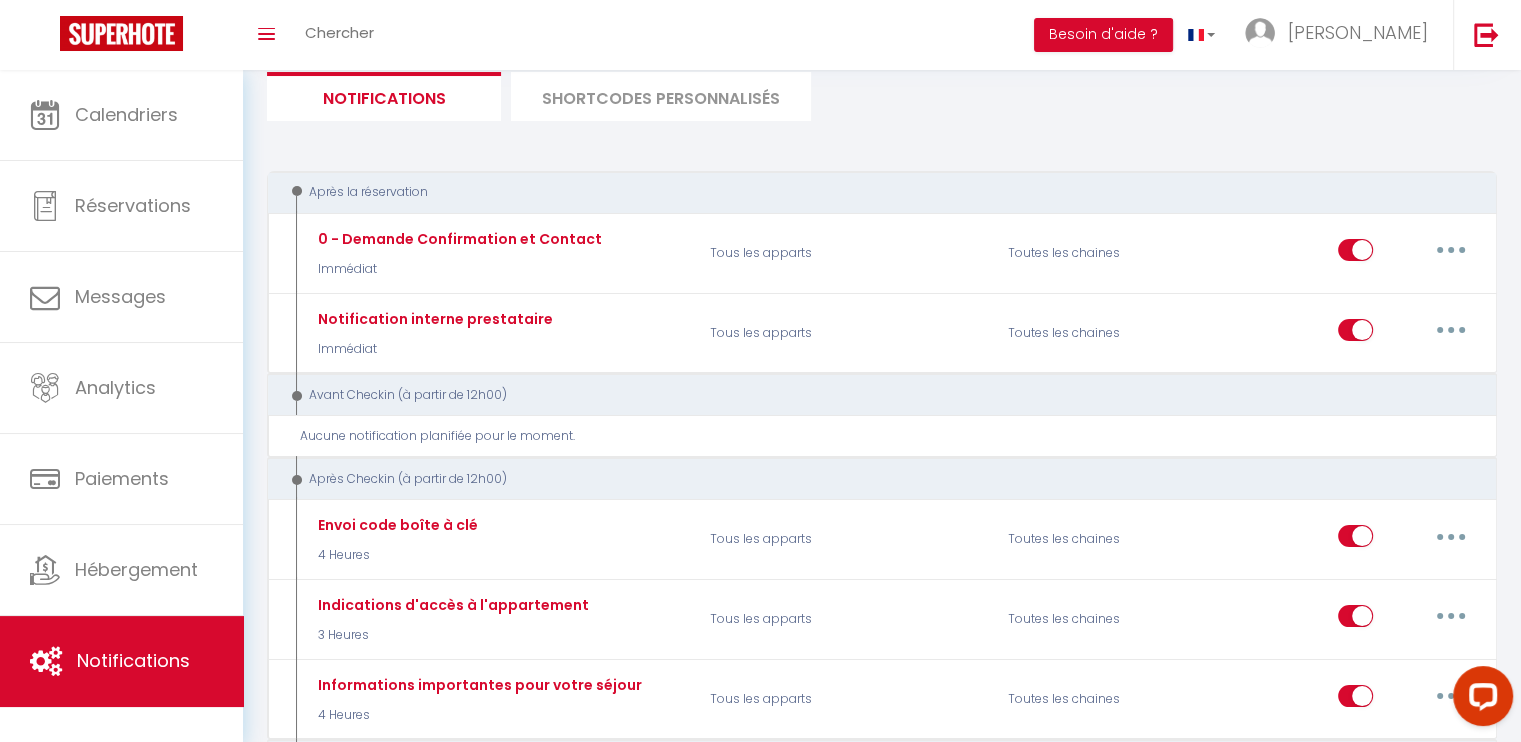 scroll, scrollTop: 0, scrollLeft: 0, axis: both 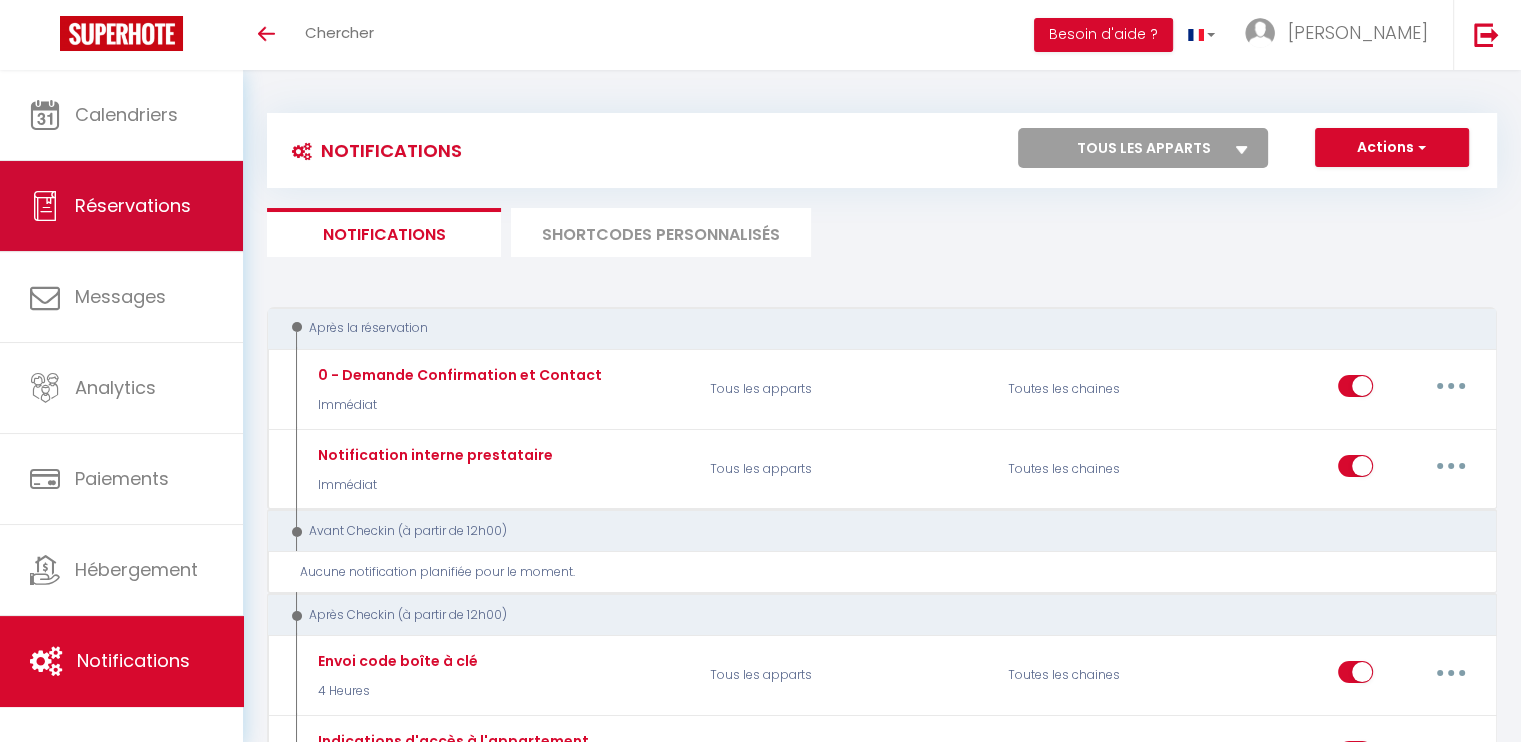 click on "Réservations" at bounding box center (121, 206) 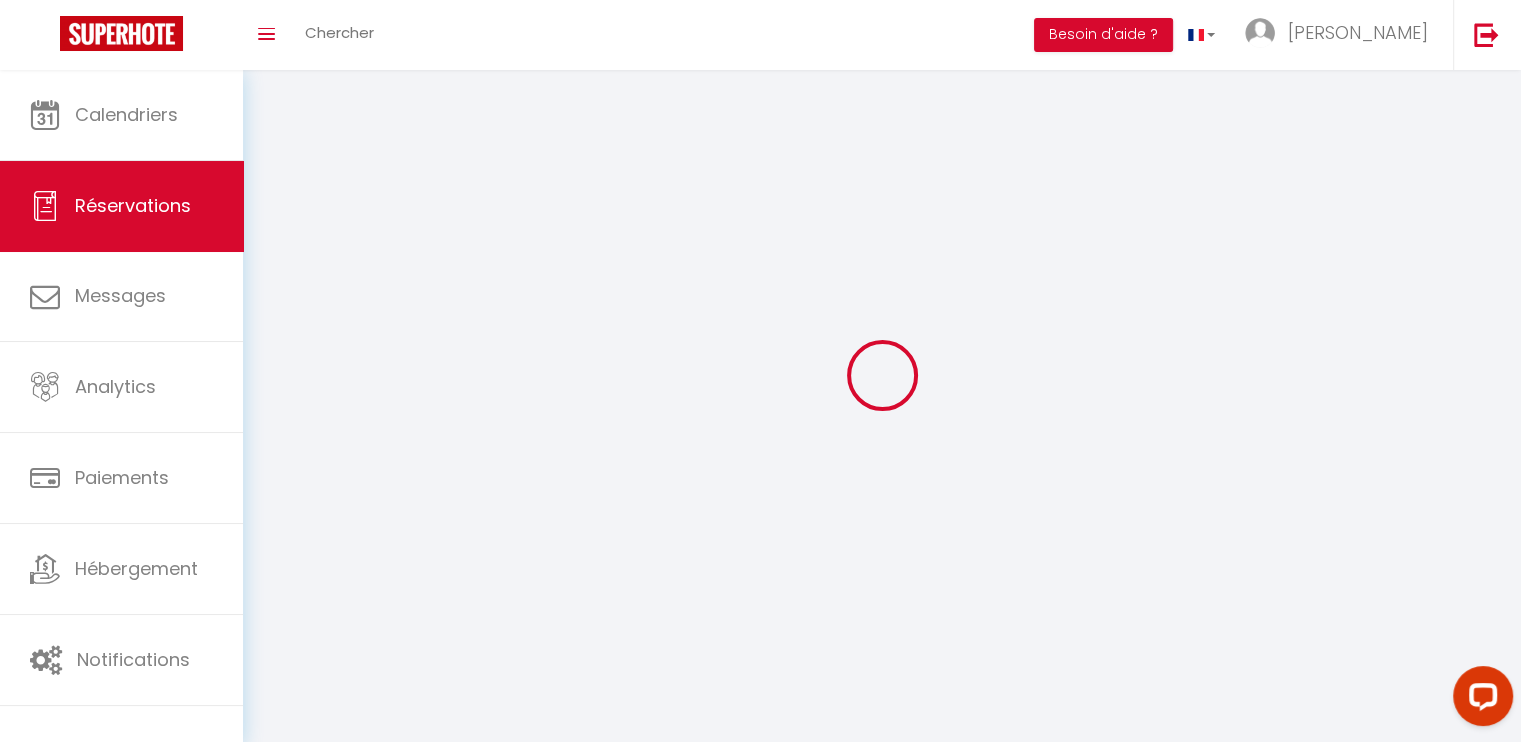 scroll, scrollTop: 0, scrollLeft: 0, axis: both 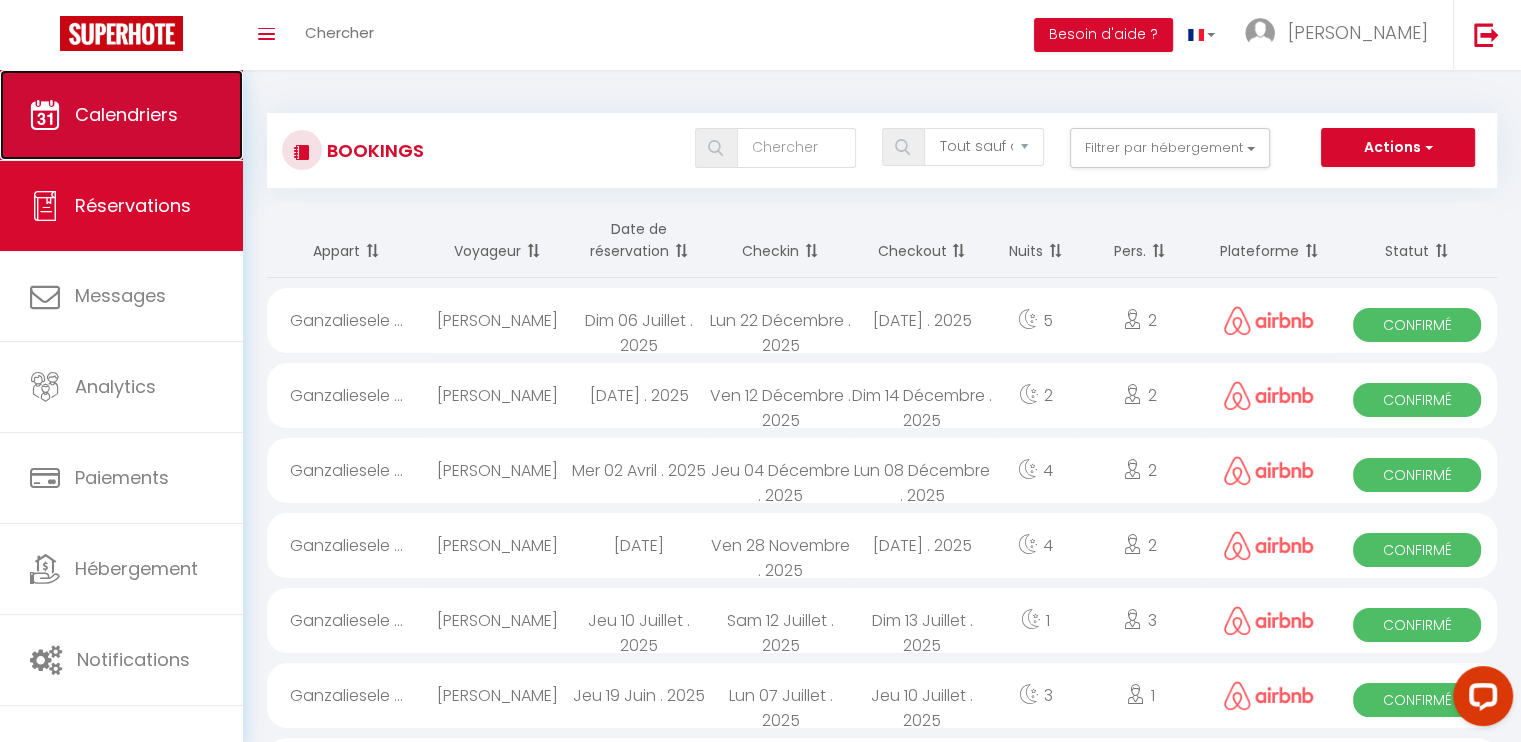 click on "Calendriers" at bounding box center (121, 115) 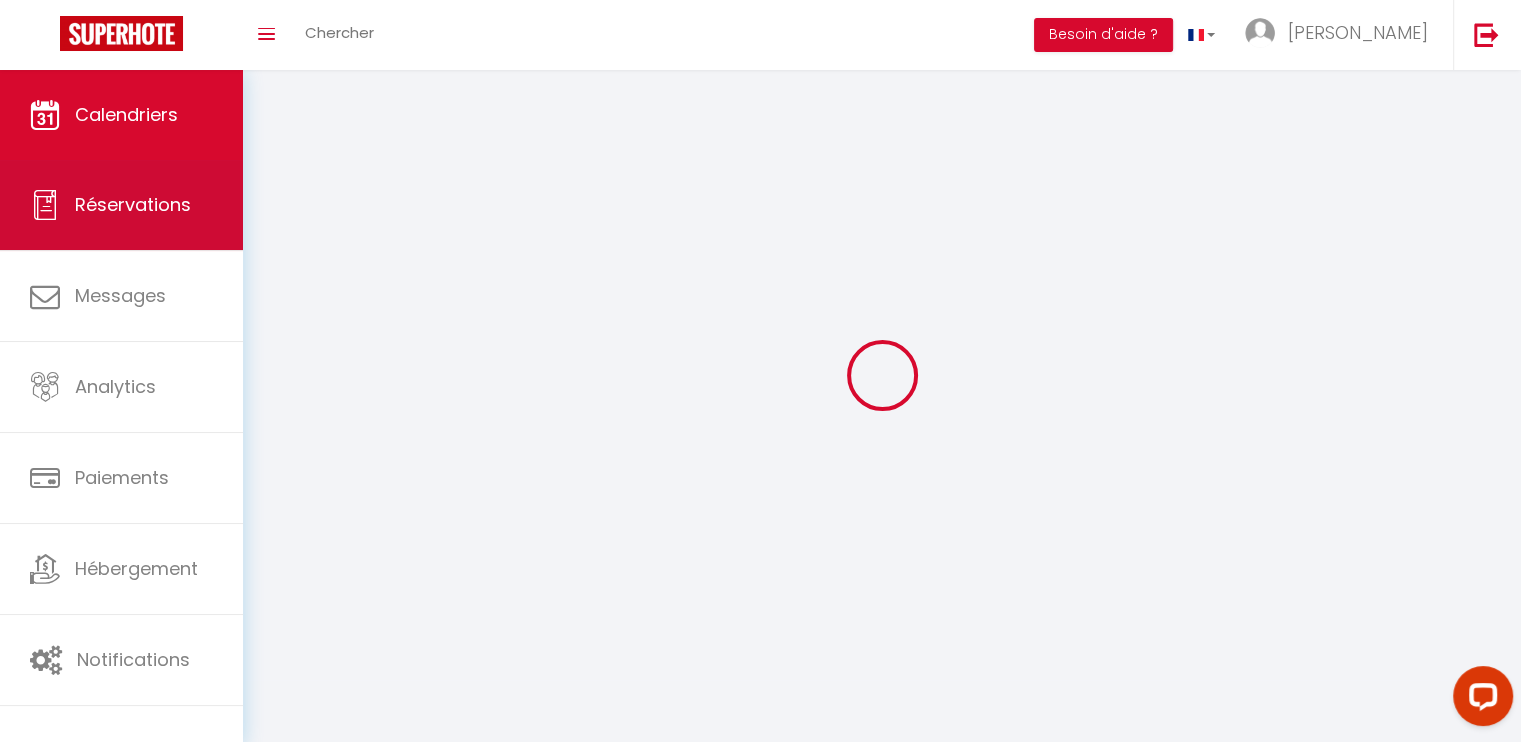 select 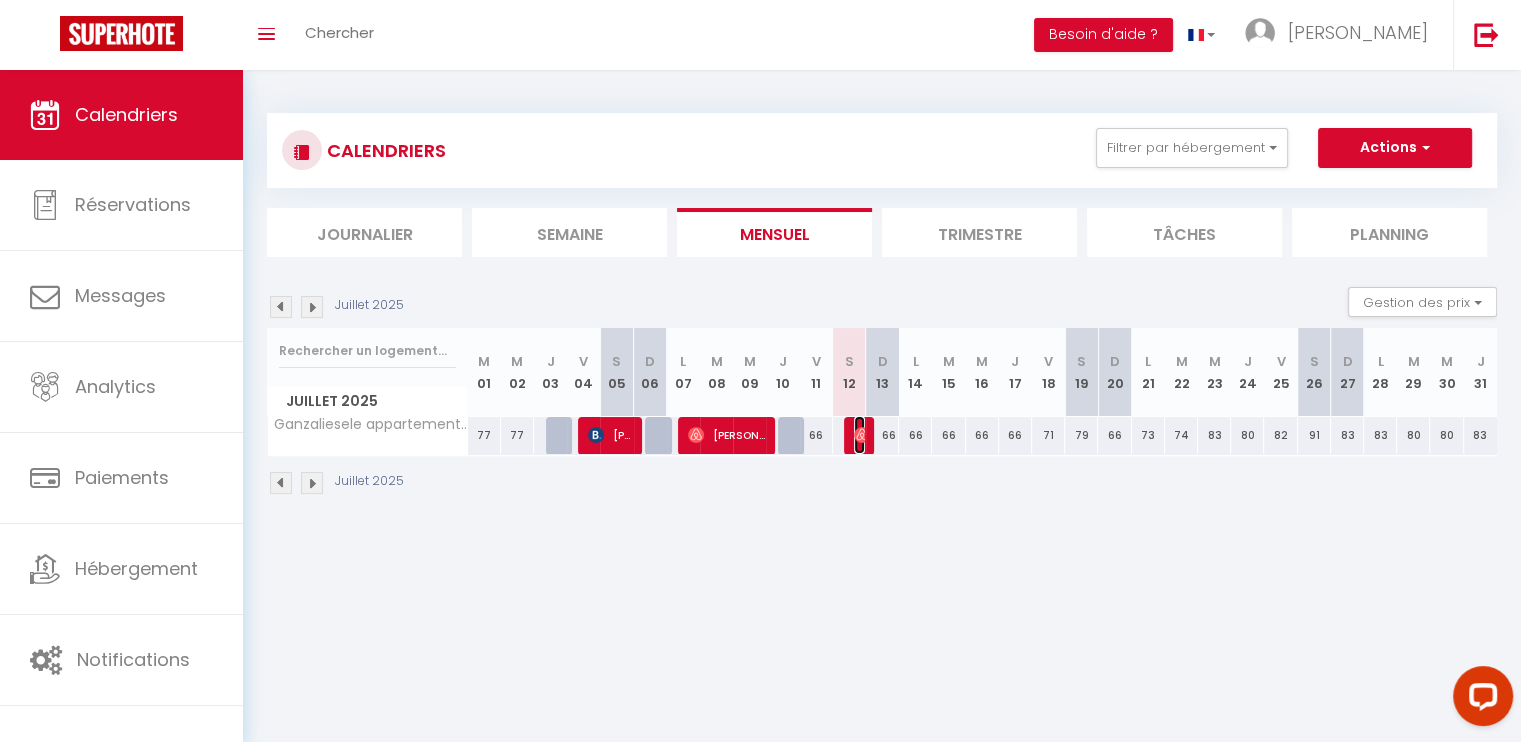 click at bounding box center [862, 435] 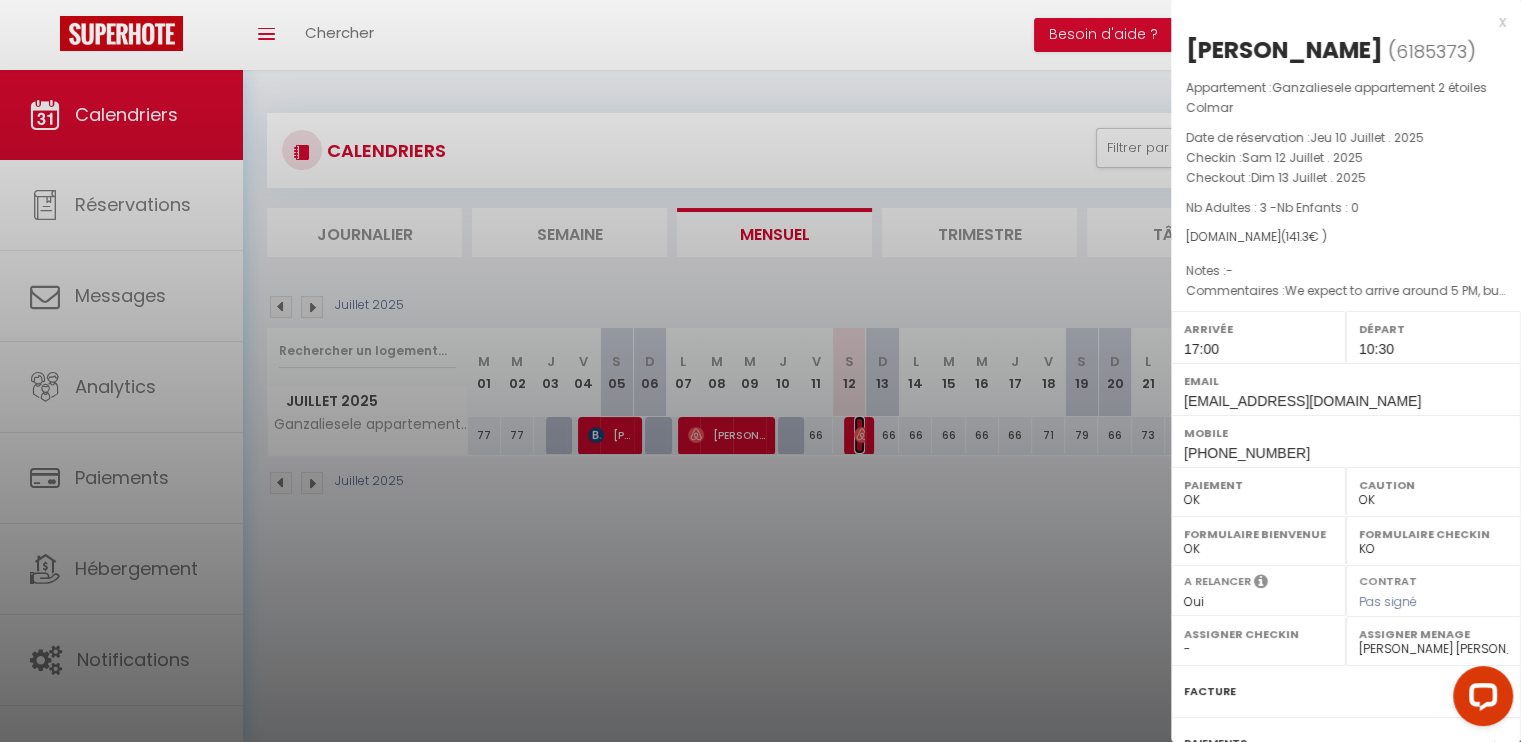scroll, scrollTop: 2, scrollLeft: 0, axis: vertical 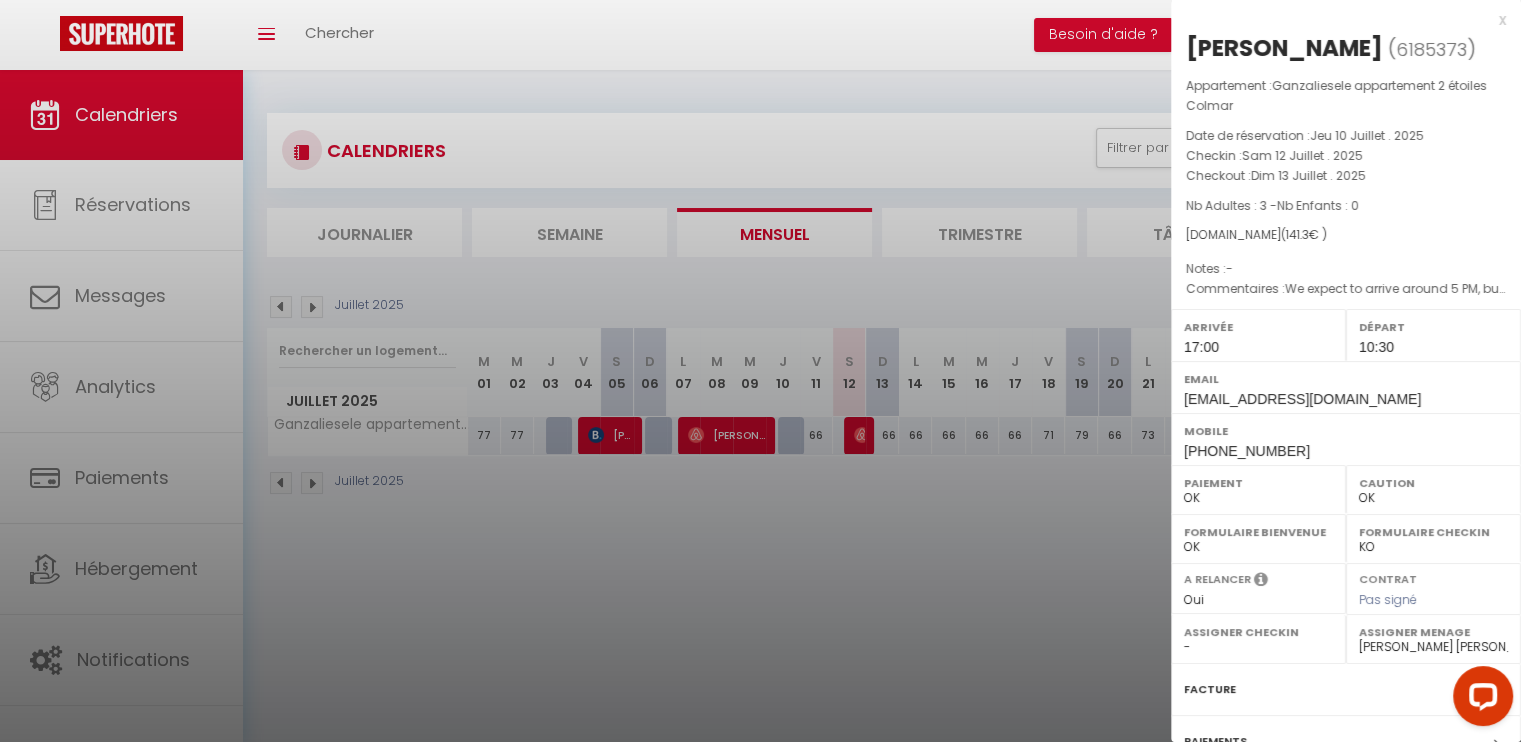click at bounding box center [760, 371] 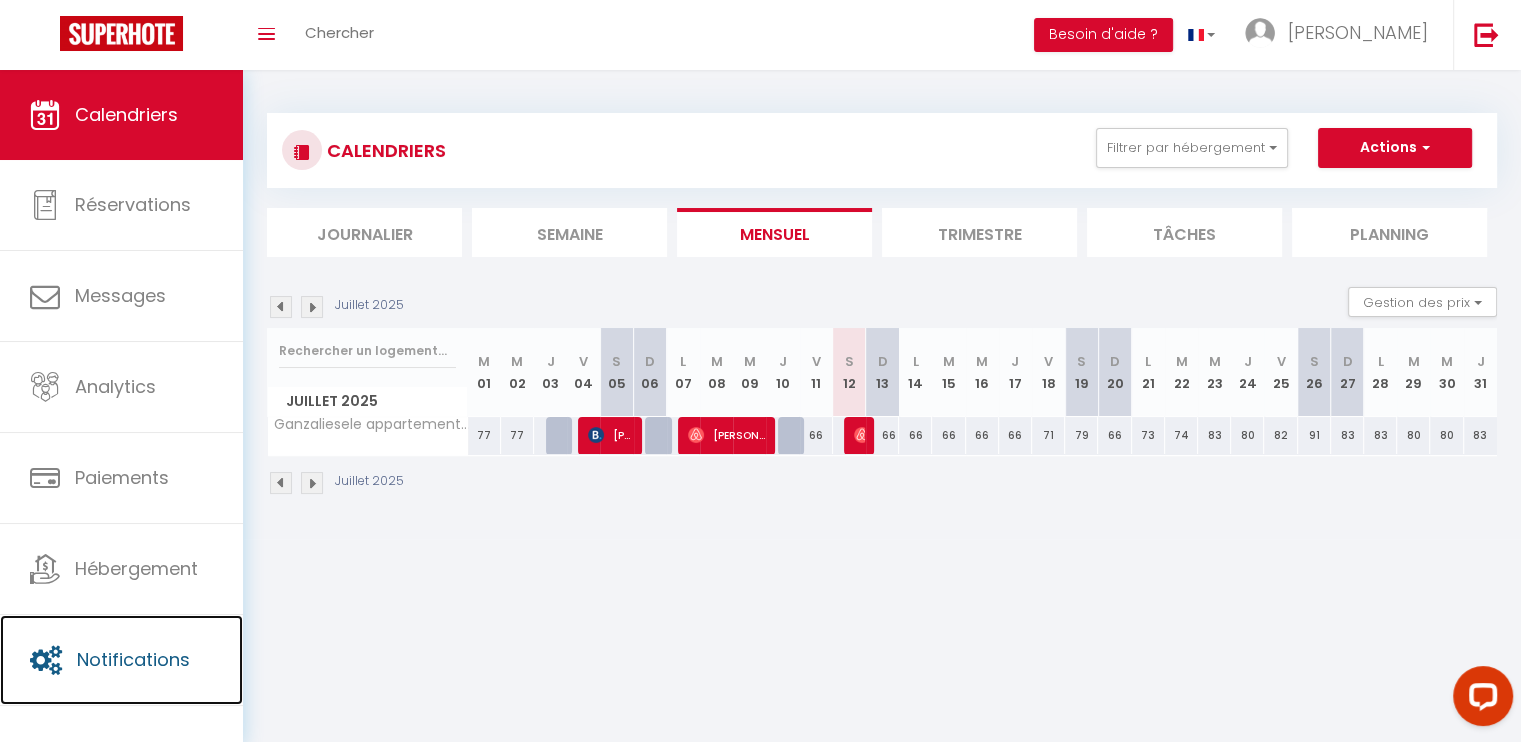 click on "Notifications" at bounding box center [133, 659] 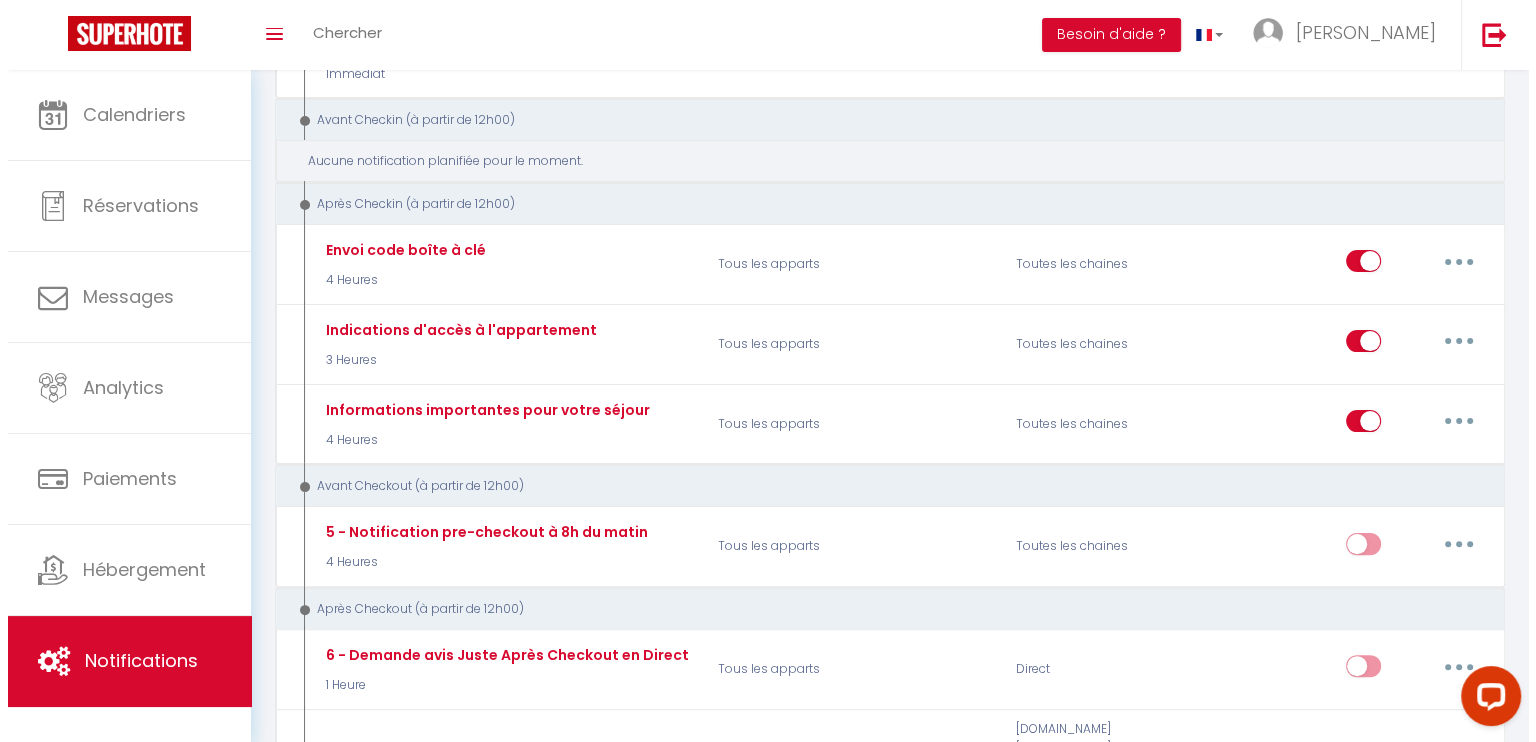 scroll, scrollTop: 412, scrollLeft: 0, axis: vertical 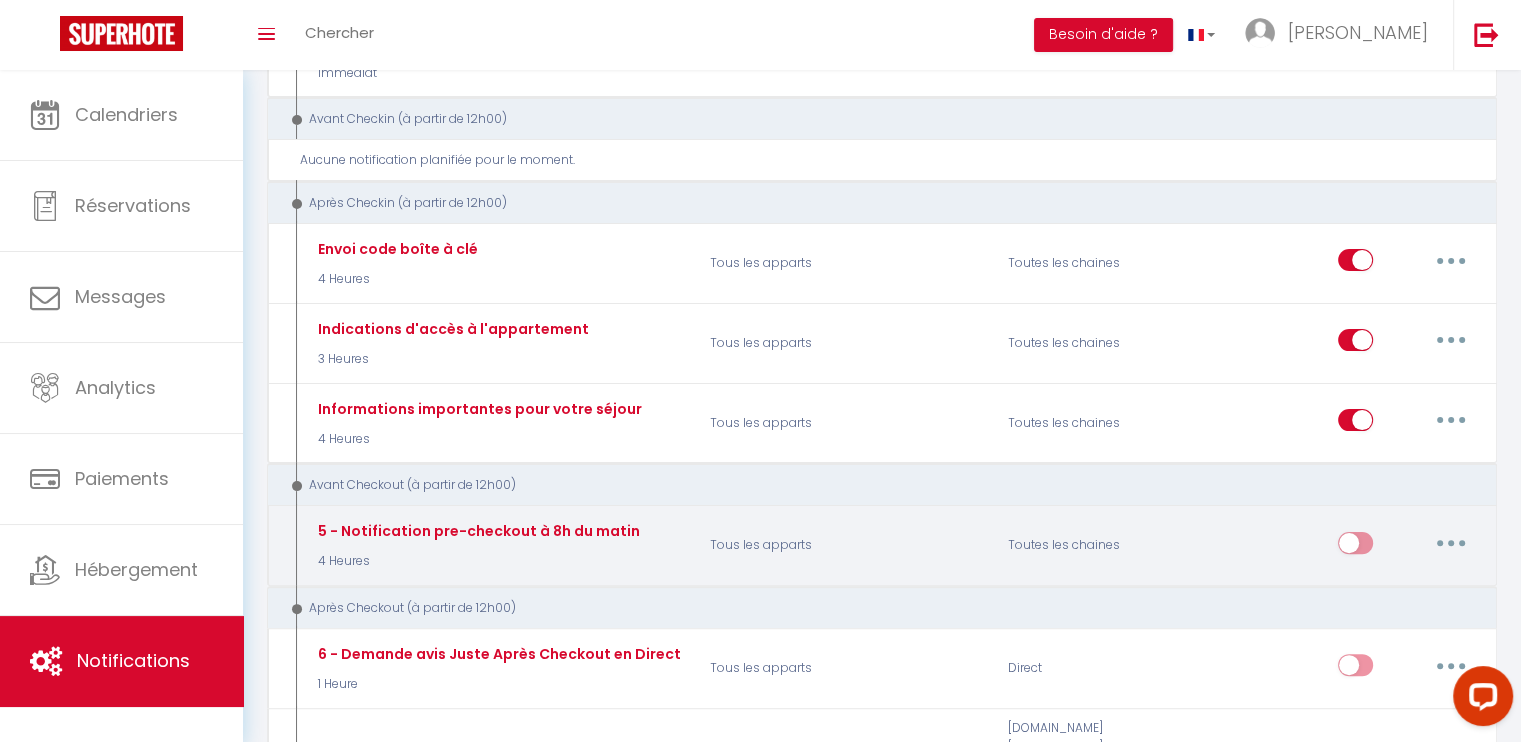 click at bounding box center [1451, 543] 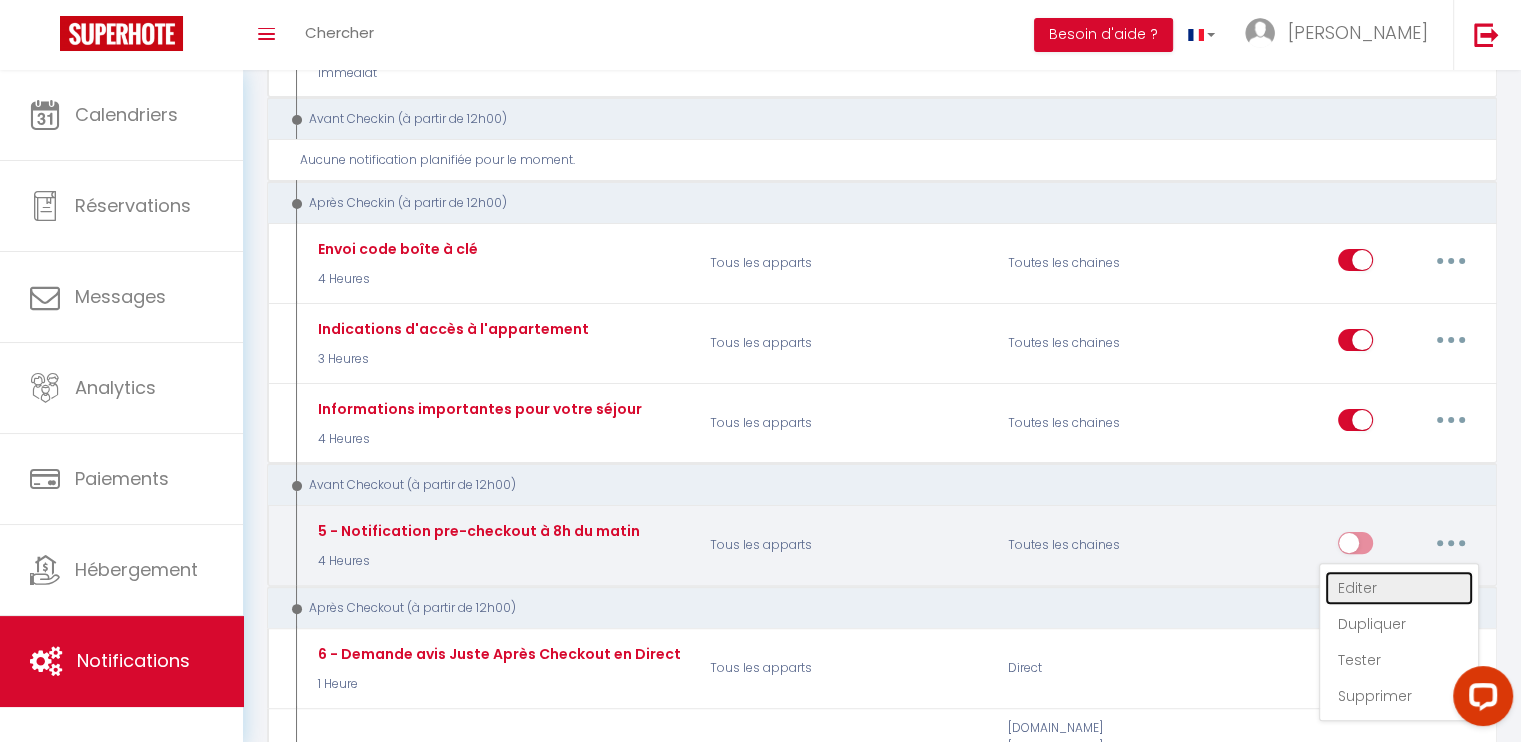 click on "Editer" at bounding box center (1399, 588) 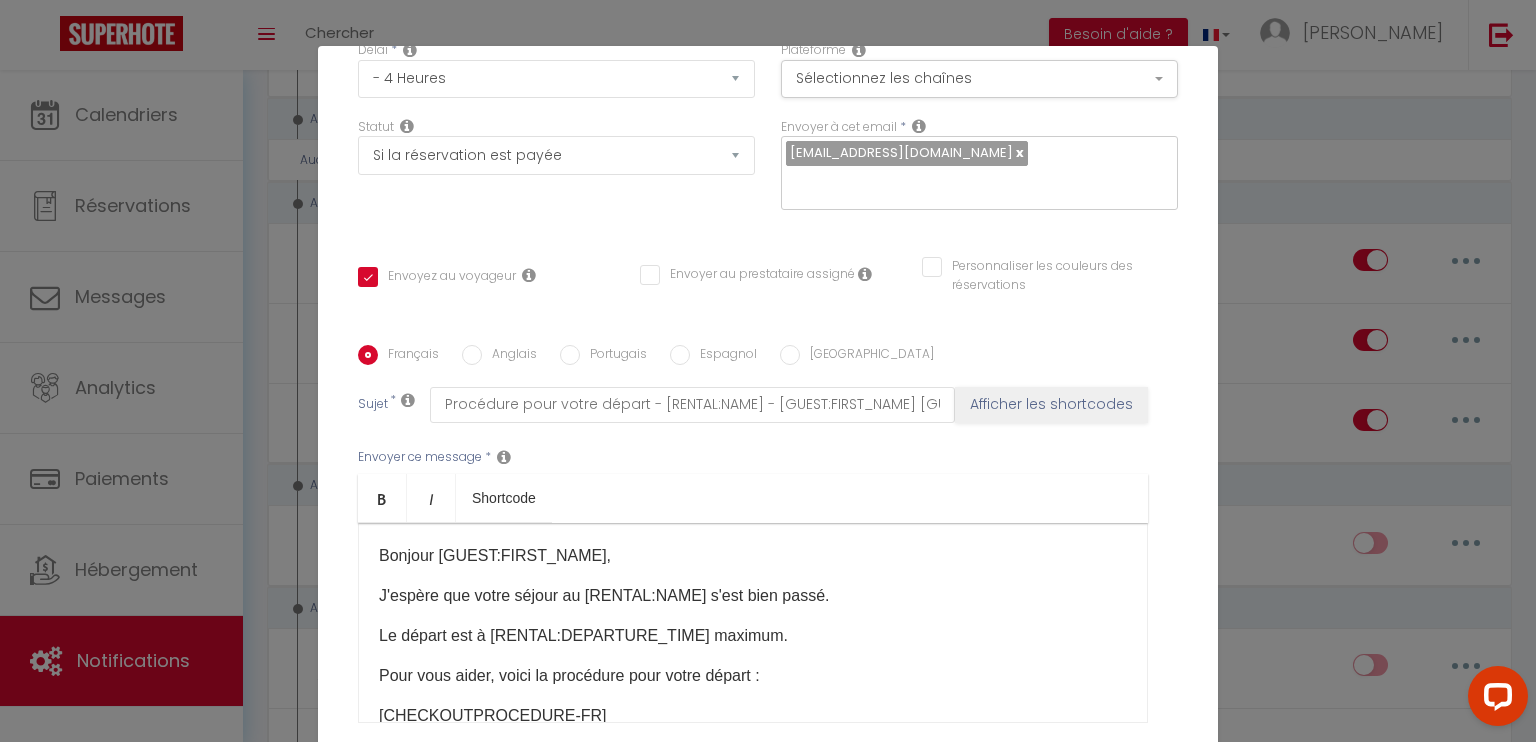 scroll, scrollTop: 259, scrollLeft: 0, axis: vertical 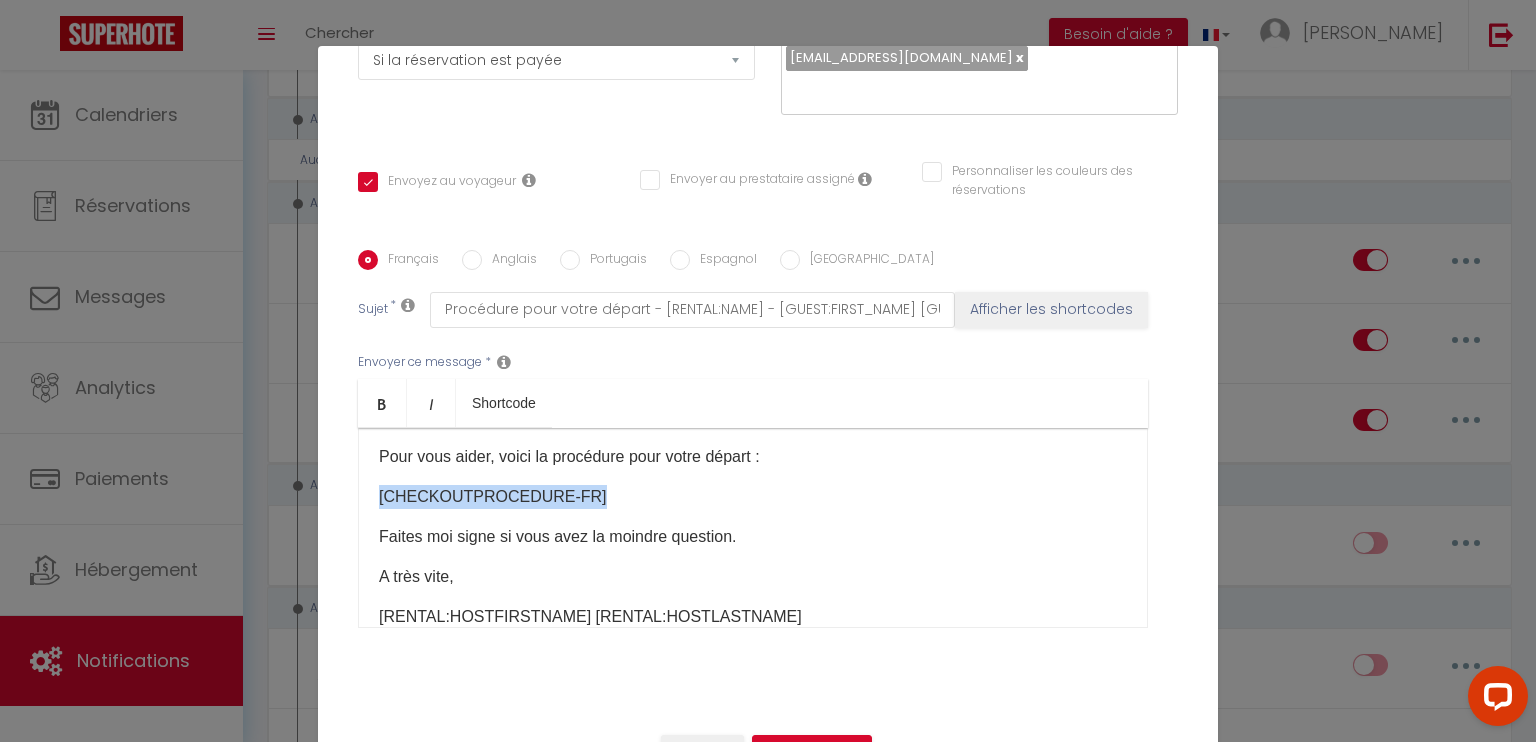 drag, startPoint x: 366, startPoint y: 496, endPoint x: 677, endPoint y: 497, distance: 311.00162 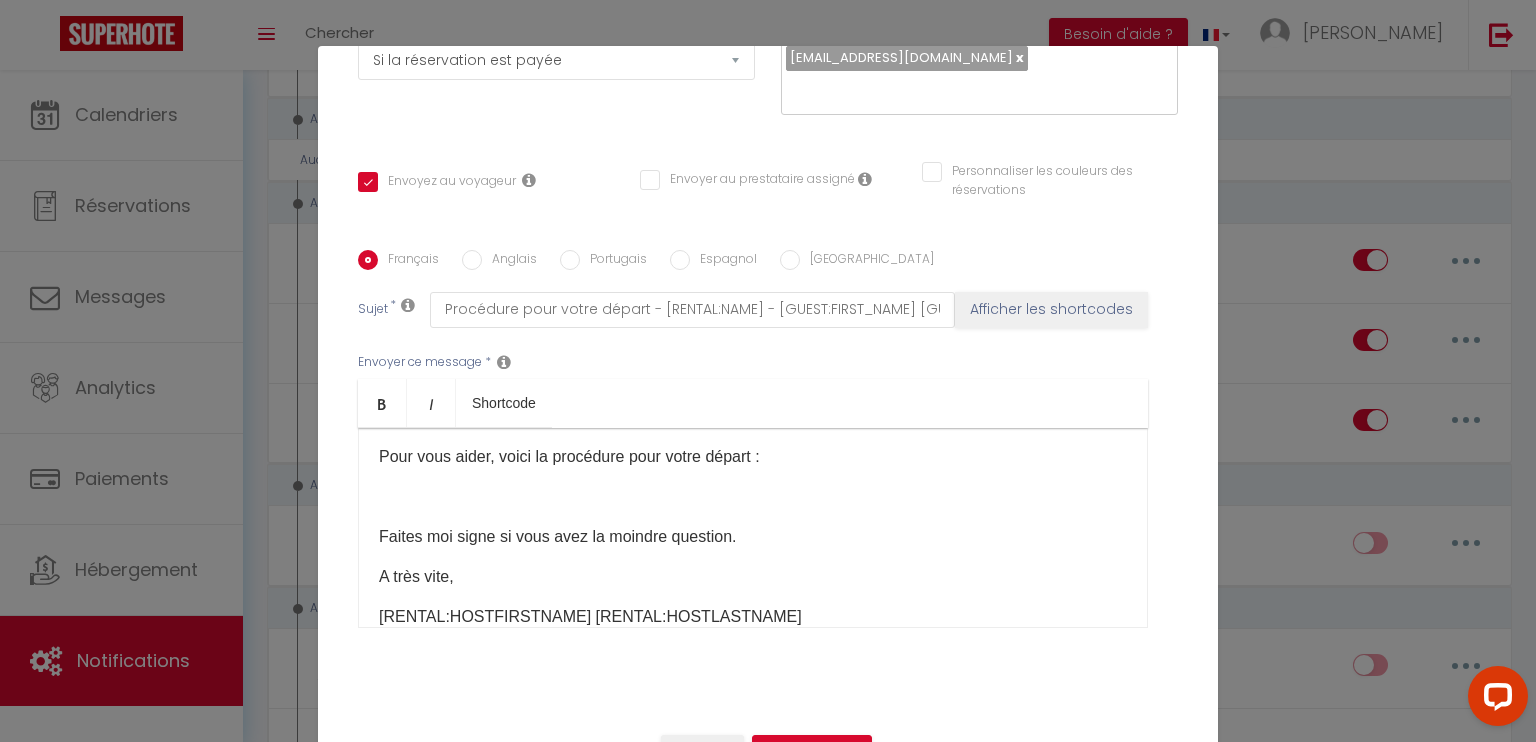 click at bounding box center (753, 497) 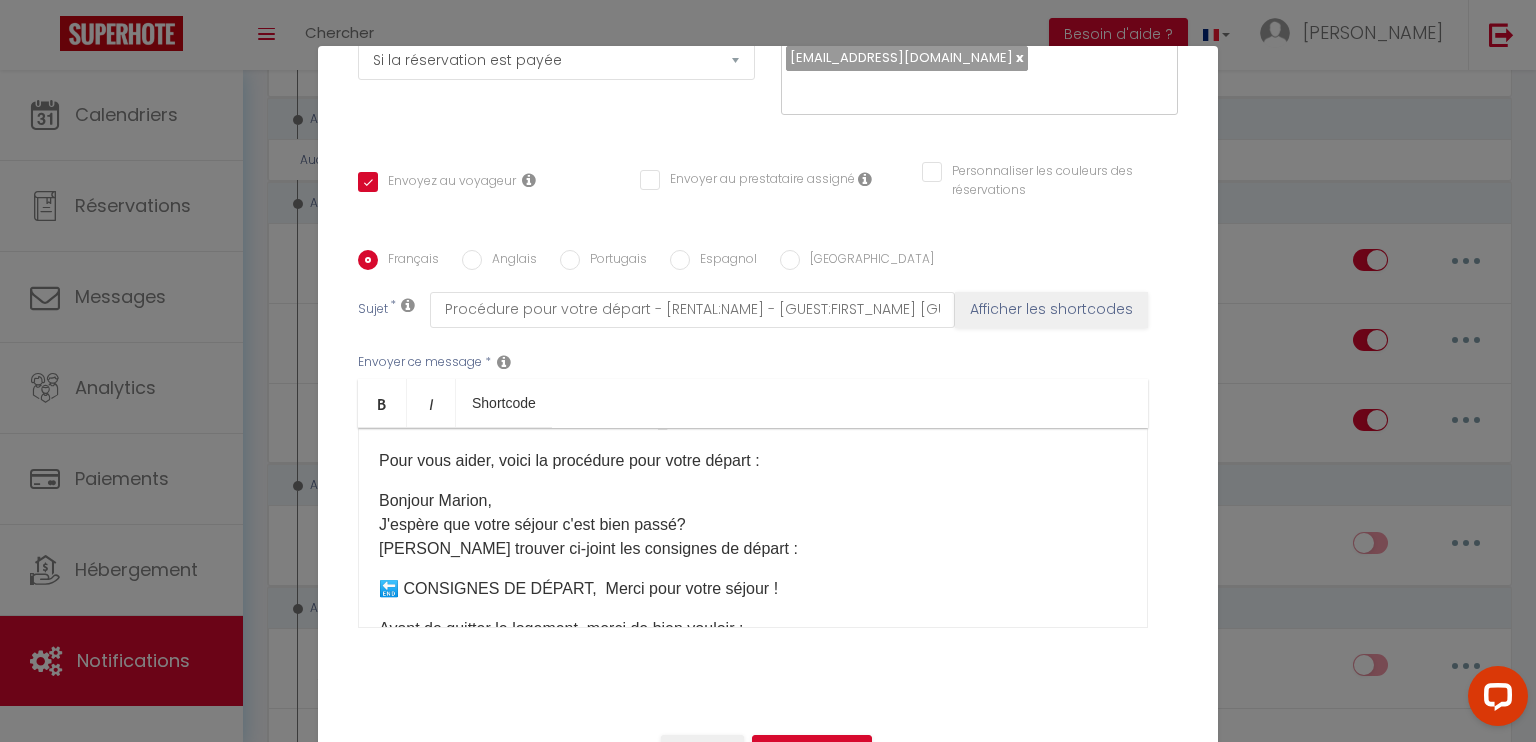 scroll, scrollTop: 124, scrollLeft: 0, axis: vertical 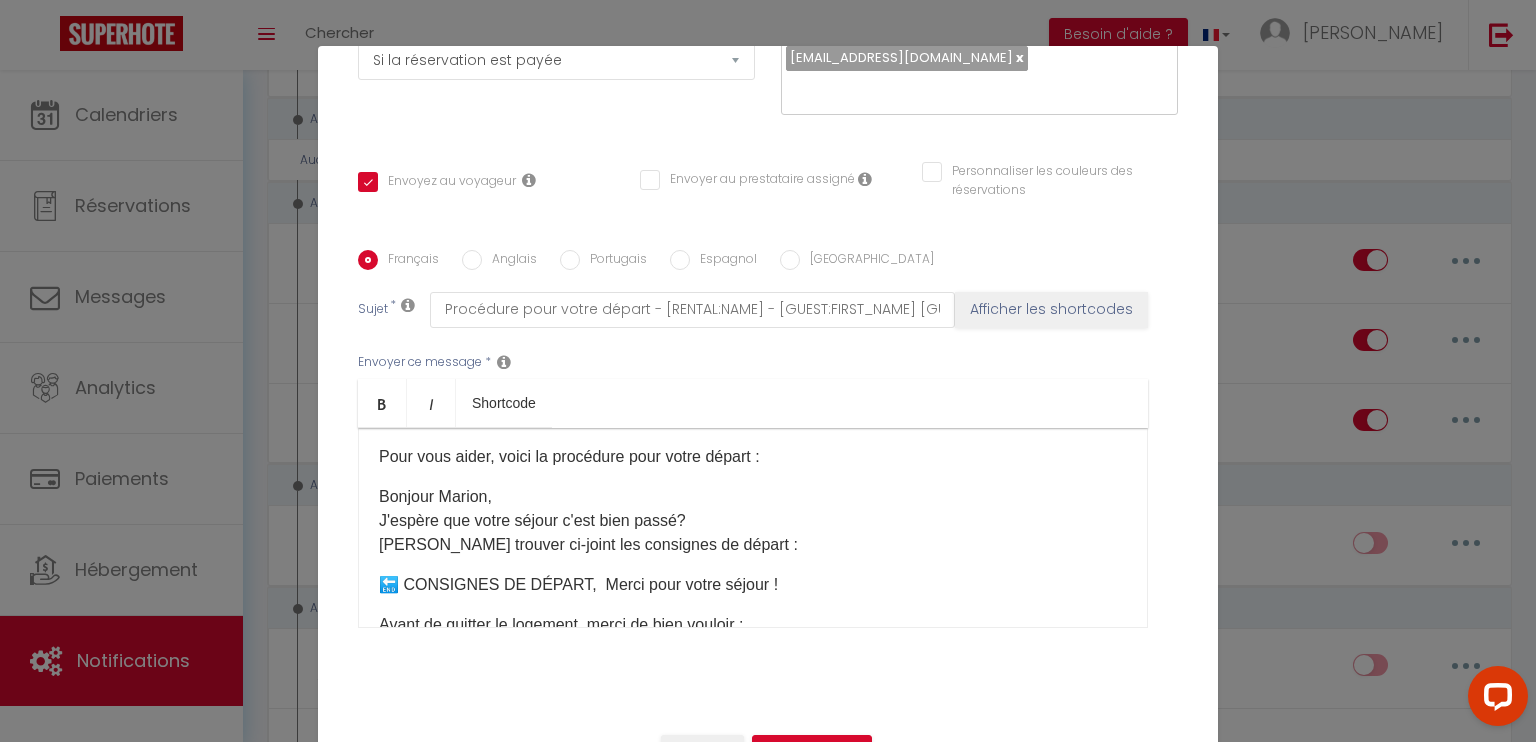 click on "Bonjour [PERSON_NAME], J'espère que votre séjour c'est bien passé?  Veuillez trouver ci-joint les consignes de départ :" at bounding box center (753, 521) 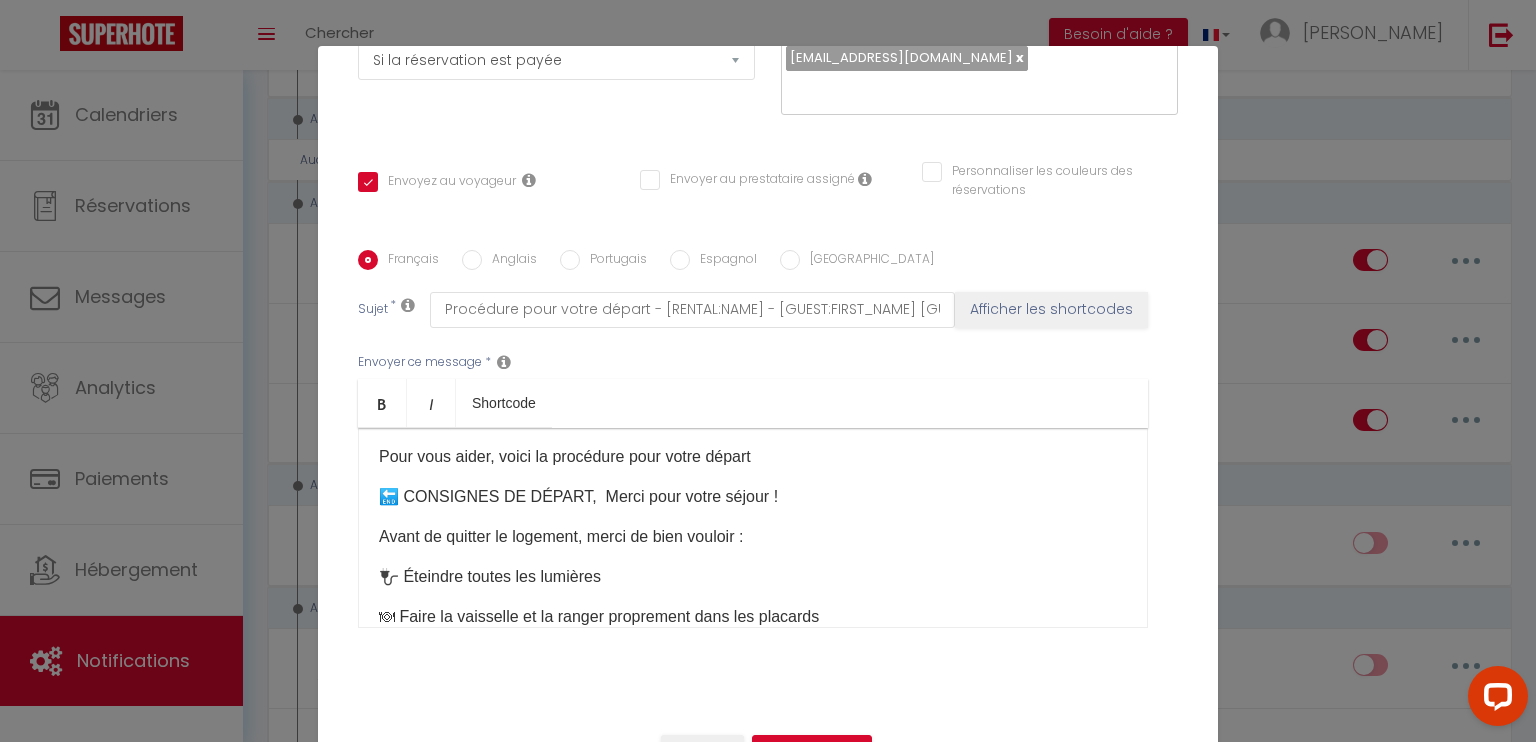 click on "Avant de quitter le logement, merci de bien vouloir :" at bounding box center (753, 537) 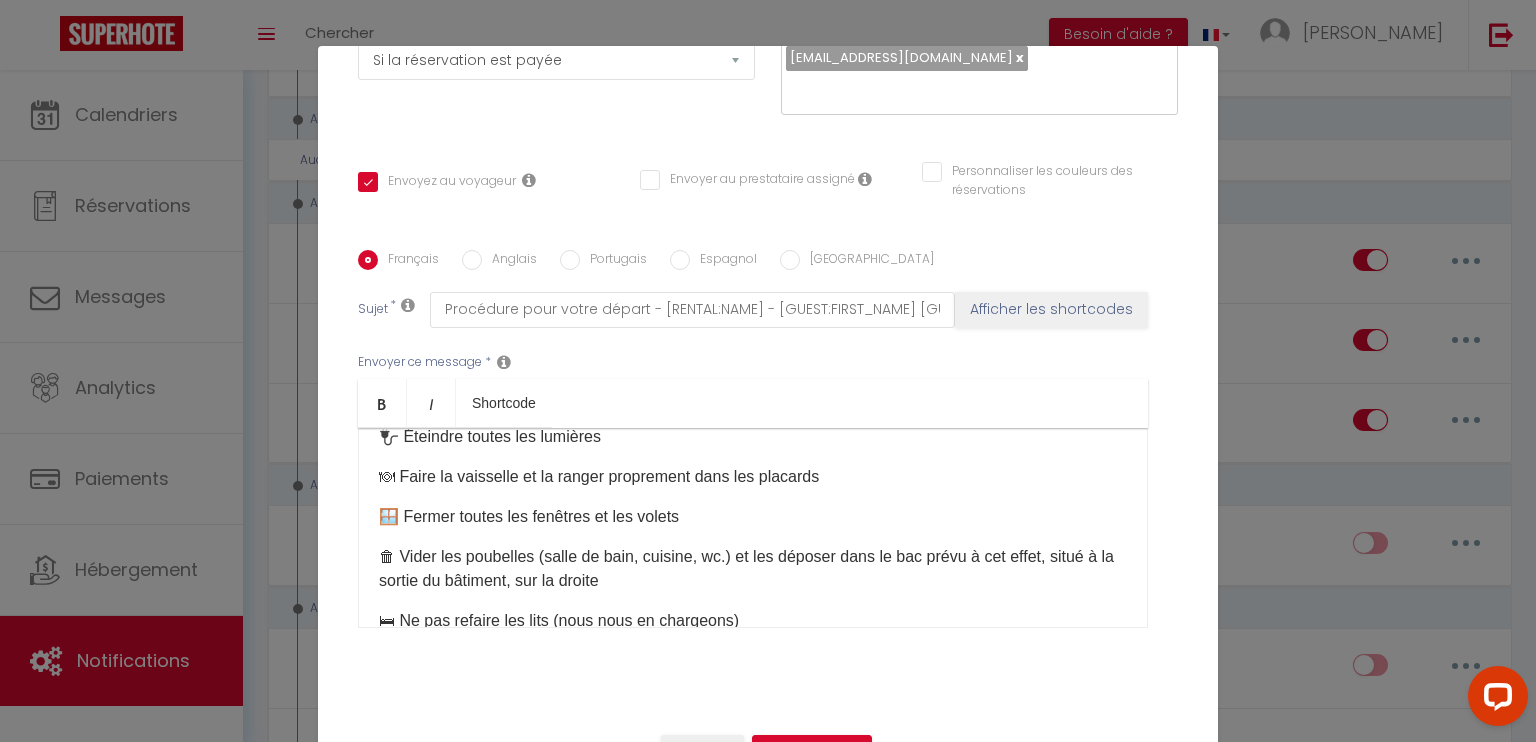 scroll, scrollTop: 264, scrollLeft: 0, axis: vertical 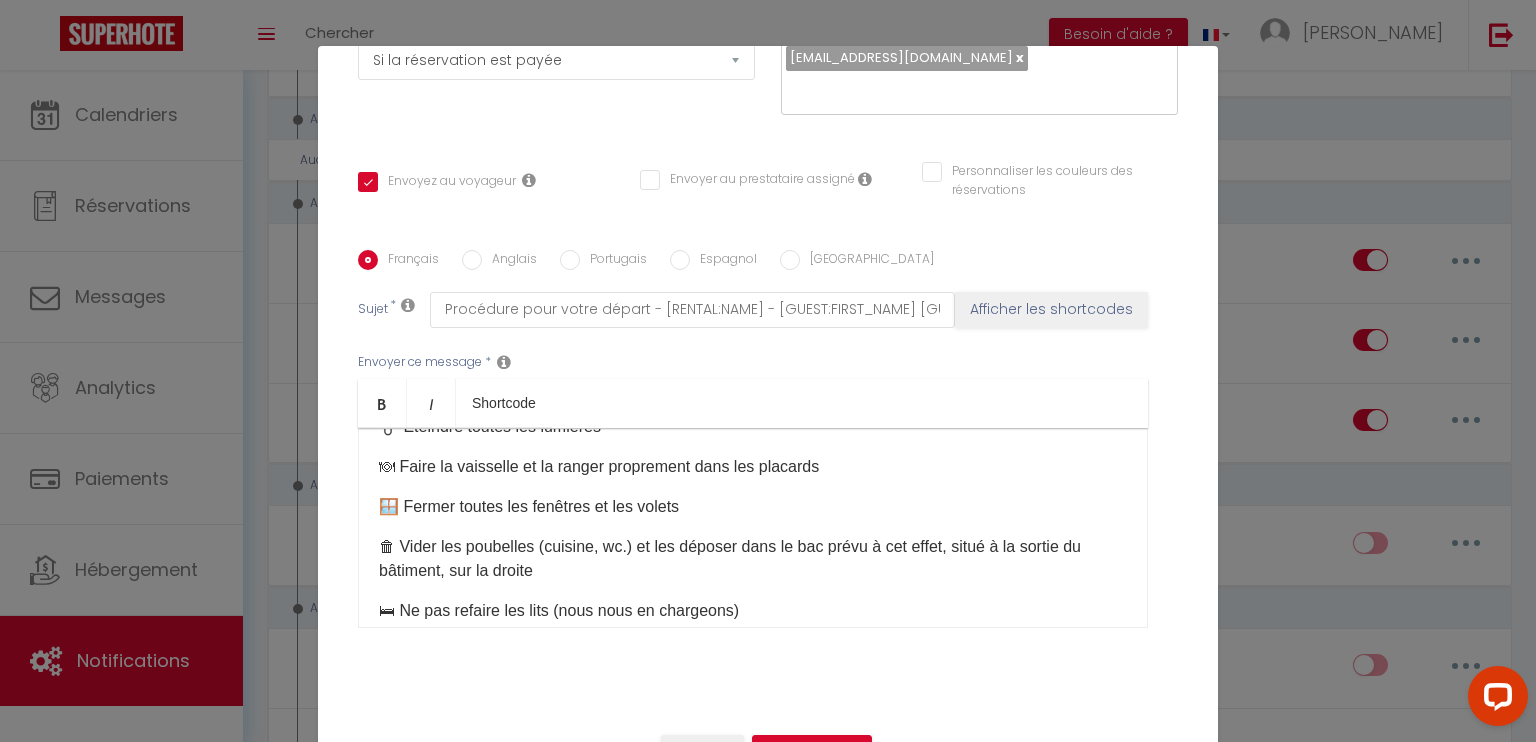 click on "🗑 Vider les poubelles (cuisine, wc.) et les déposer dans le bac prévu à cet effet, situé à la sortie du bâtiment, sur la droite" at bounding box center (753, 559) 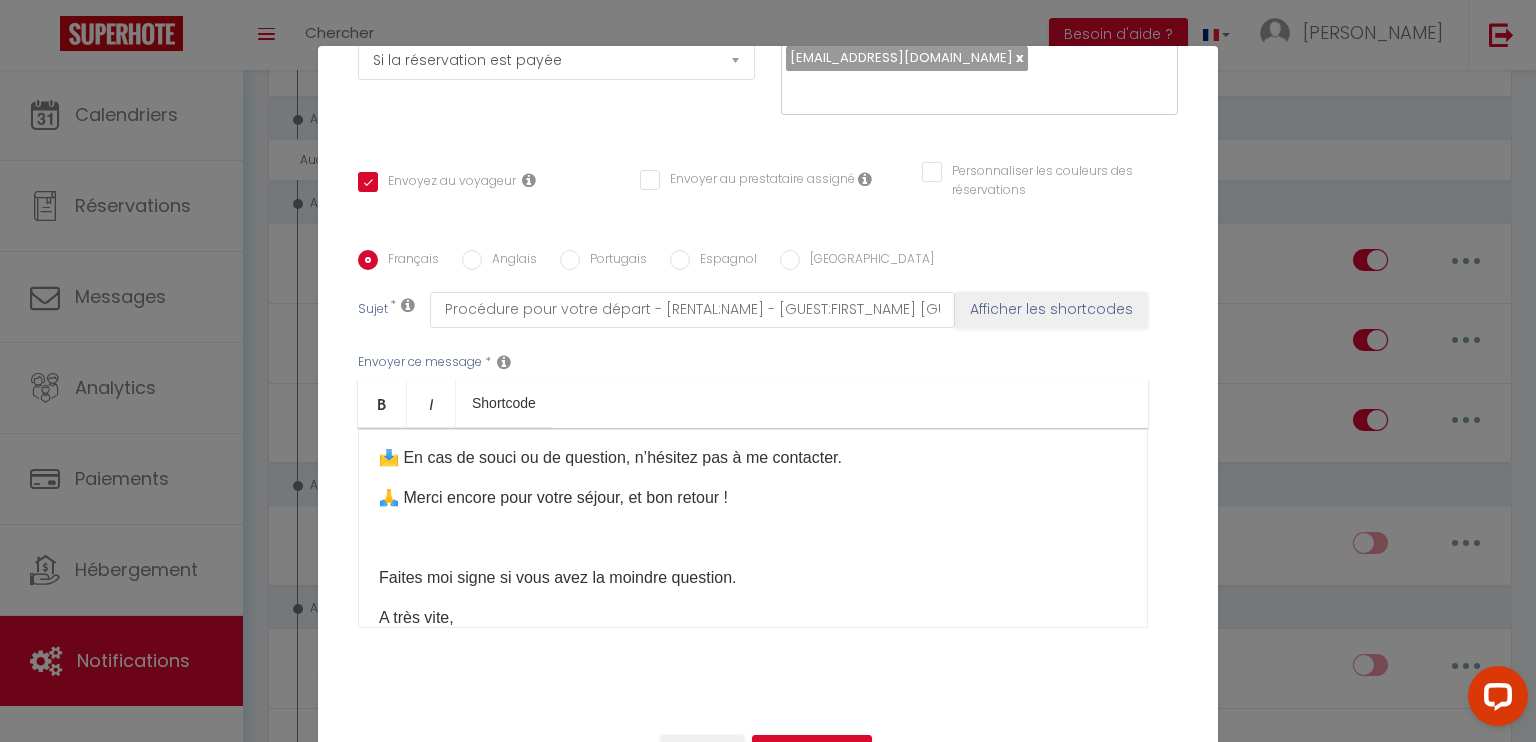 scroll, scrollTop: 508, scrollLeft: 0, axis: vertical 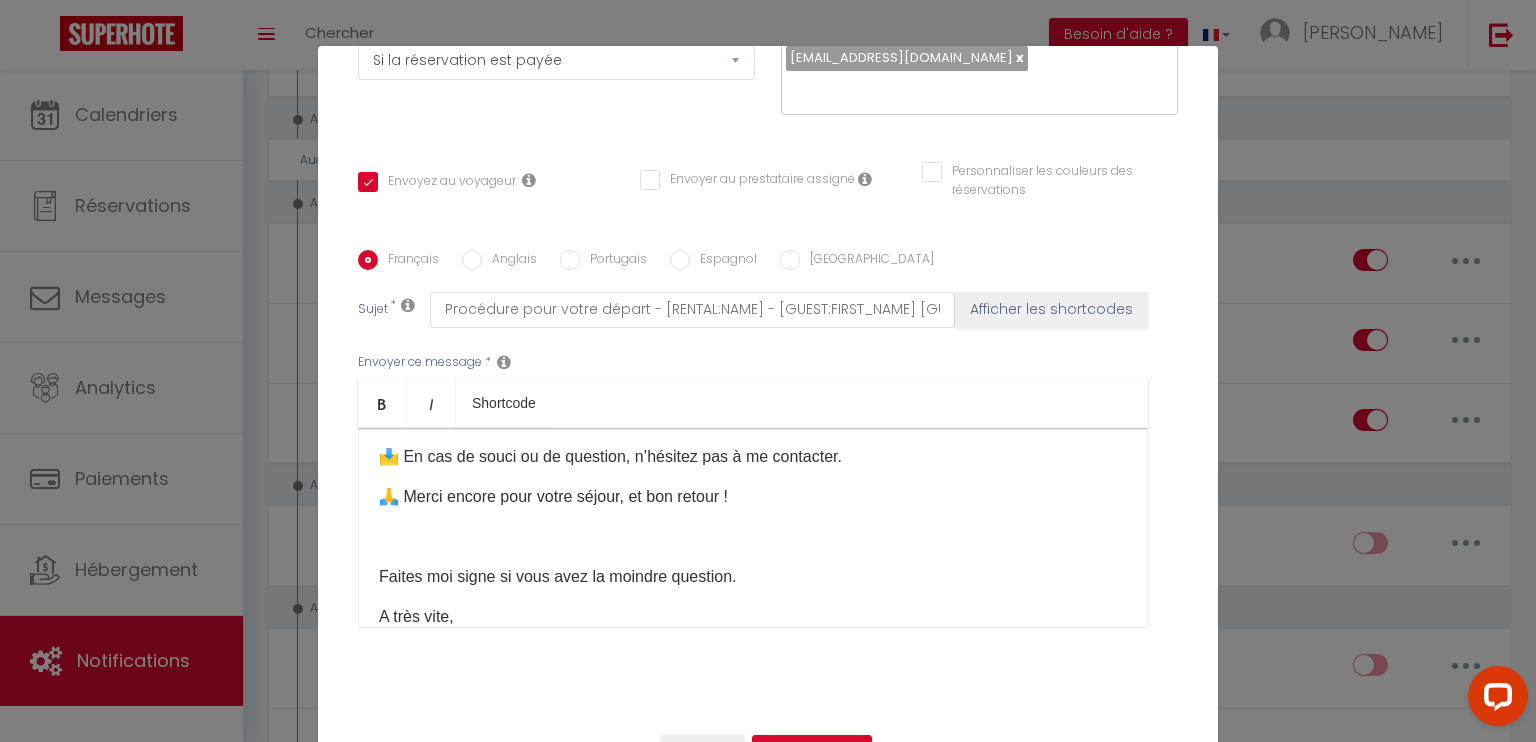 click on "Faites moi signe si vous avez la moindre question." at bounding box center (753, 577) 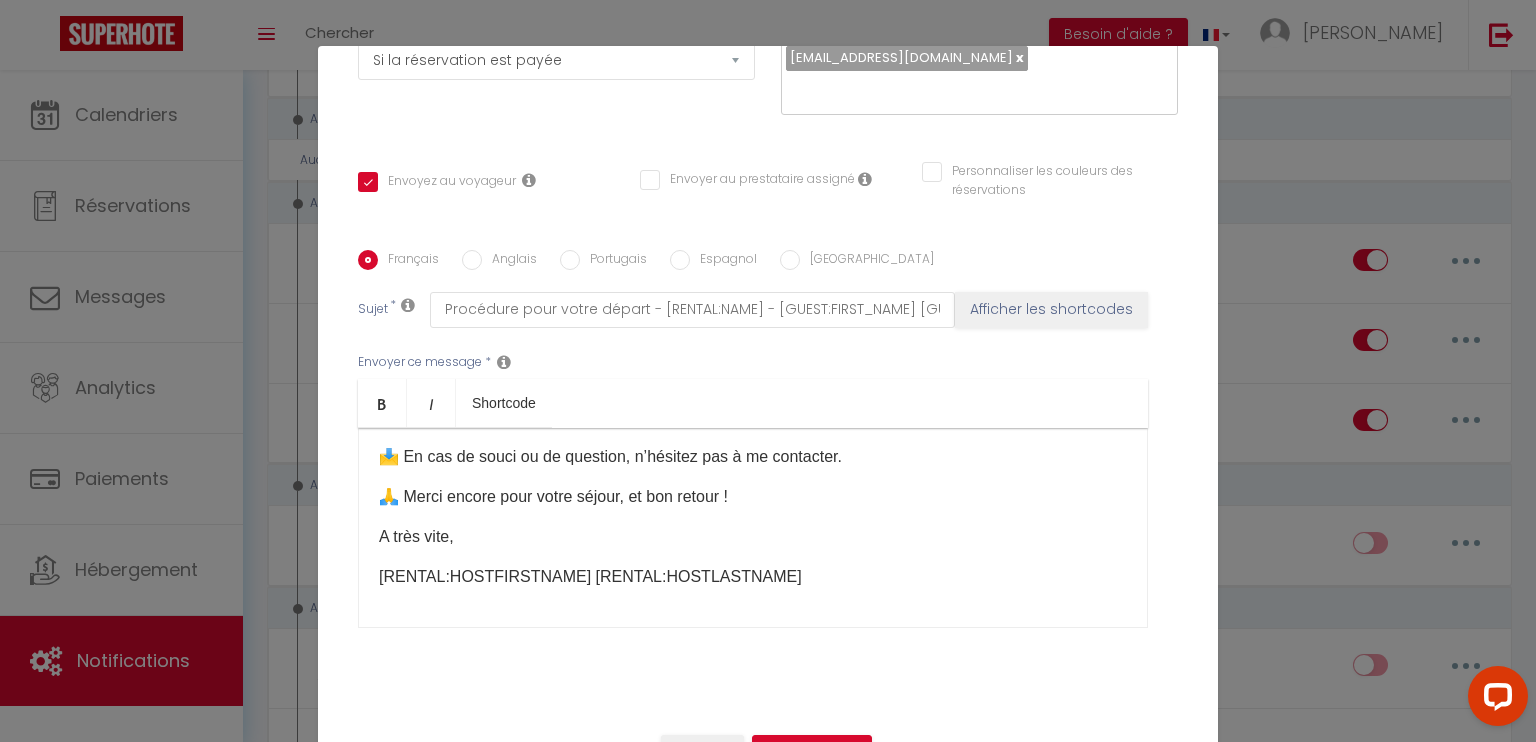 scroll, scrollTop: 509, scrollLeft: 0, axis: vertical 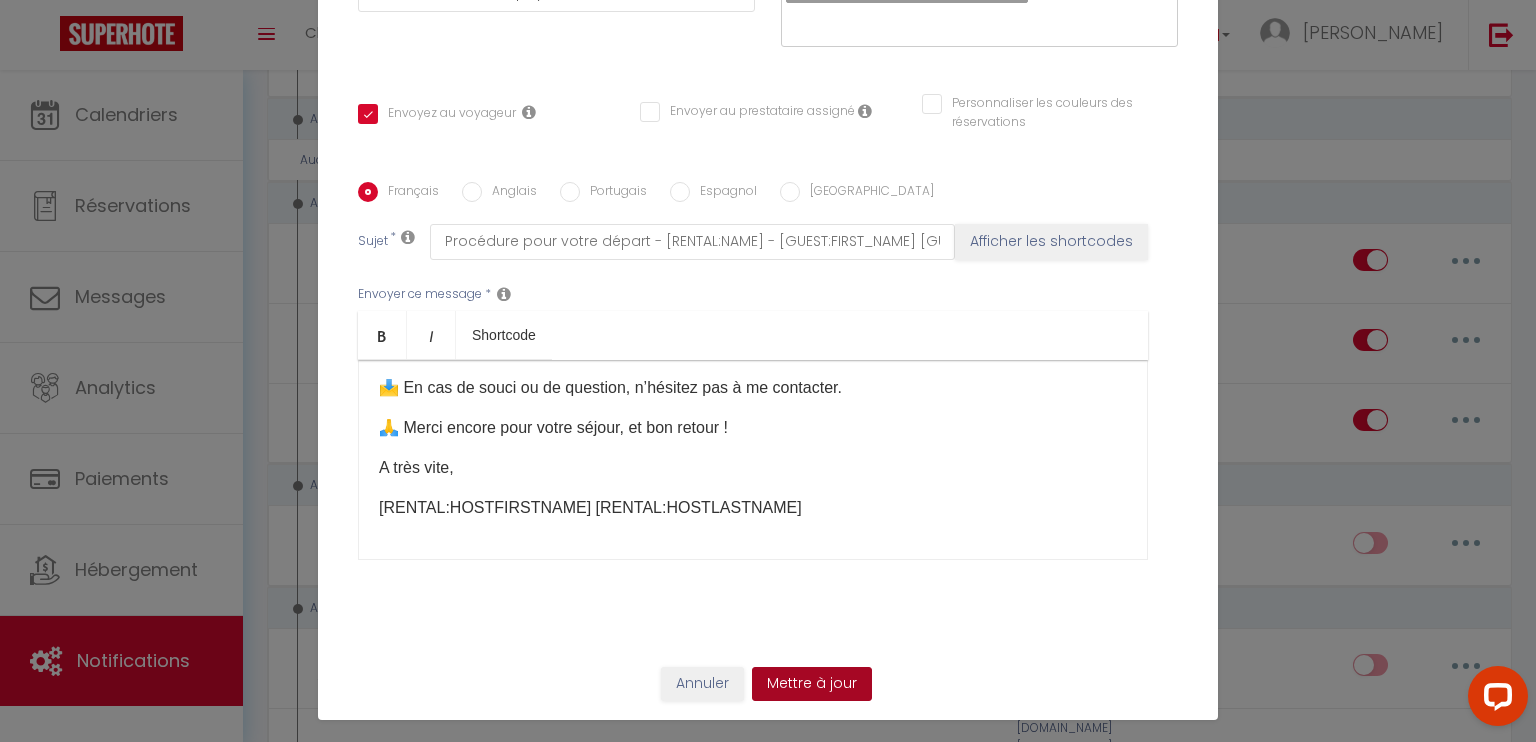 click on "Mettre à jour" at bounding box center [812, 684] 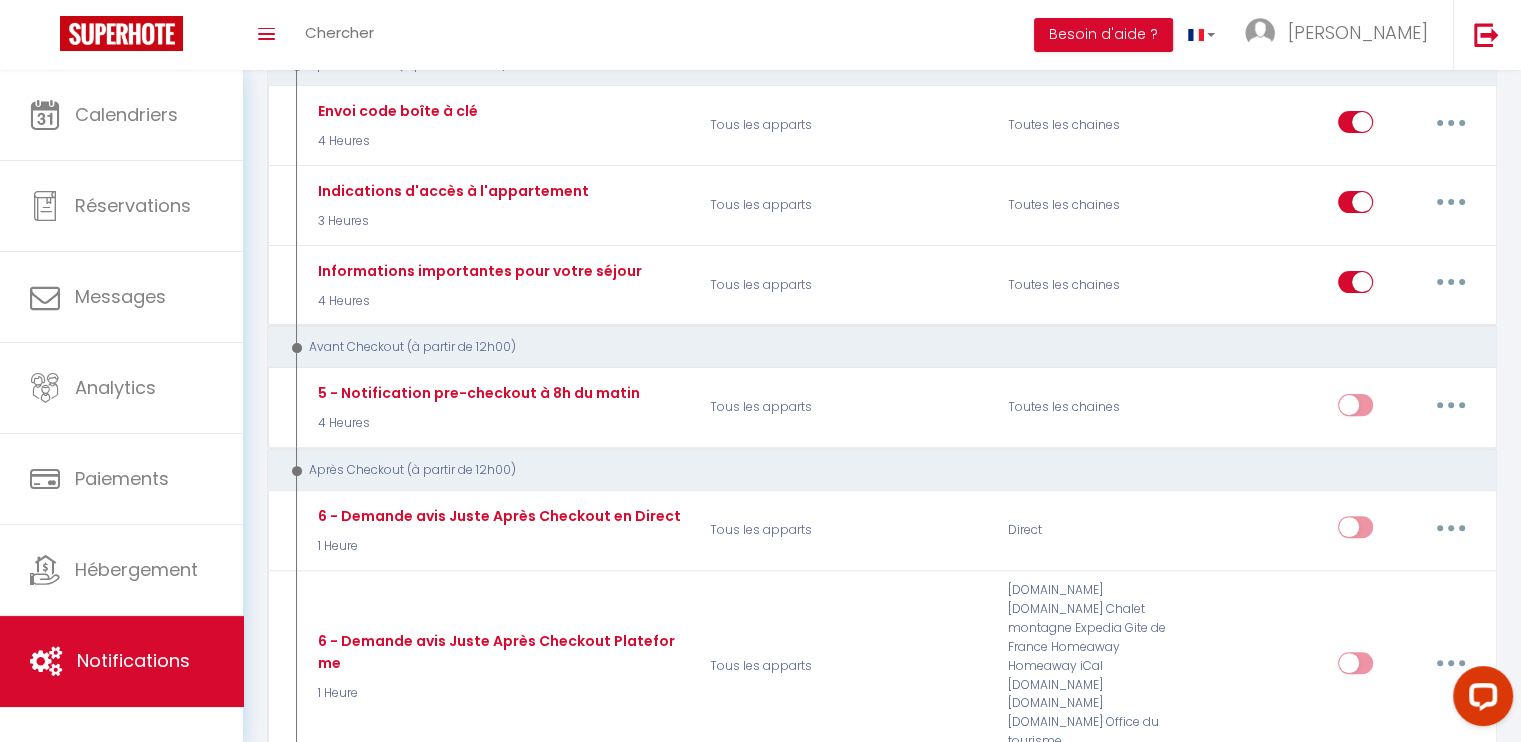 scroll, scrollTop: 551, scrollLeft: 0, axis: vertical 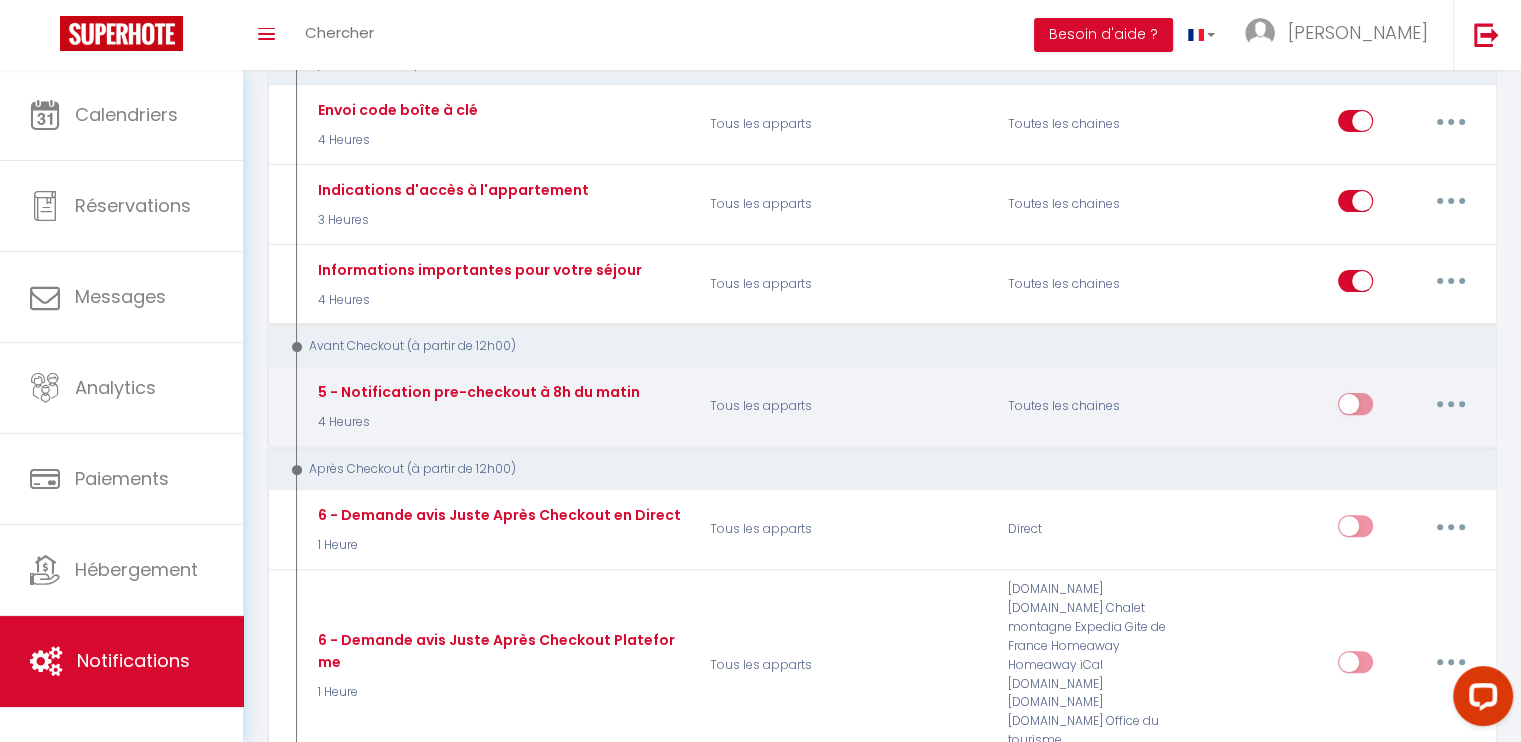 click at bounding box center [1355, 408] 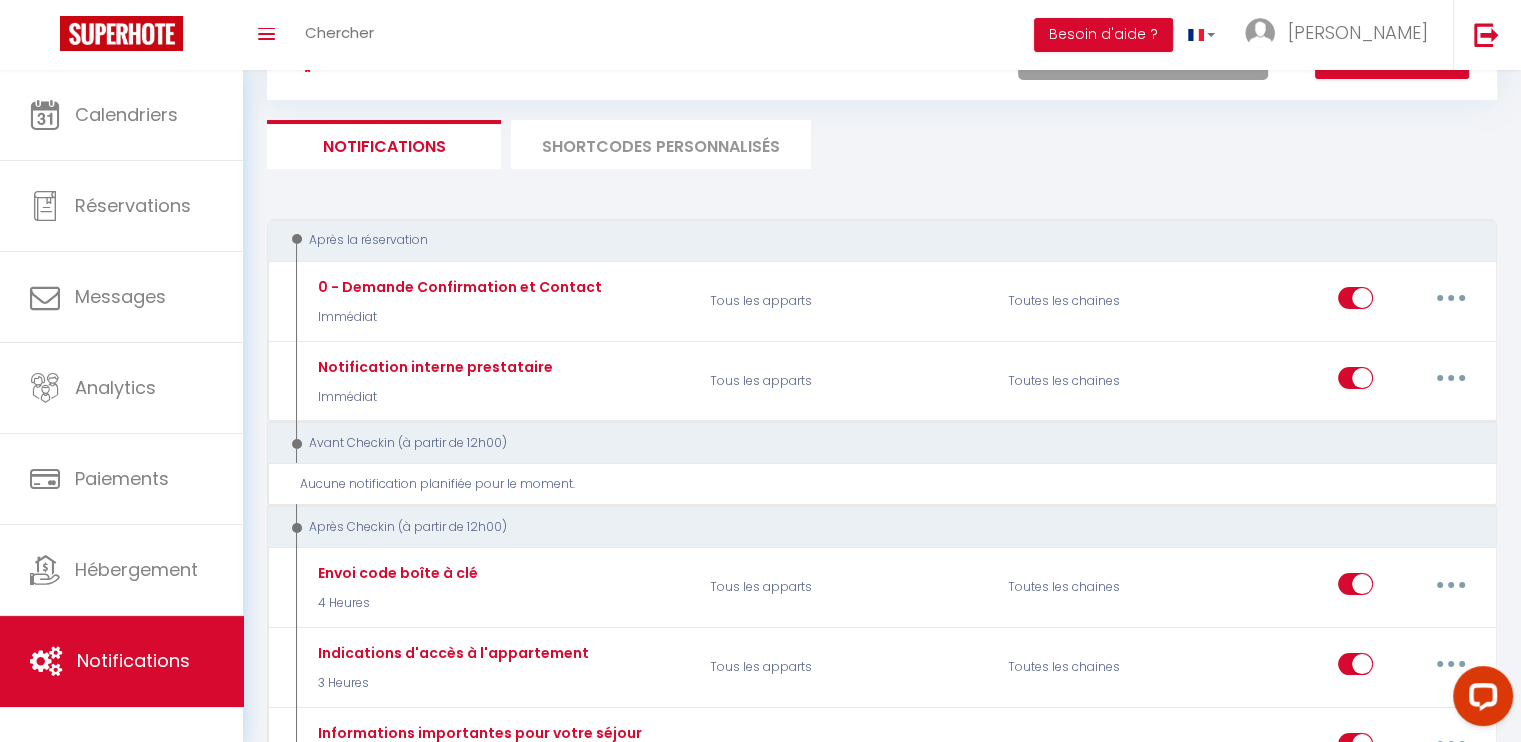scroll, scrollTop: 0, scrollLeft: 0, axis: both 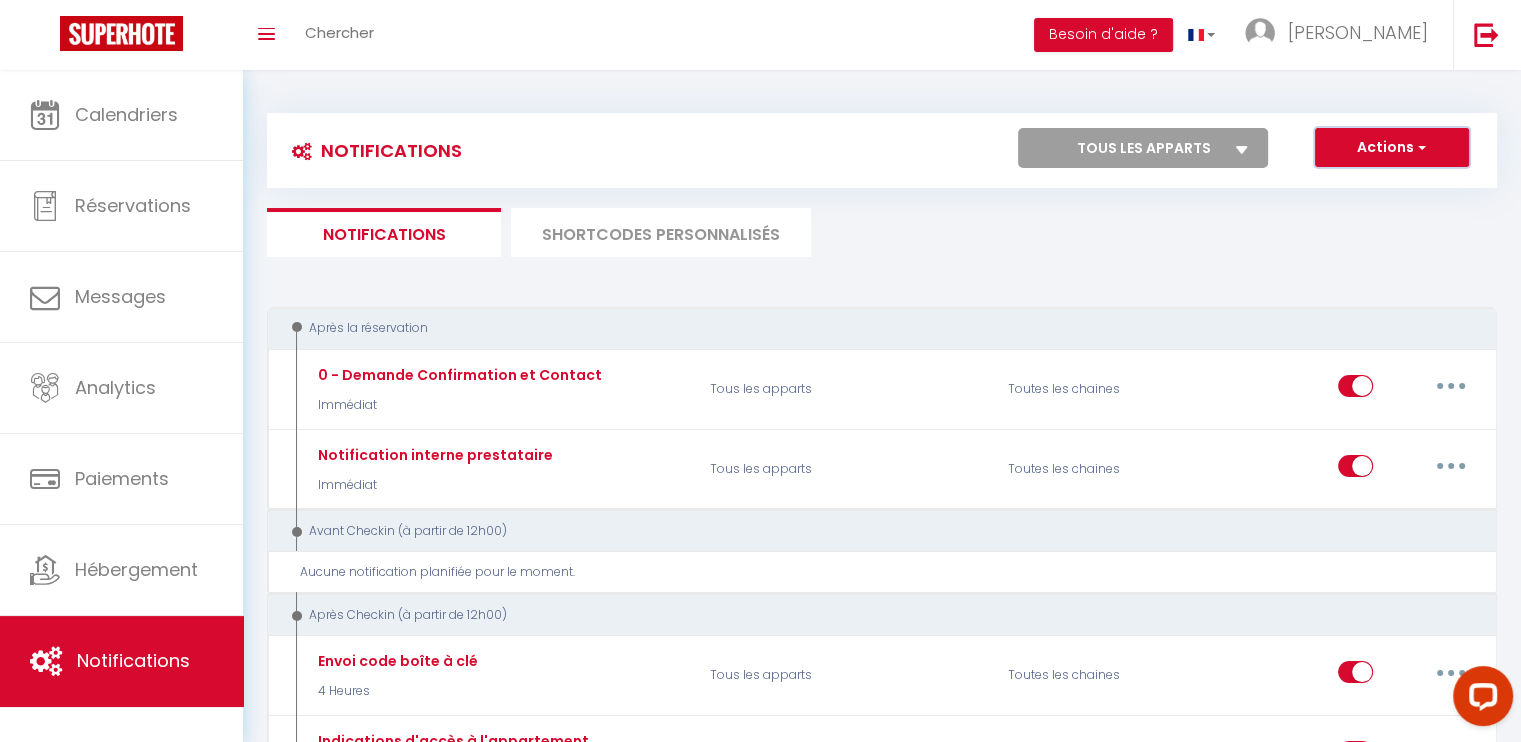 click on "Actions" at bounding box center [1392, 148] 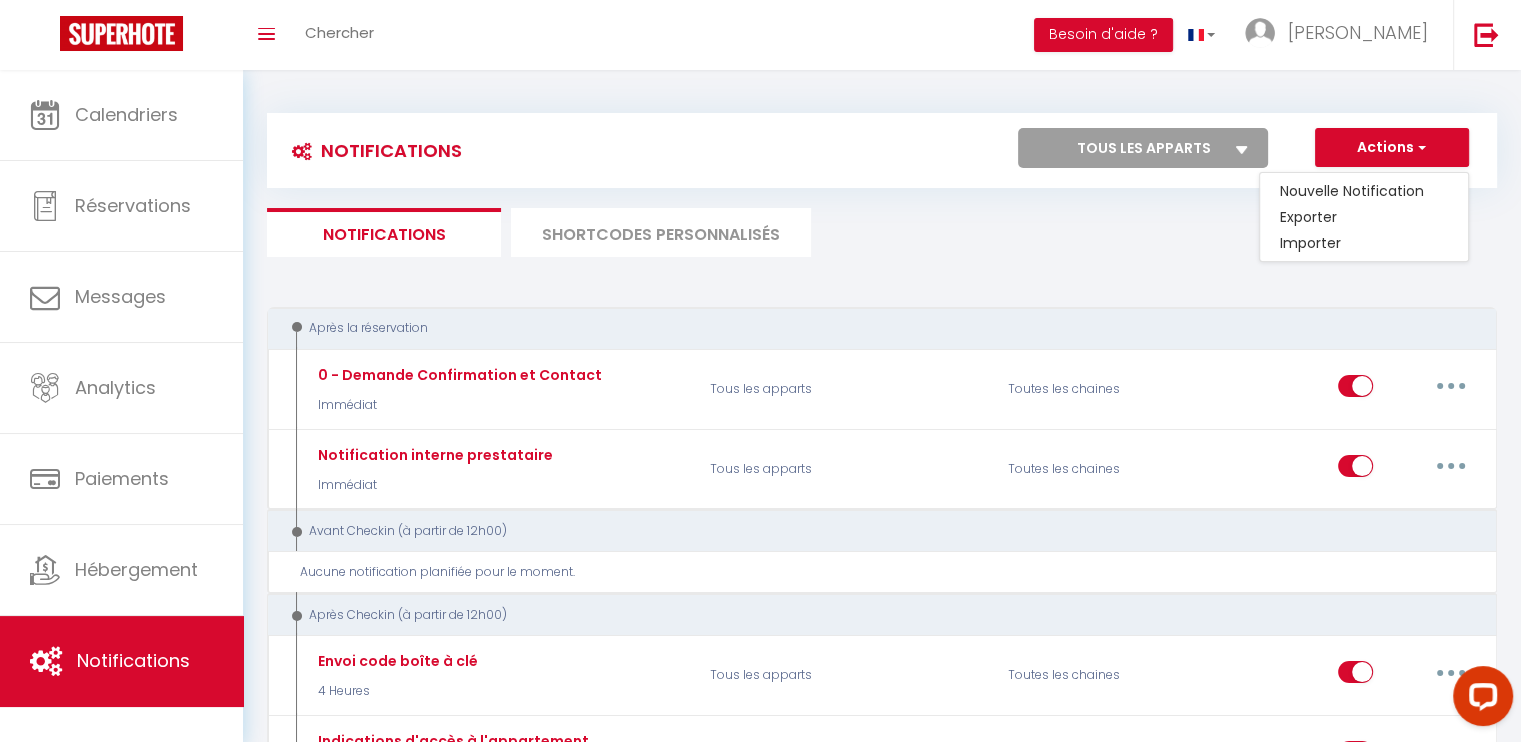 click on "Notifications
Actions
Nouvelle Notification    Exporter    Importer    Tous les apparts    Ganzaliesele  appartement 2 étoiles Colmar
Actions
Nouveau shortcode personnalisé    Notifications   SHORTCODES PERSONNALISÉS
Après la réservation
0 - Demande Confirmation et Contact    Immédiat     Tous les apparts   Toutes les chaines     Editer   Dupliquer   Tester   Supprimer         Notification interne prestataire    Immédiat     Tous les apparts   Toutes les chaines     Editer   Dupliquer   Tester   Supprimer
Avant Checkin (à partir de 12h00)
Aucune notification planifiée pour le moment.
Après Checkin (à partir de 12h00)
4 Heures" at bounding box center [882, 1823] 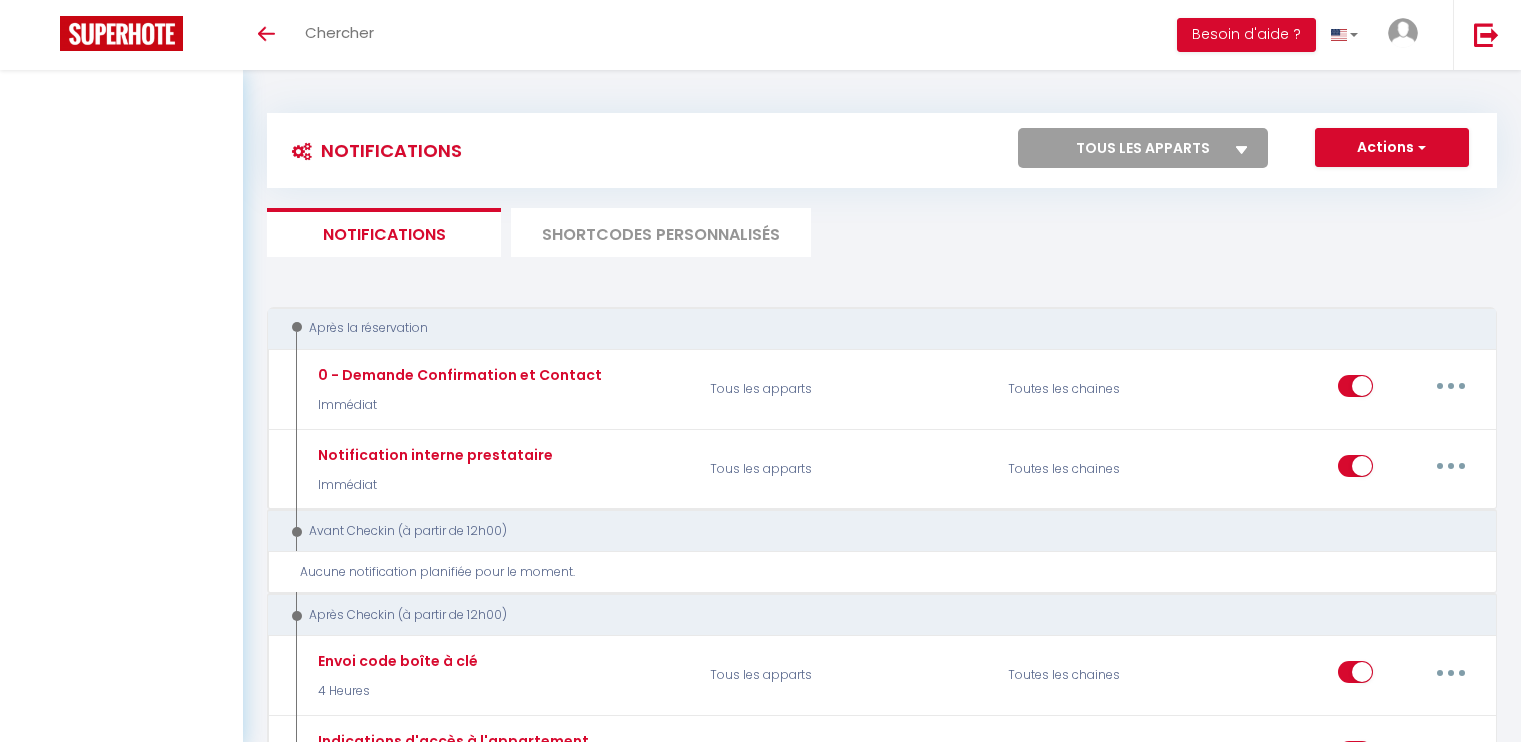 scroll, scrollTop: 0, scrollLeft: 0, axis: both 